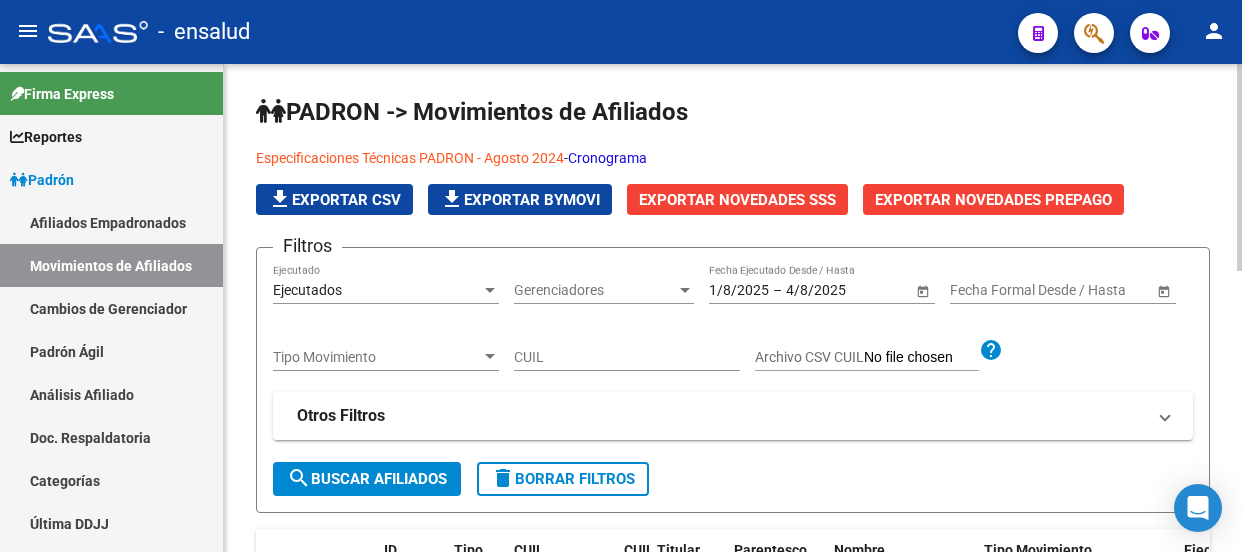 scroll, scrollTop: 0, scrollLeft: 0, axis: both 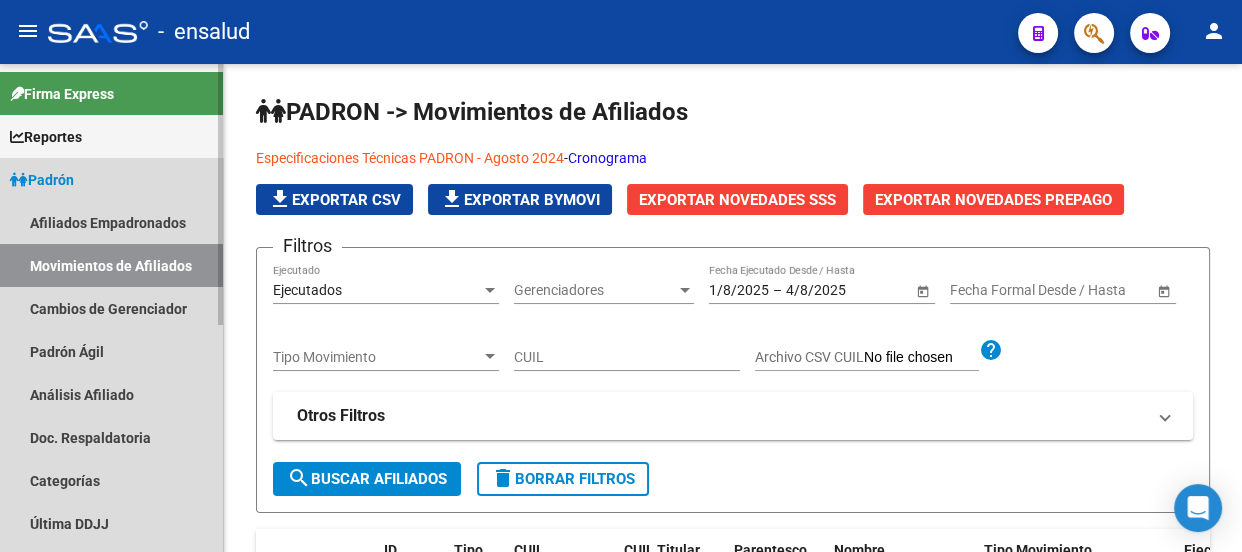 click on "Padrón" at bounding box center (111, 179) 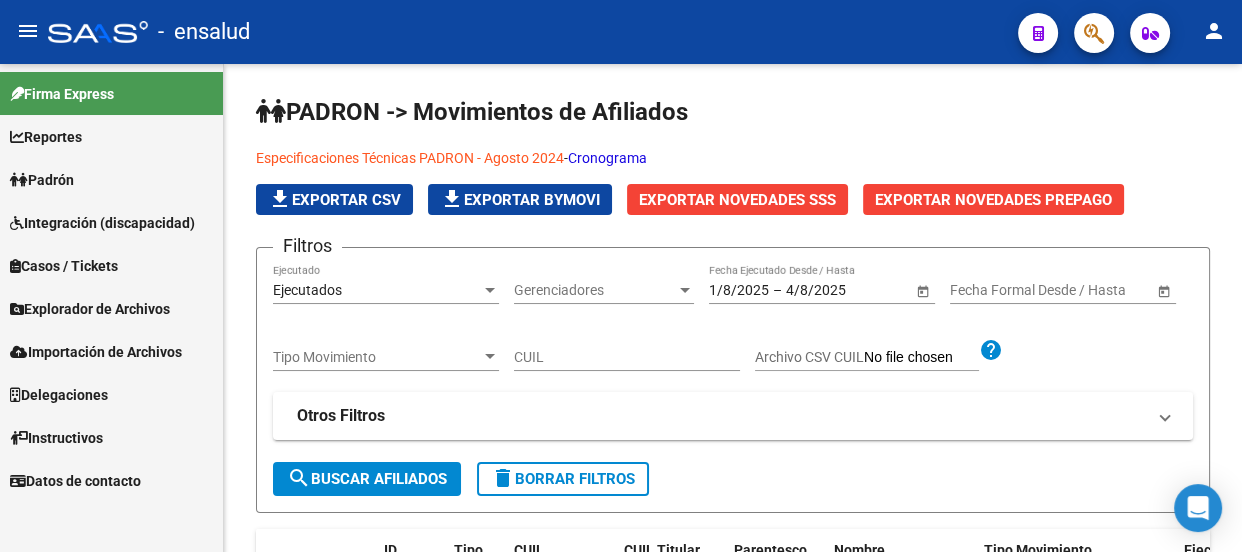 click on "Reportes" at bounding box center [111, 136] 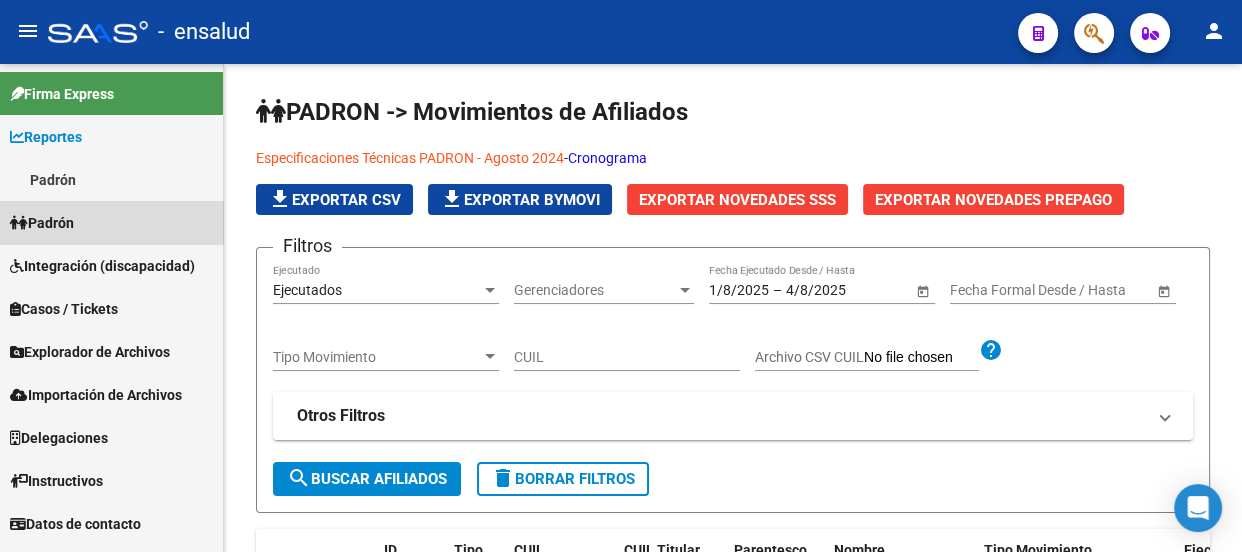 click on "Padrón" at bounding box center (111, 222) 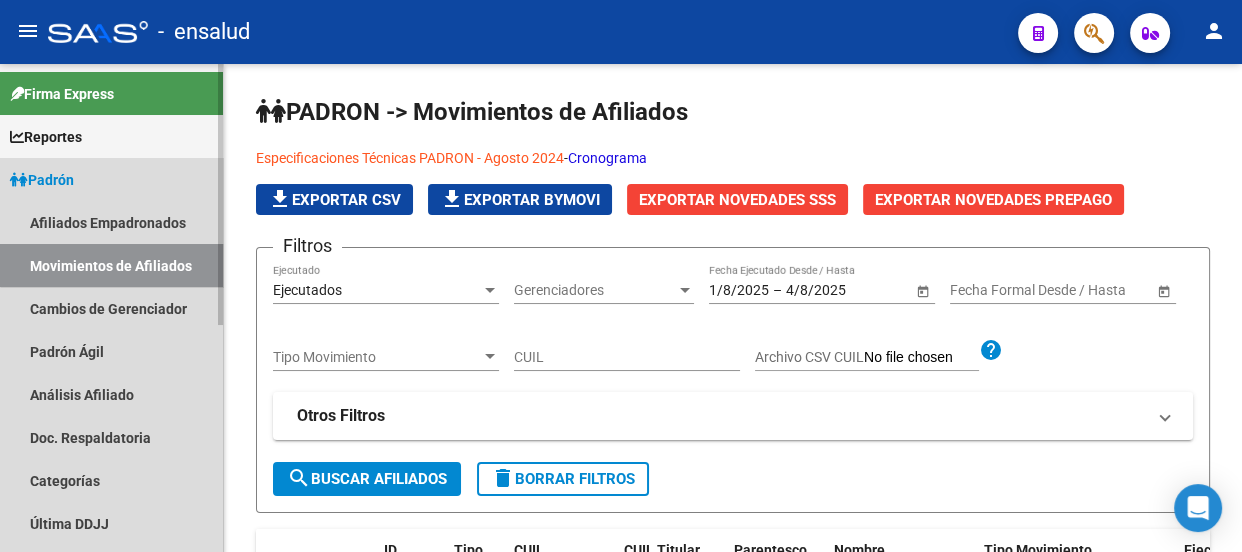 click on "Movimientos de Afiliados" at bounding box center [111, 265] 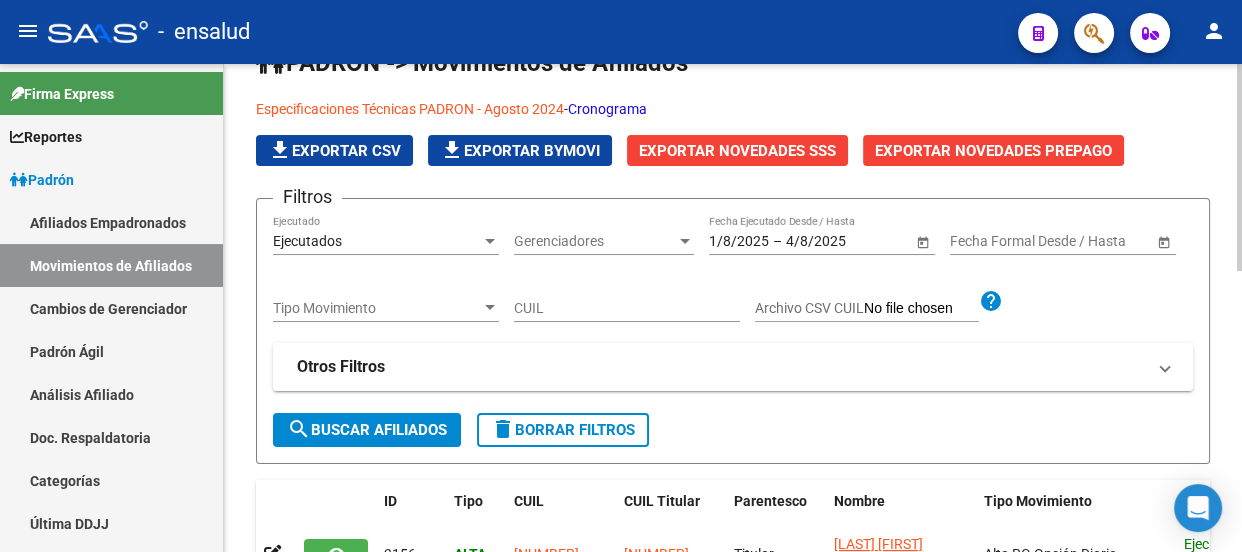 scroll, scrollTop: 0, scrollLeft: 0, axis: both 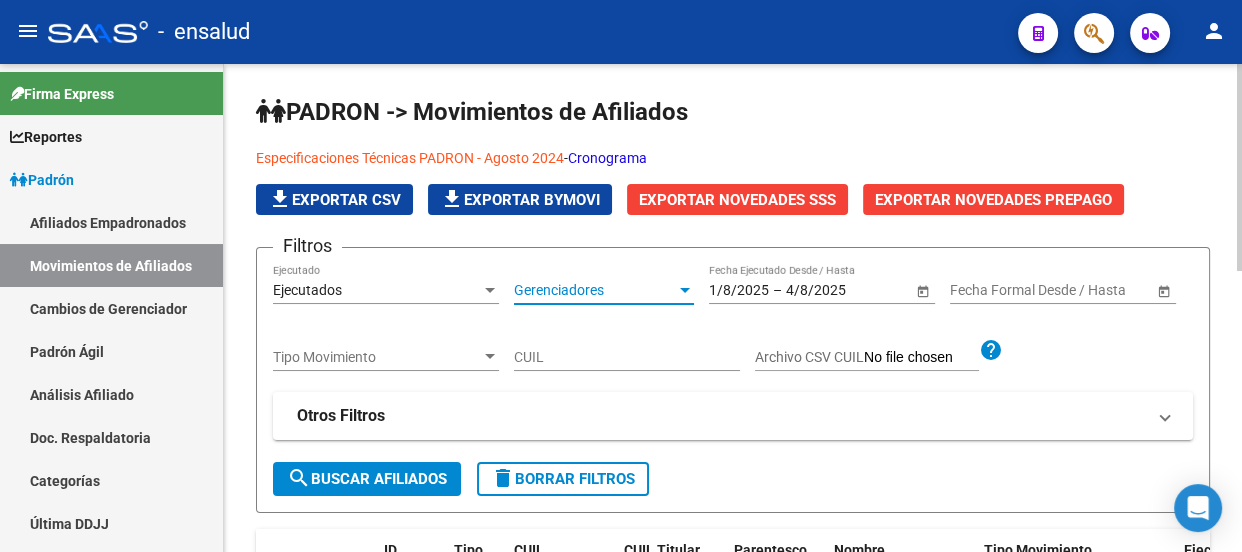 click on "Gerenciadores" at bounding box center [595, 290] 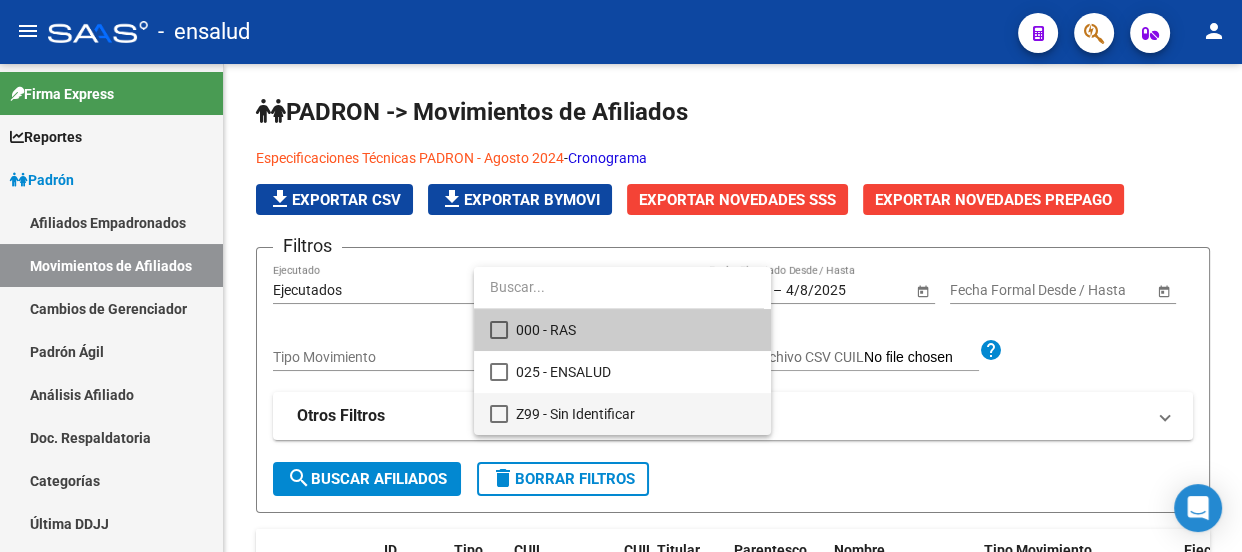 click on "Z99 - Sin Identificar" at bounding box center (635, 414) 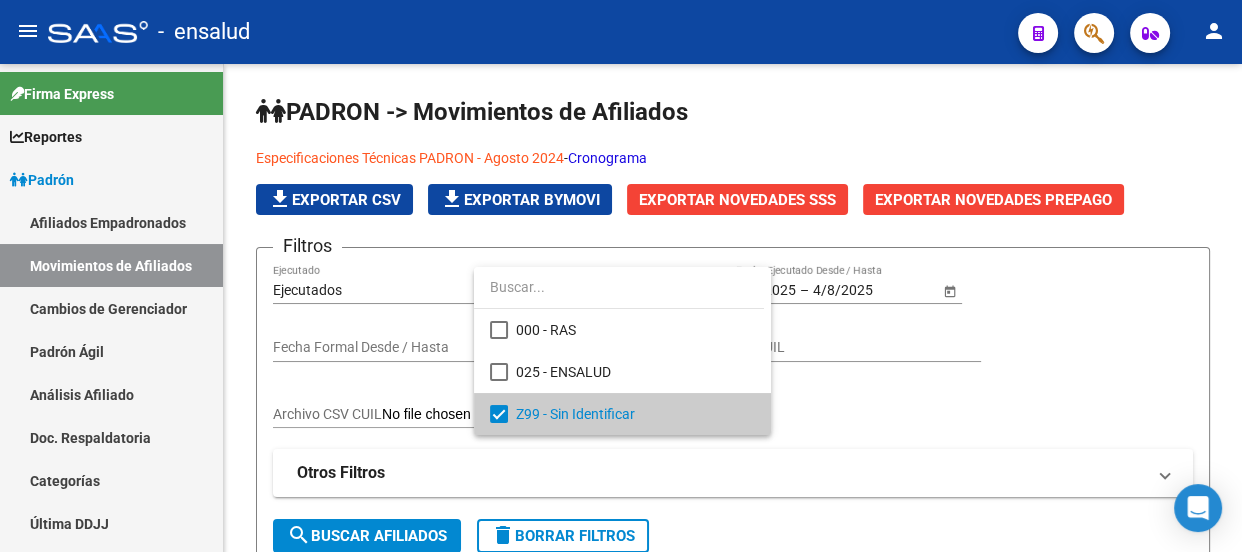 click at bounding box center (621, 276) 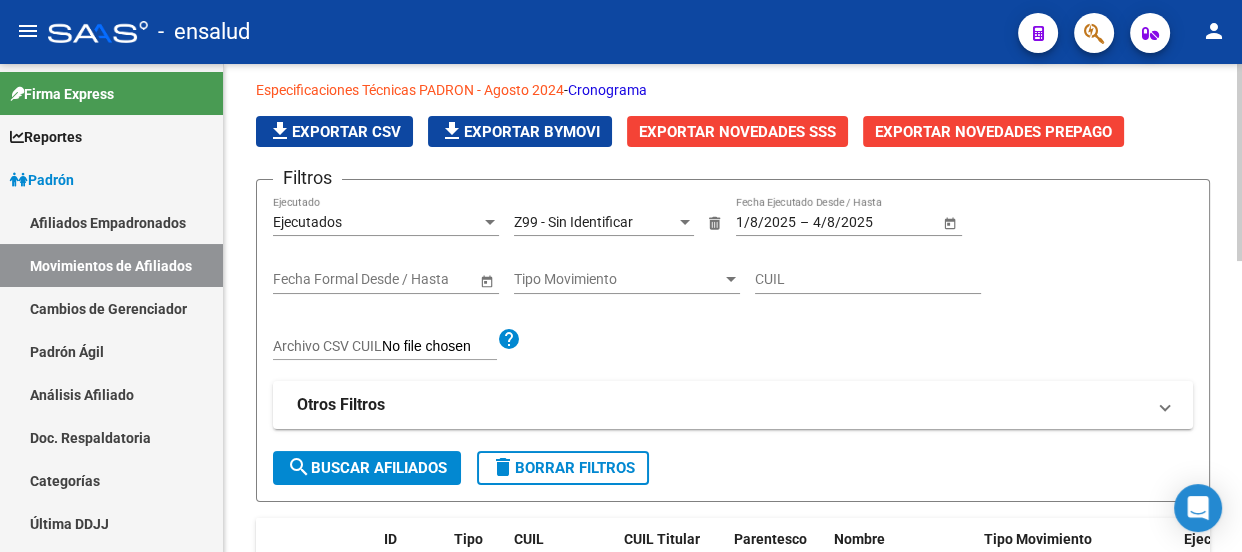 scroll, scrollTop: 0, scrollLeft: 0, axis: both 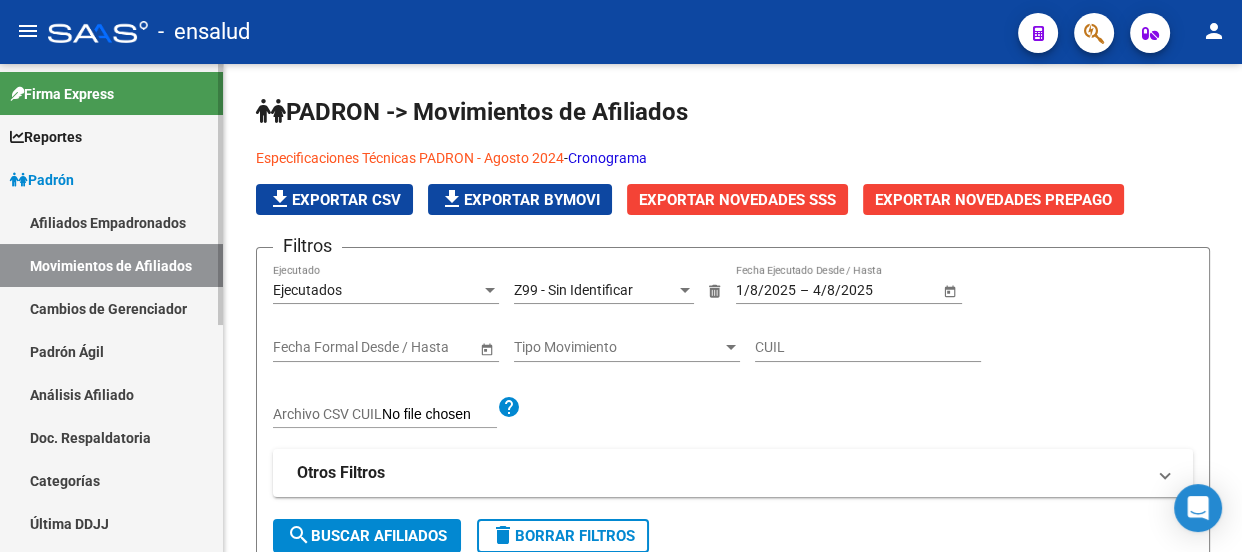 click on "Padrón" at bounding box center [111, 179] 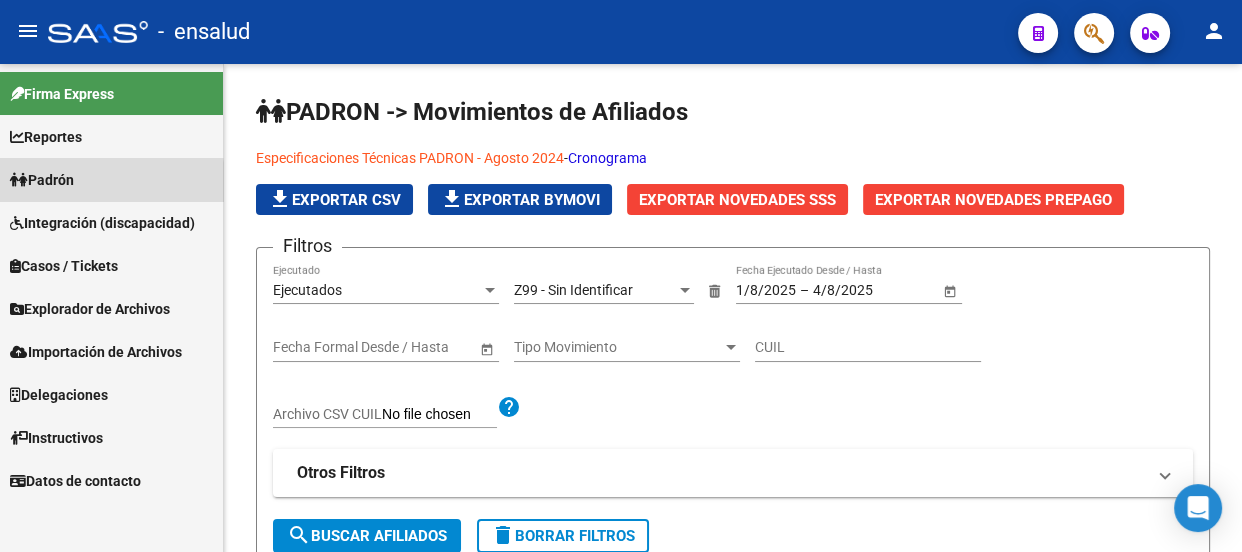 click on "Padrón" at bounding box center (42, 180) 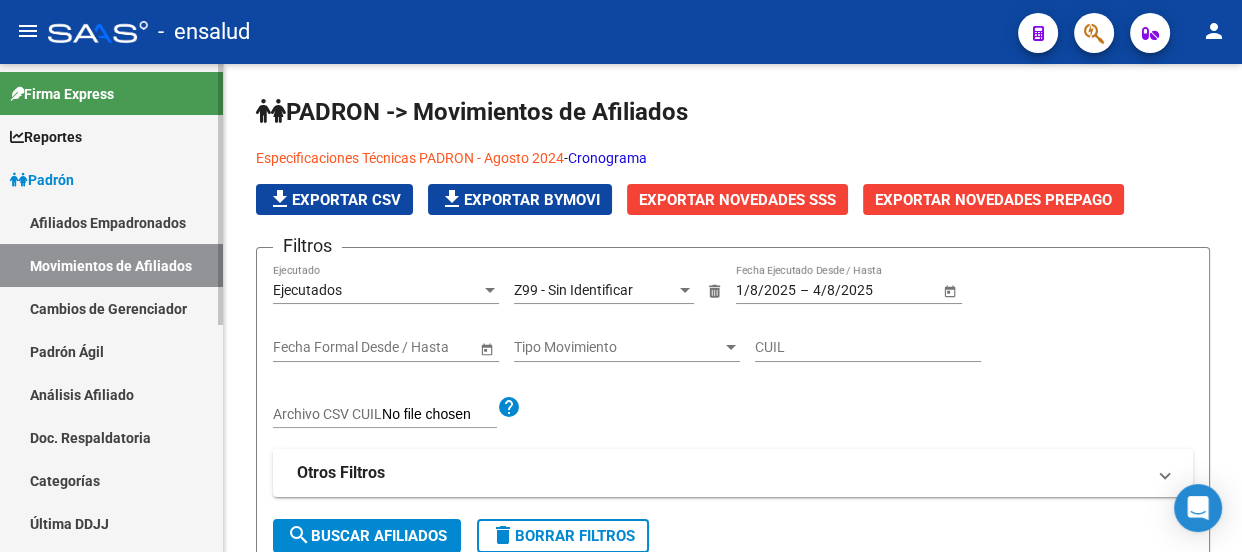 click on "Cambios de Gerenciador" at bounding box center [111, 308] 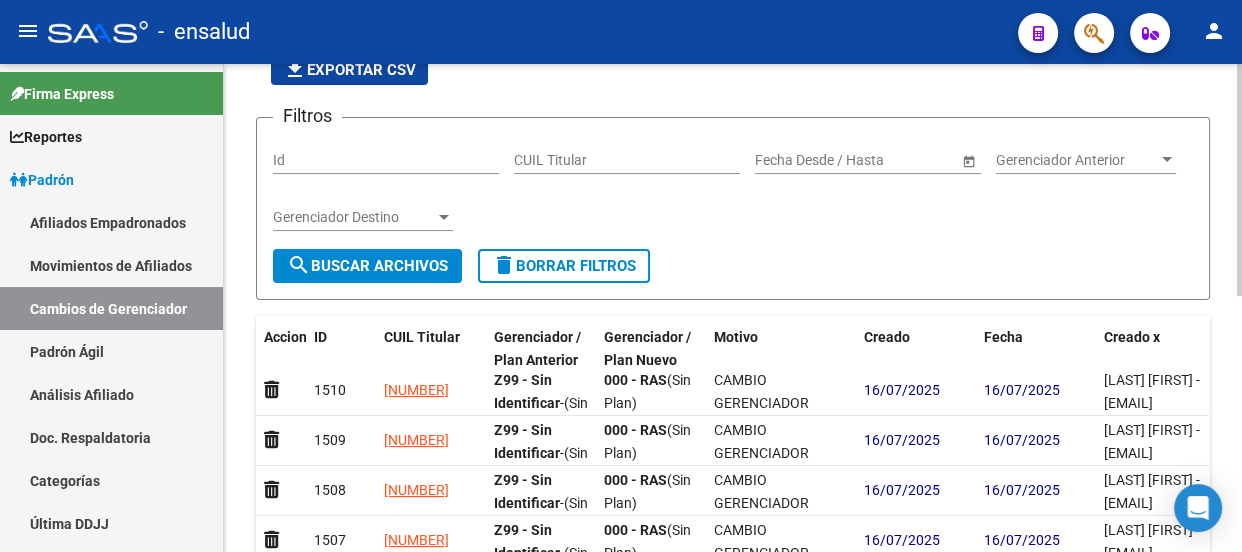 scroll, scrollTop: 84, scrollLeft: 0, axis: vertical 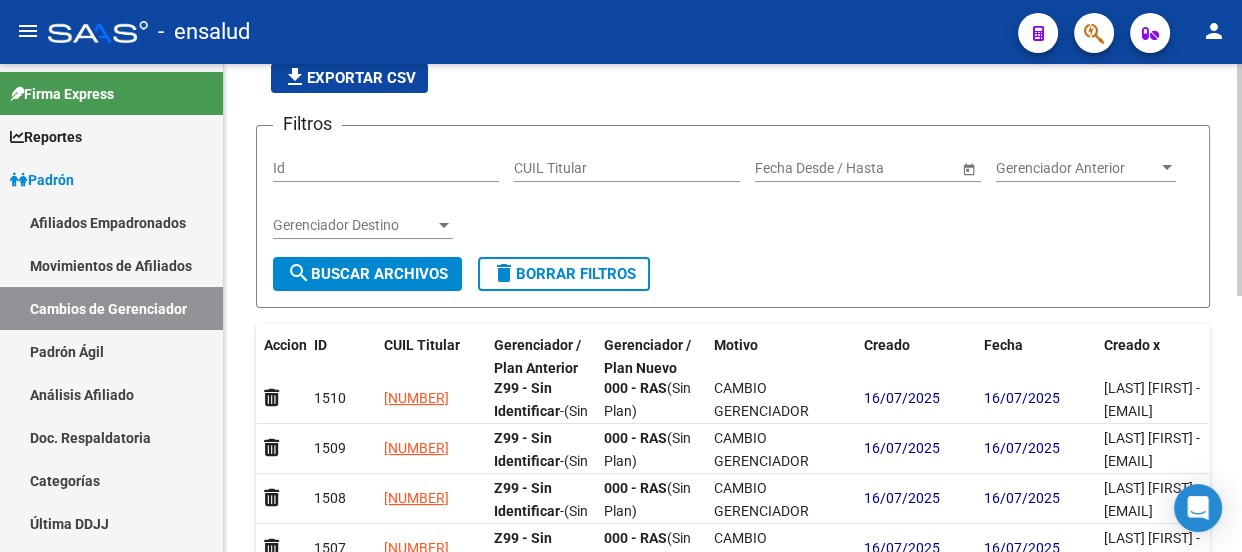 click on "Gerenciador Anterior" at bounding box center [1077, 168] 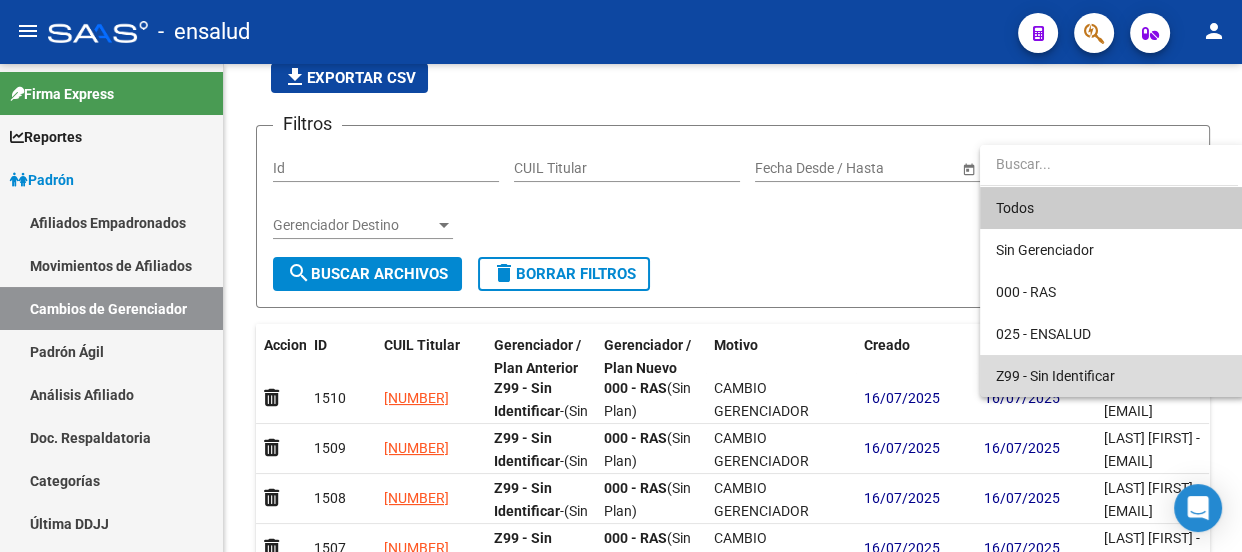 click on "Z99 - Sin Identificar" at bounding box center (1112, 376) 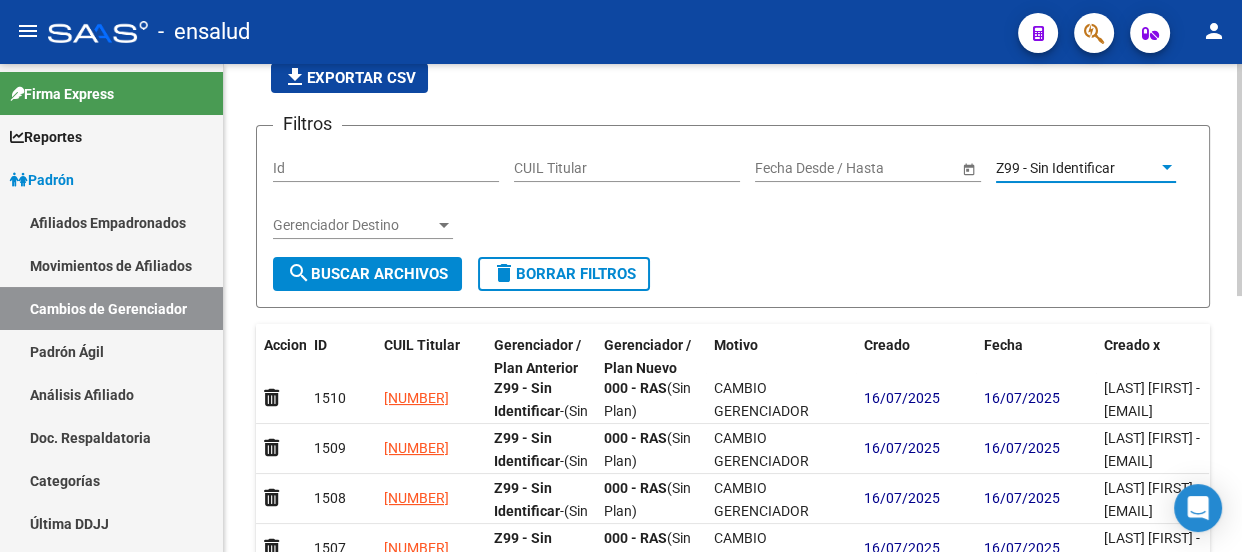 click on "search  Buscar Archivos" 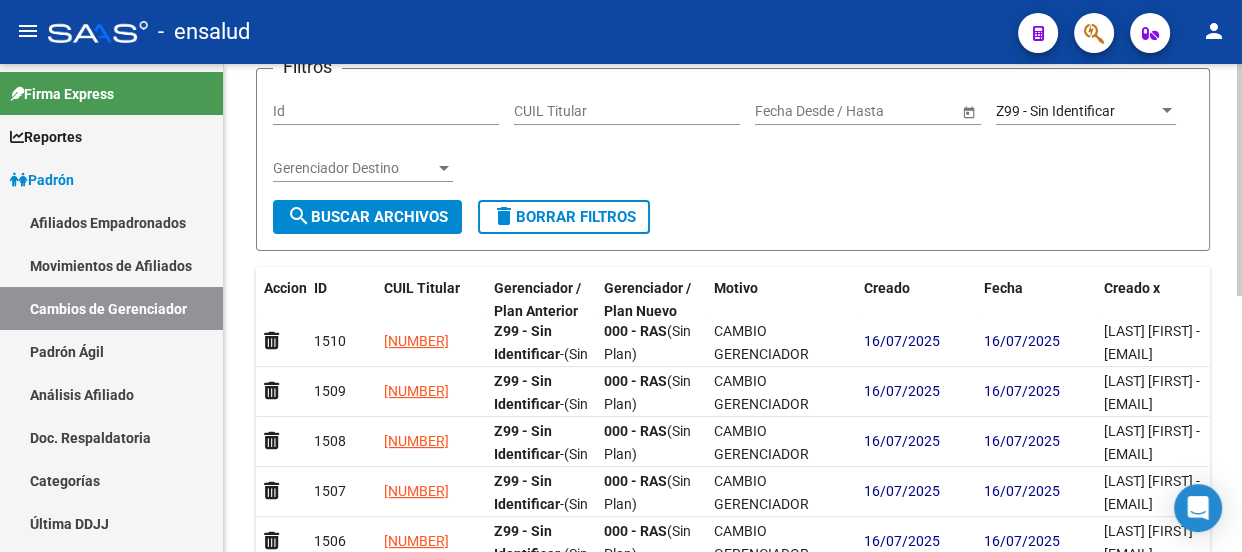 scroll, scrollTop: 84, scrollLeft: 0, axis: vertical 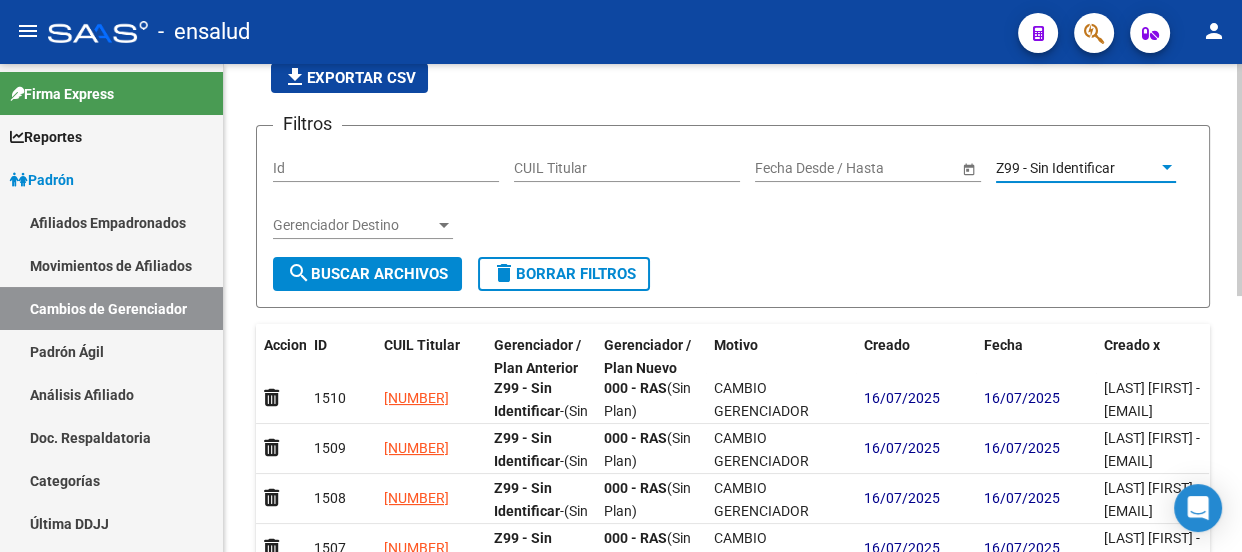 click on "Z99 - Sin Identificar" at bounding box center [1055, 168] 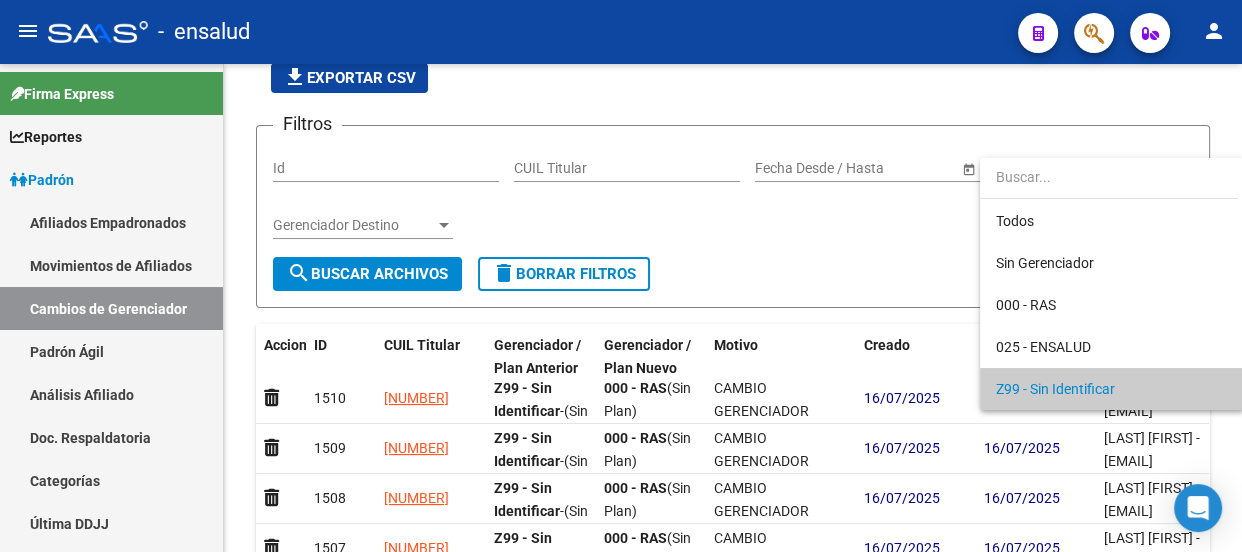 click at bounding box center [621, 276] 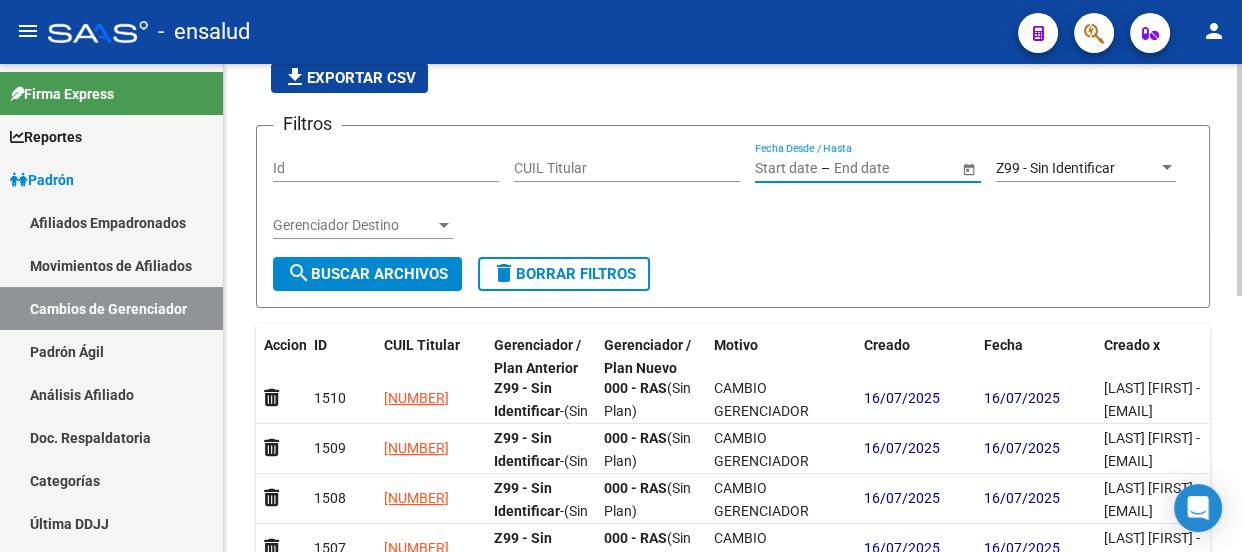 click at bounding box center (883, 168) 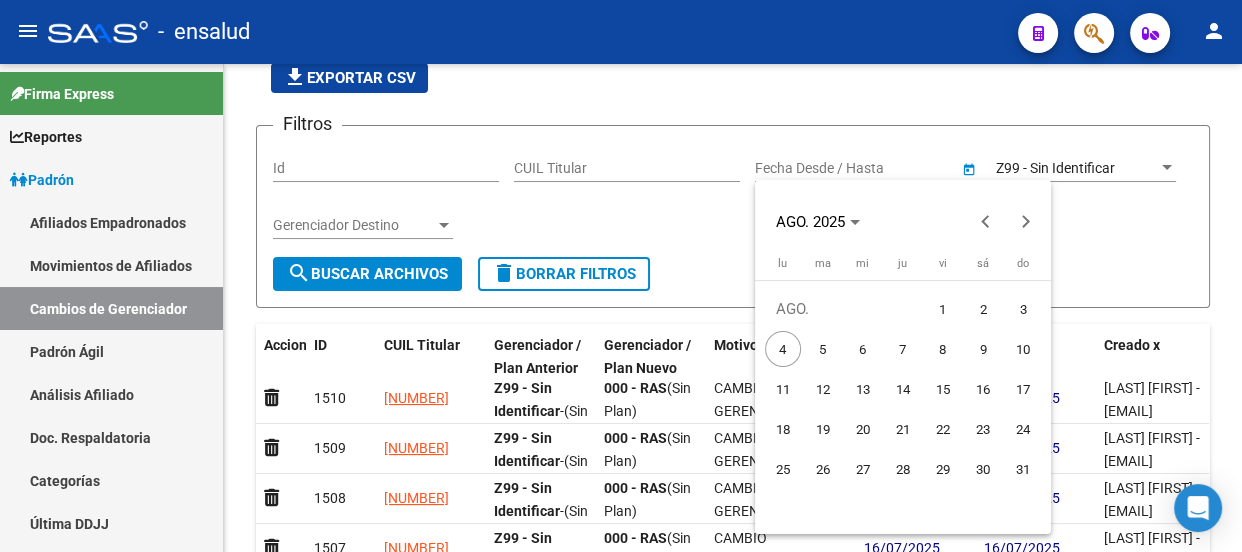 click at bounding box center [621, 276] 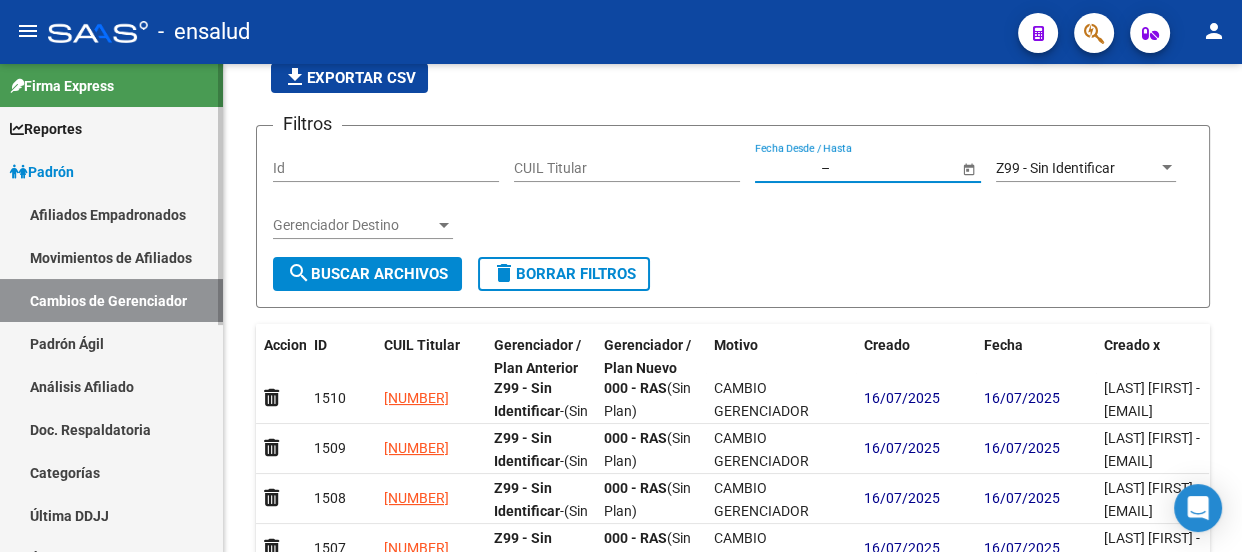 scroll, scrollTop: 0, scrollLeft: 0, axis: both 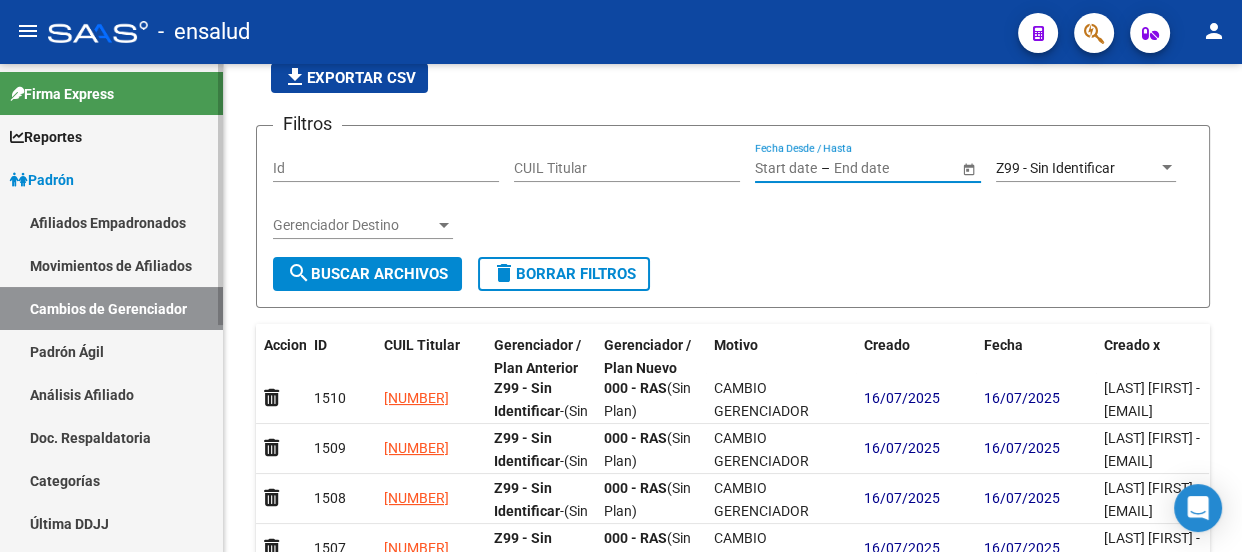click on "Afiliados Empadronados" at bounding box center [111, 222] 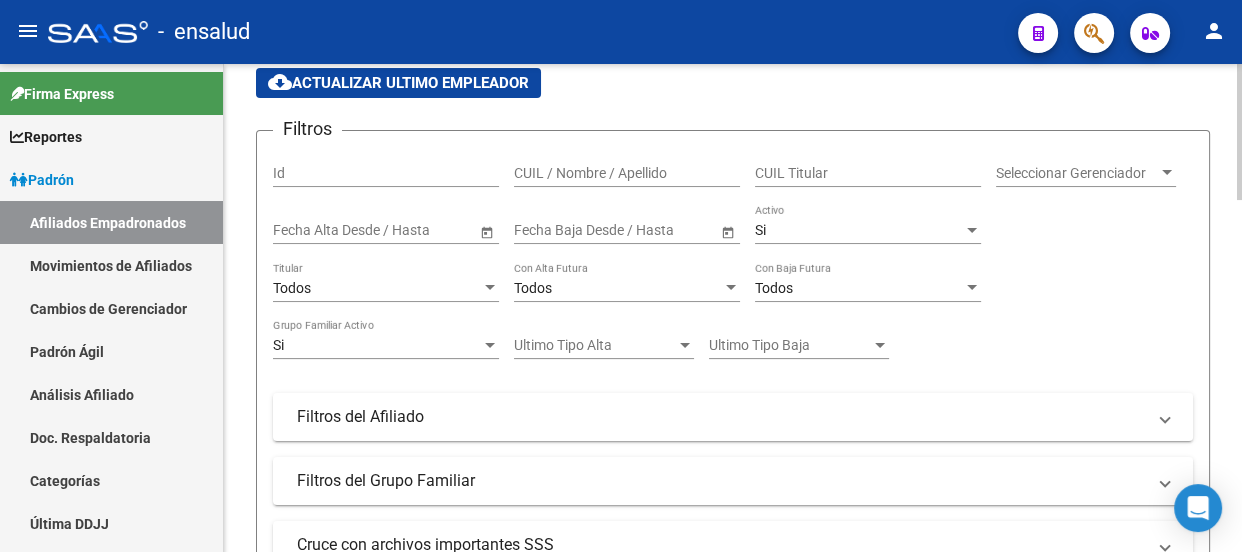 scroll, scrollTop: 266, scrollLeft: 0, axis: vertical 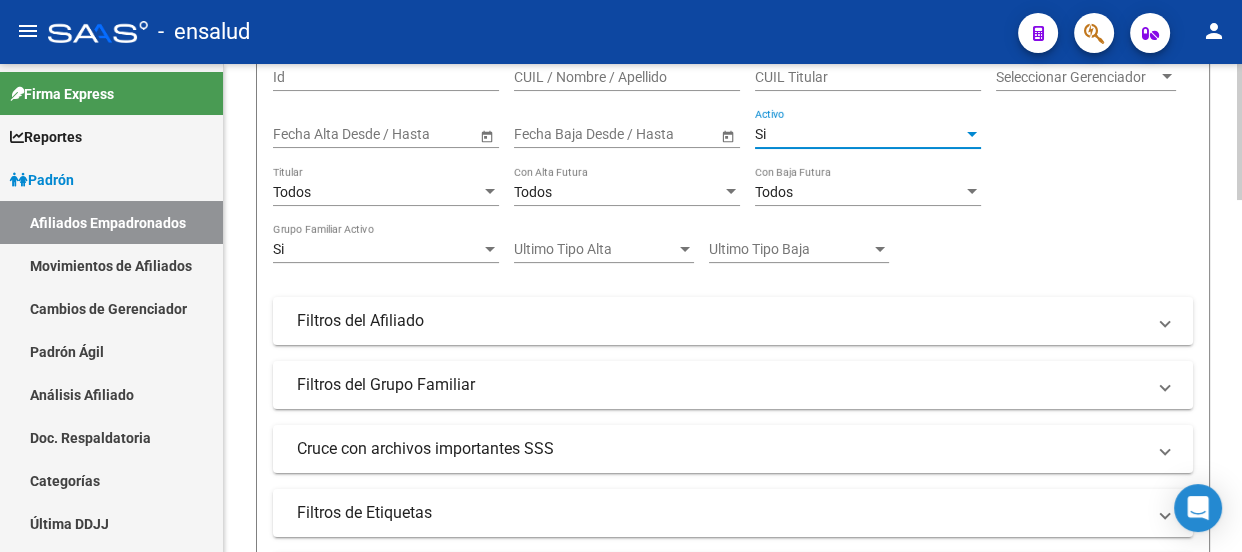 click on "Si" at bounding box center [859, 134] 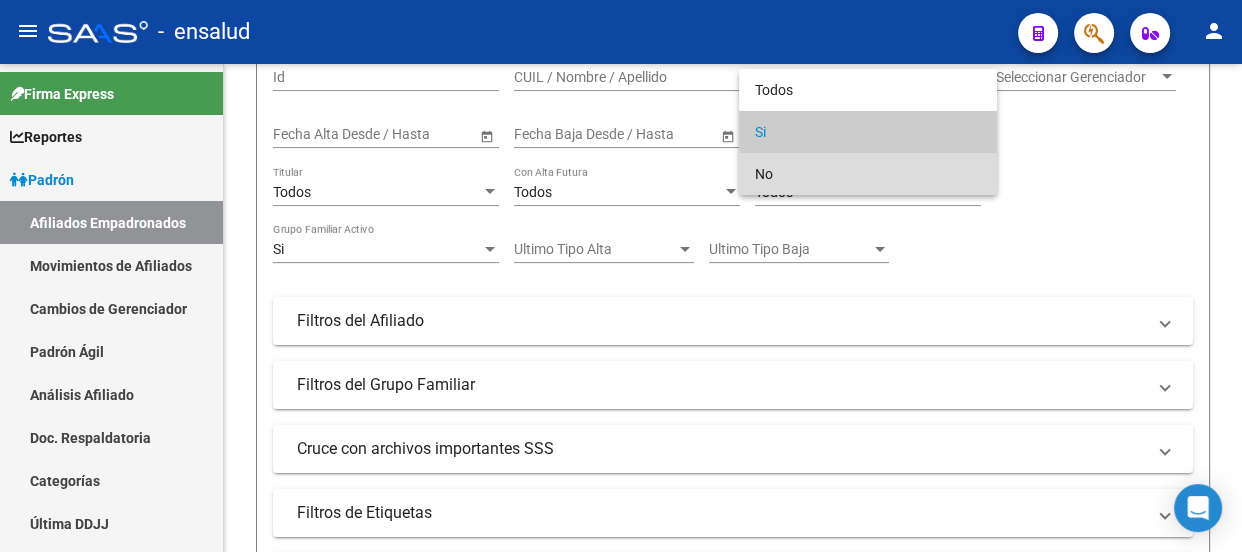 click on "No" at bounding box center (868, 174) 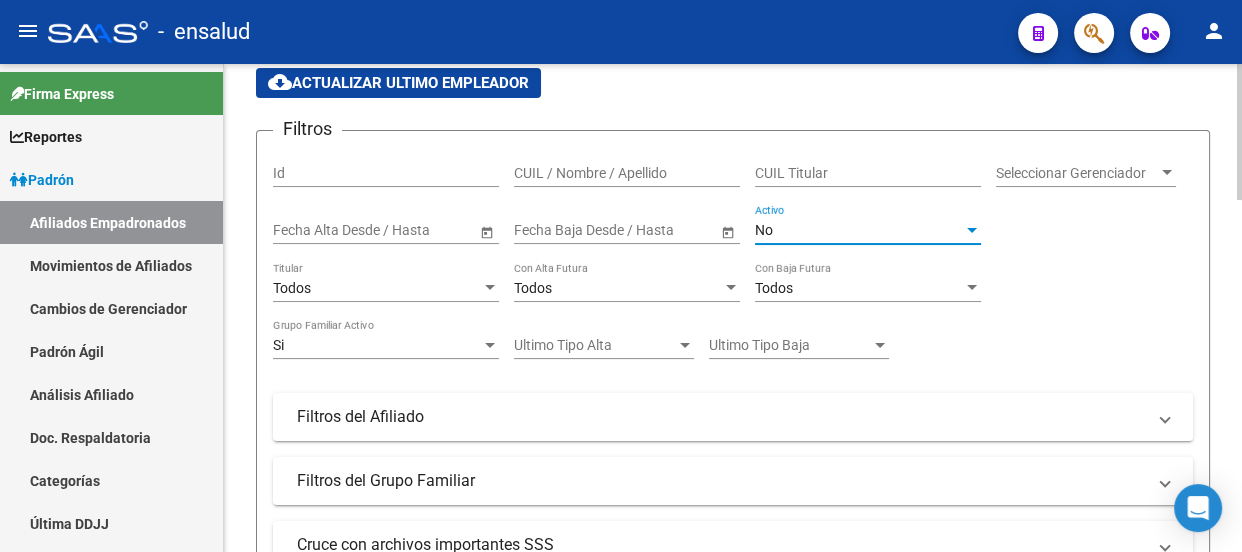 scroll, scrollTop: 454, scrollLeft: 0, axis: vertical 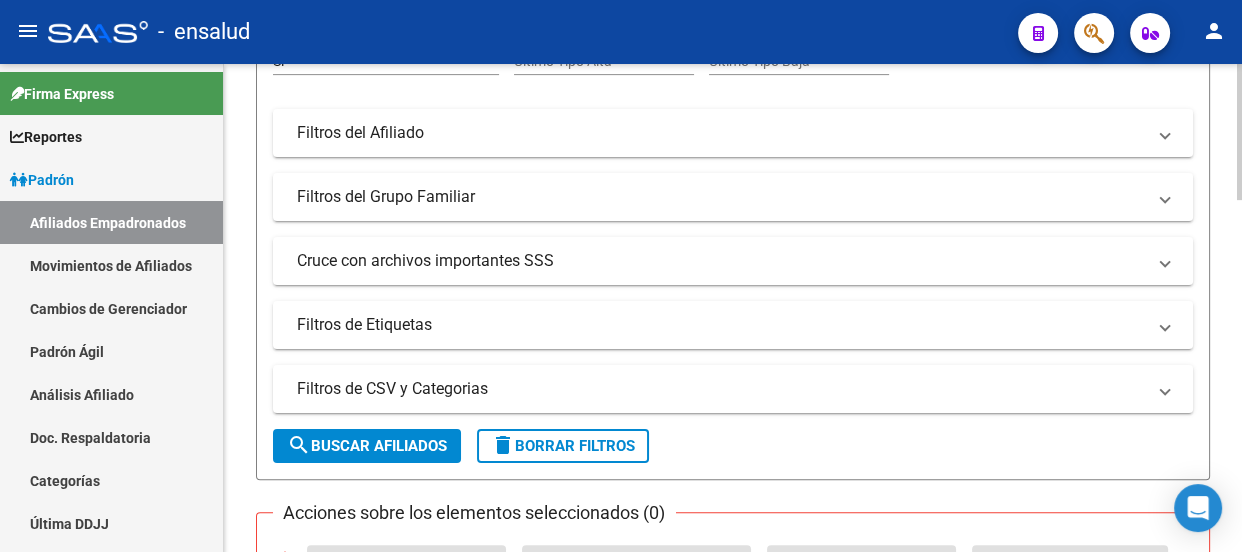 click on "search  Buscar Afiliados" 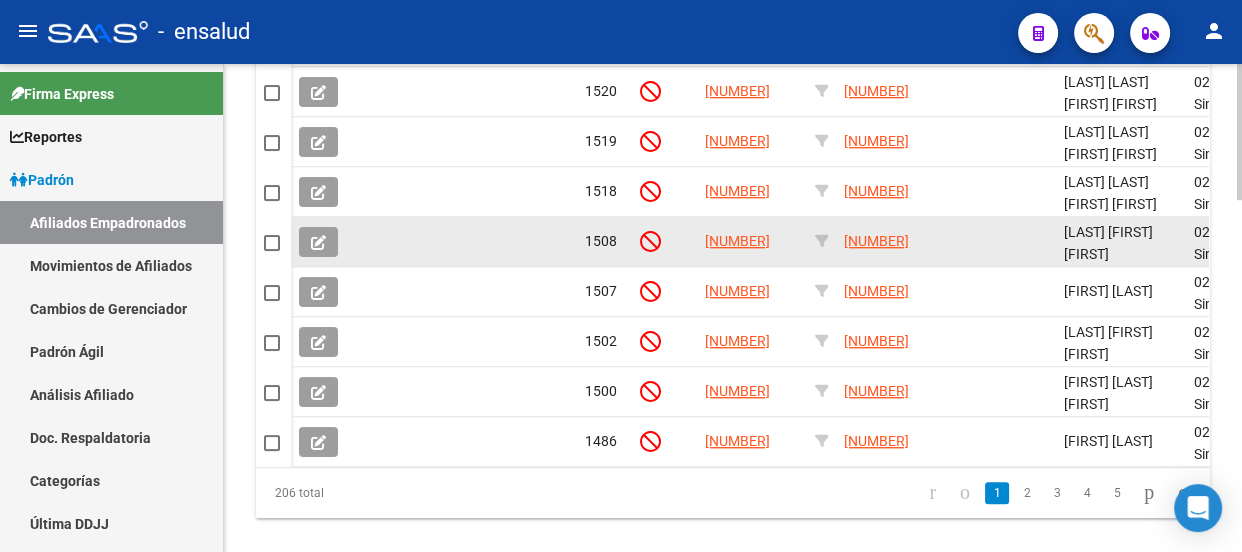 scroll, scrollTop: 1269, scrollLeft: 0, axis: vertical 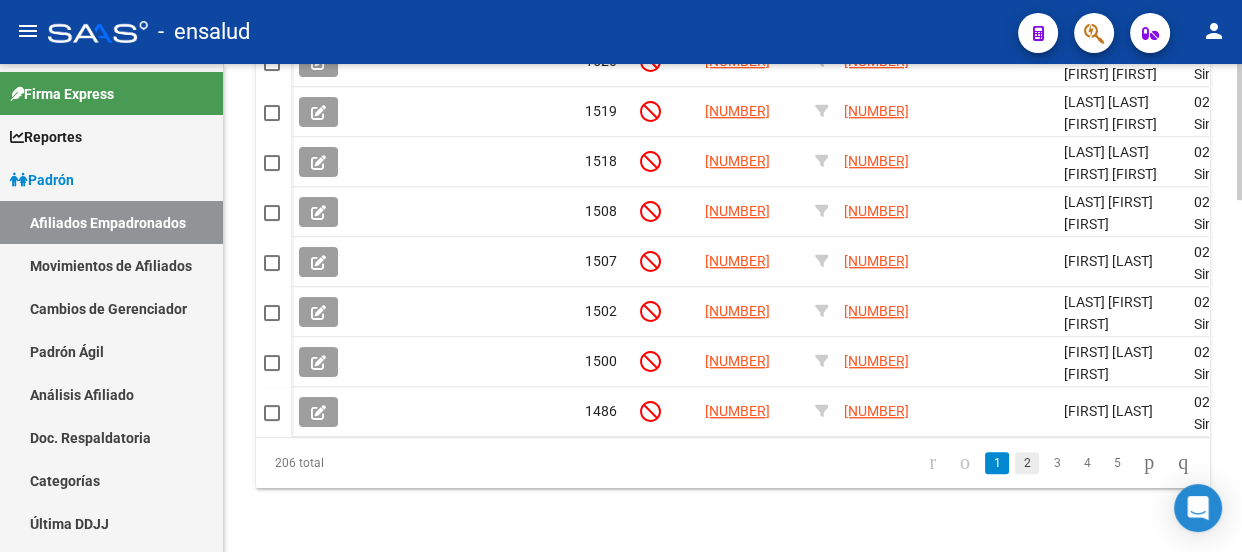 click on "2" 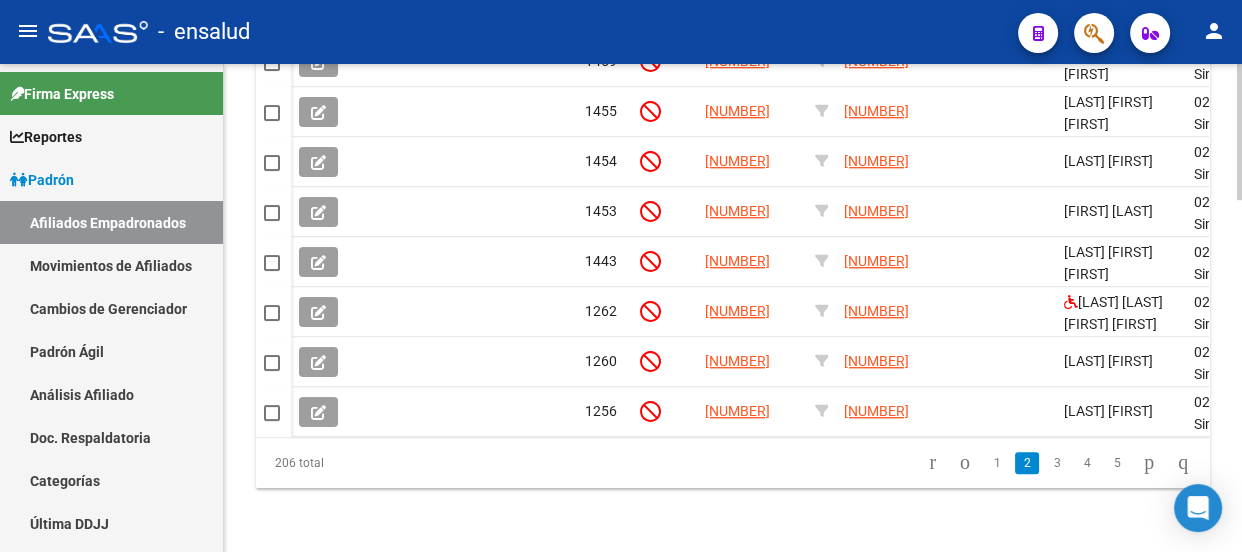 click on "3" 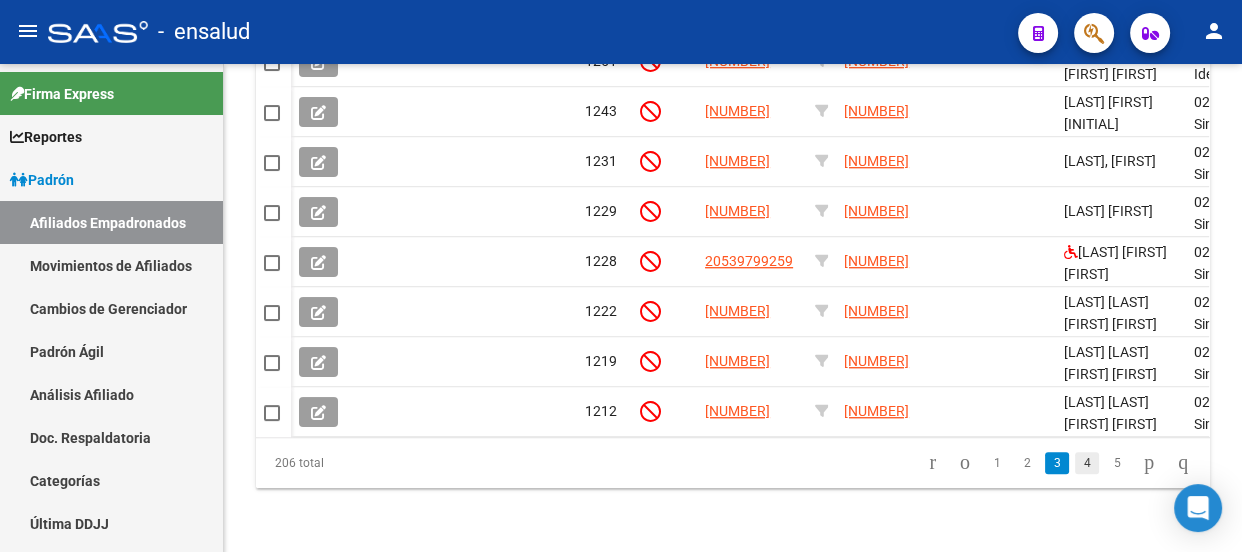 click on "4" 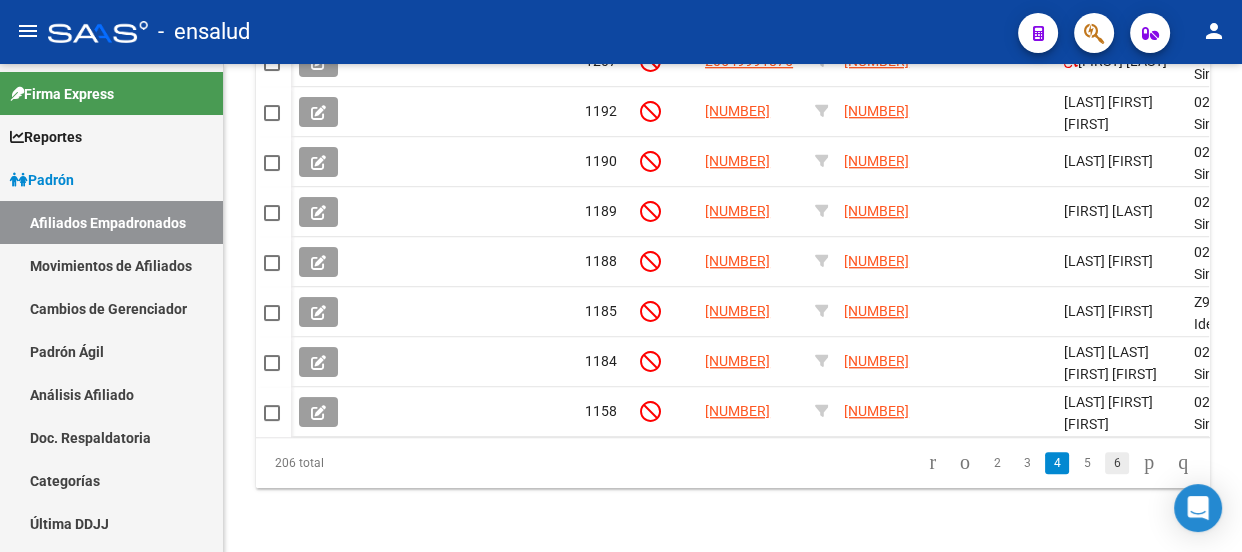 click on "6" 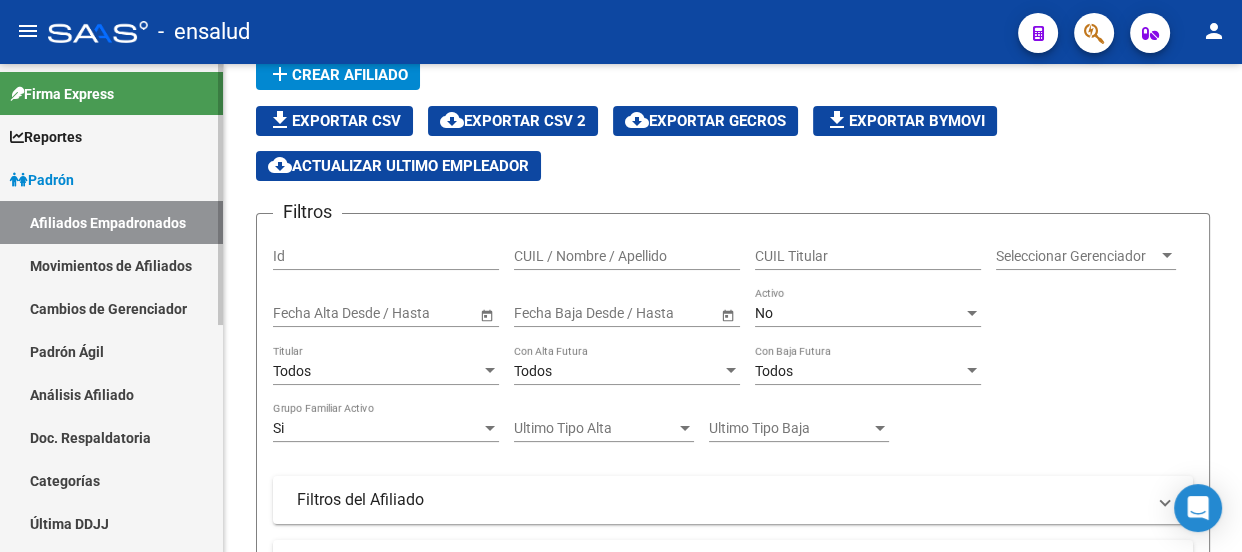 scroll, scrollTop: 0, scrollLeft: 0, axis: both 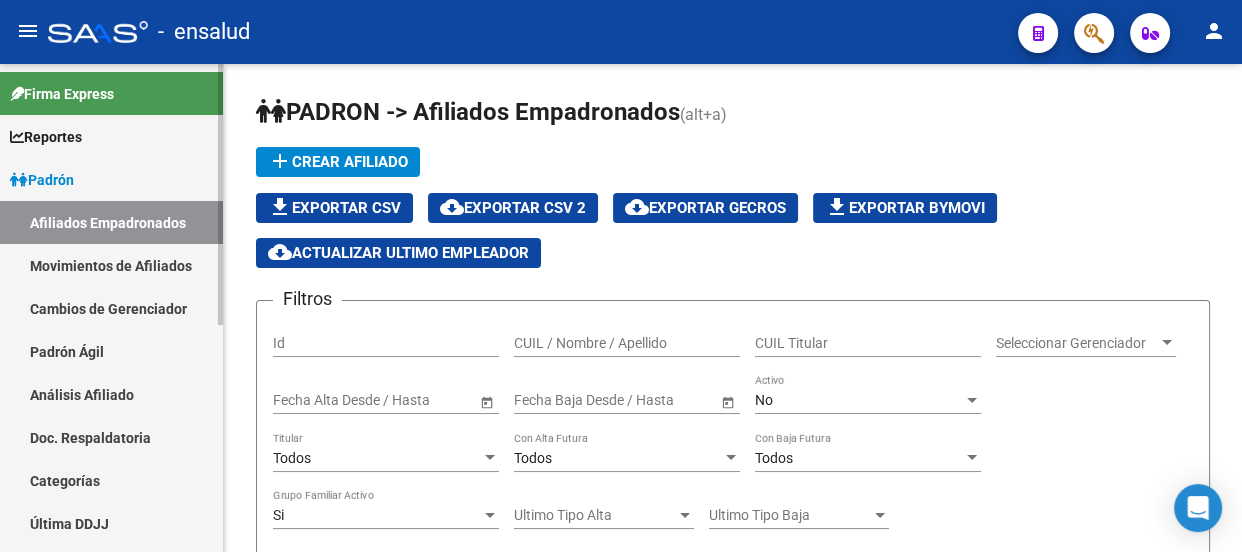 click on "Padrón" at bounding box center (111, 179) 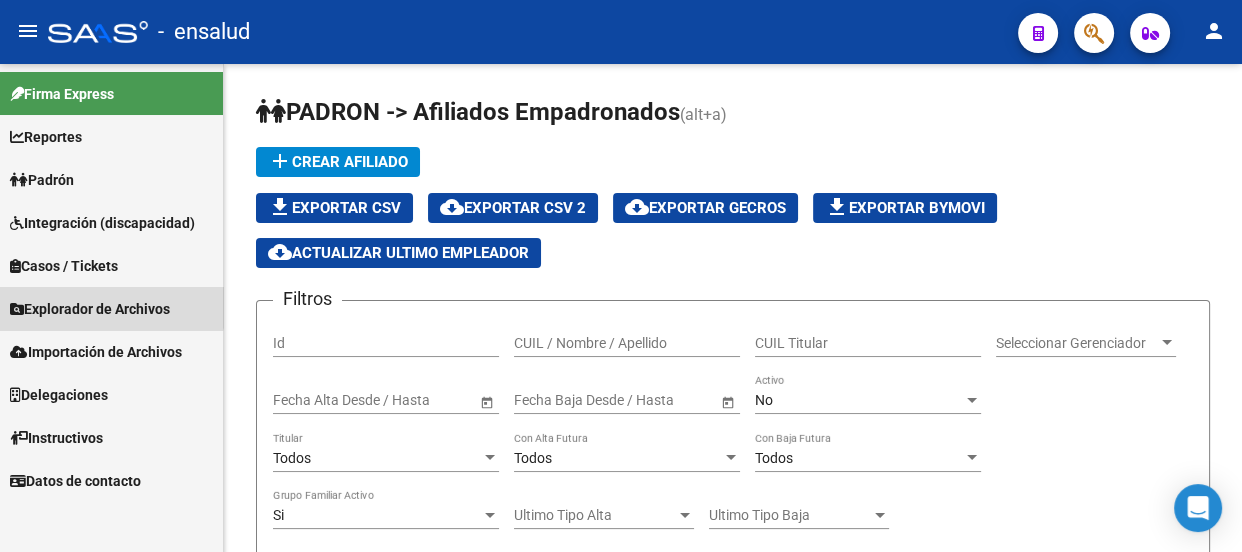 click on "Explorador de Archivos" at bounding box center (90, 309) 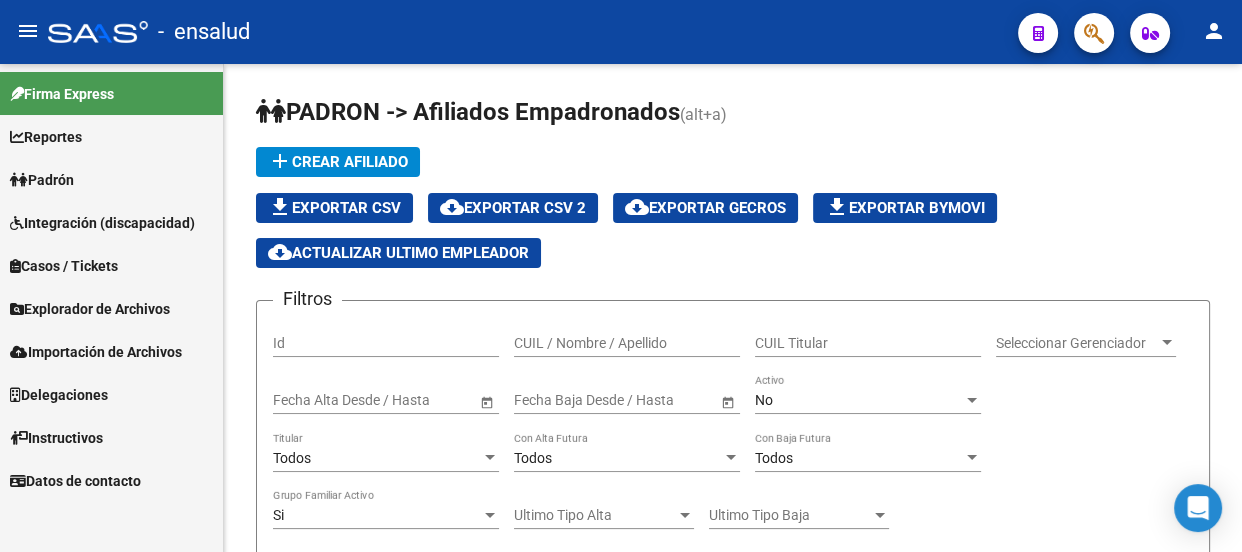 click on "Explorador de Archivos" at bounding box center (90, 309) 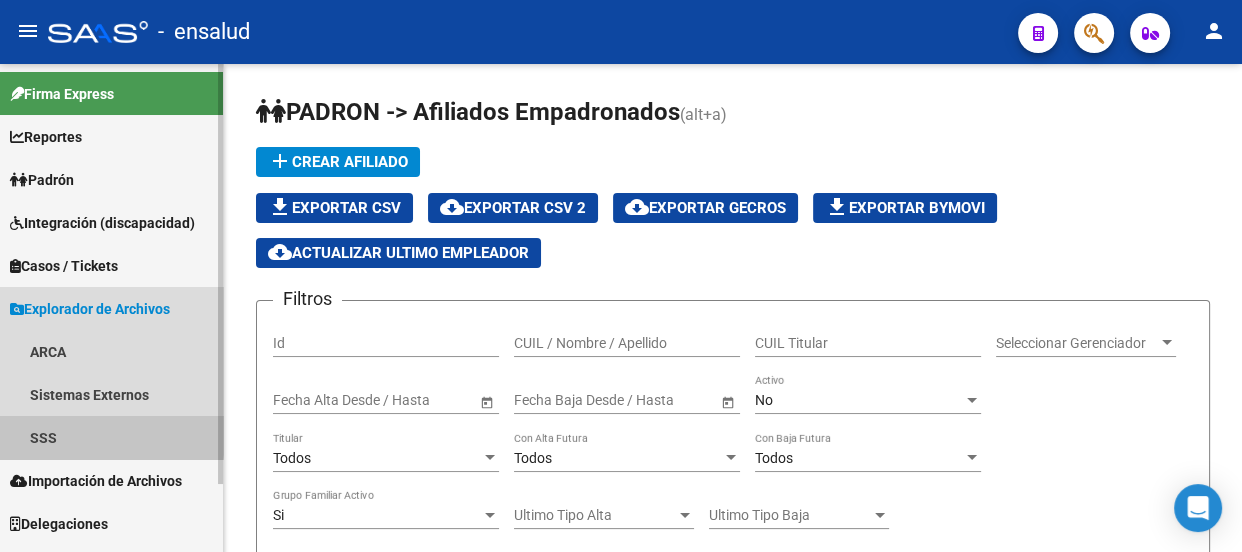 click on "SSS" at bounding box center [111, 437] 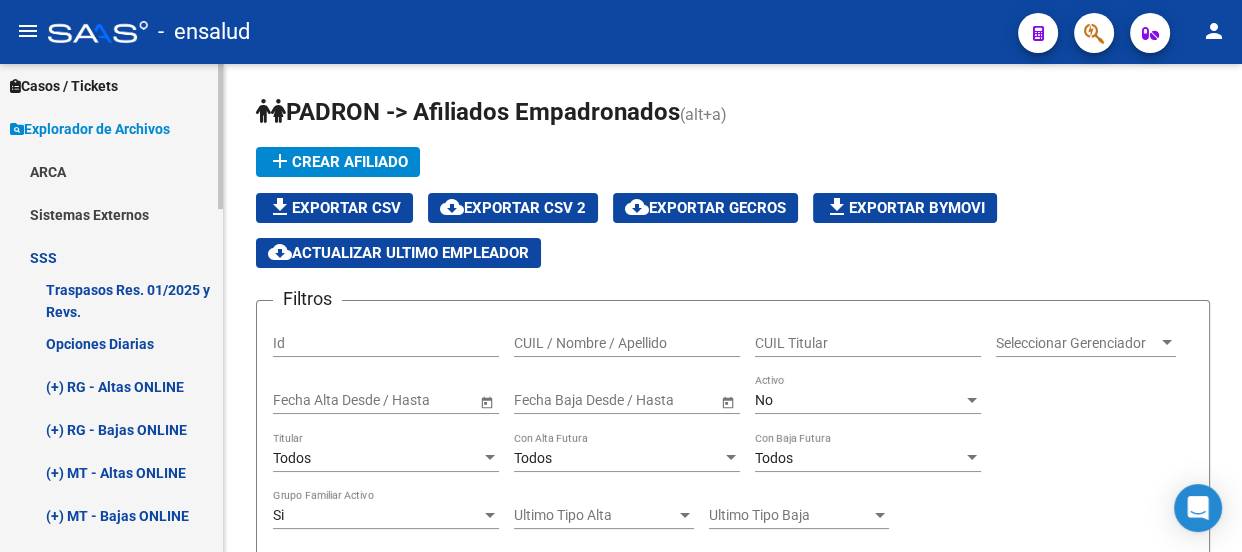 scroll, scrollTop: 181, scrollLeft: 0, axis: vertical 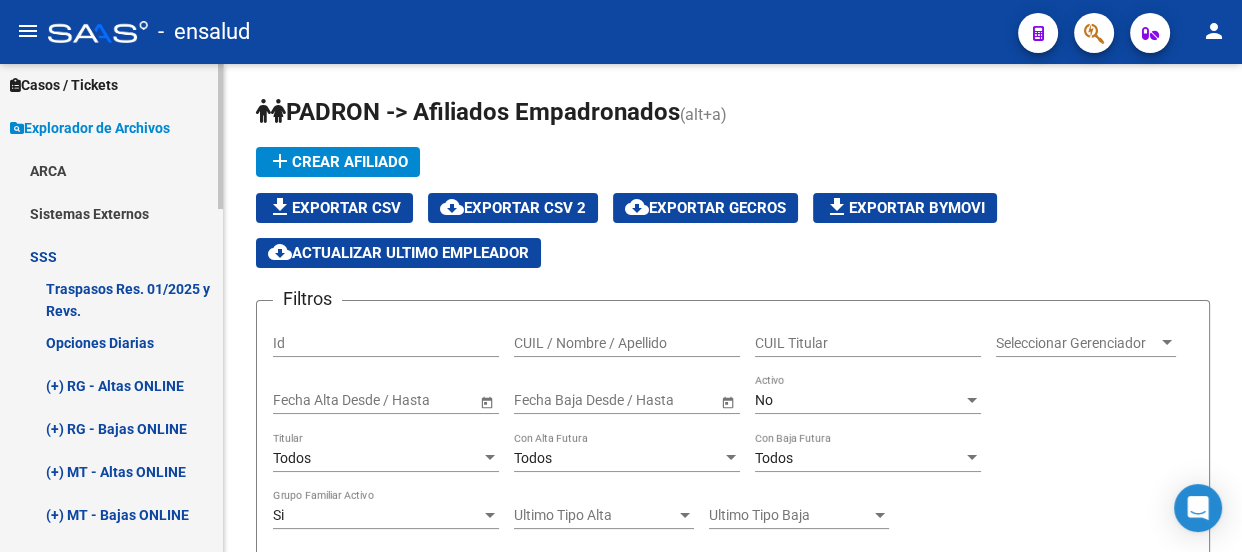 click on "Opciones Diarias" at bounding box center [111, 342] 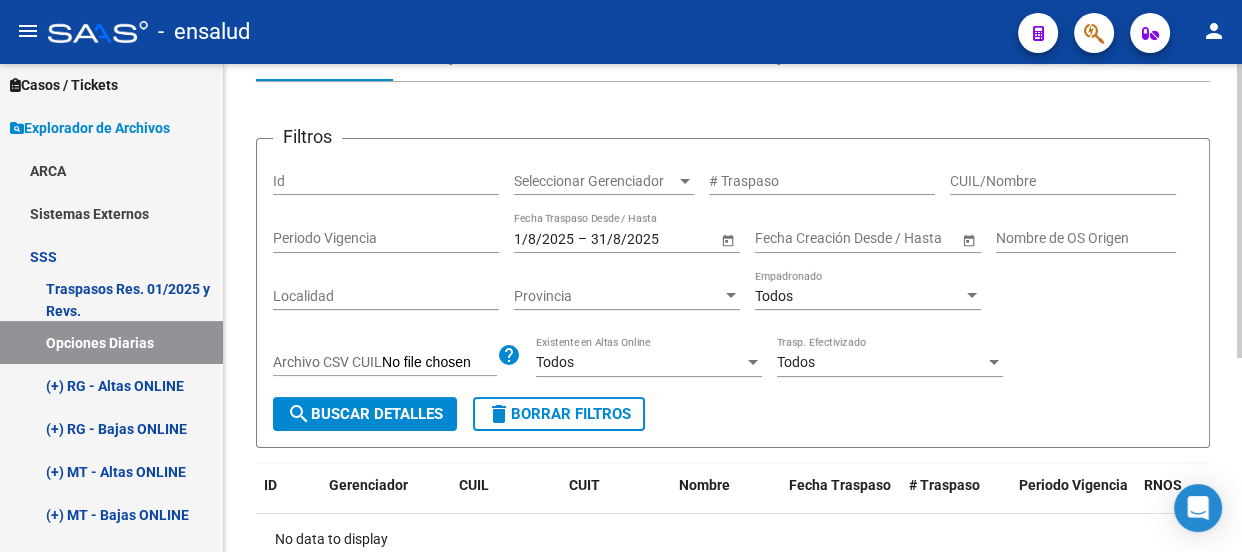 scroll, scrollTop: 272, scrollLeft: 0, axis: vertical 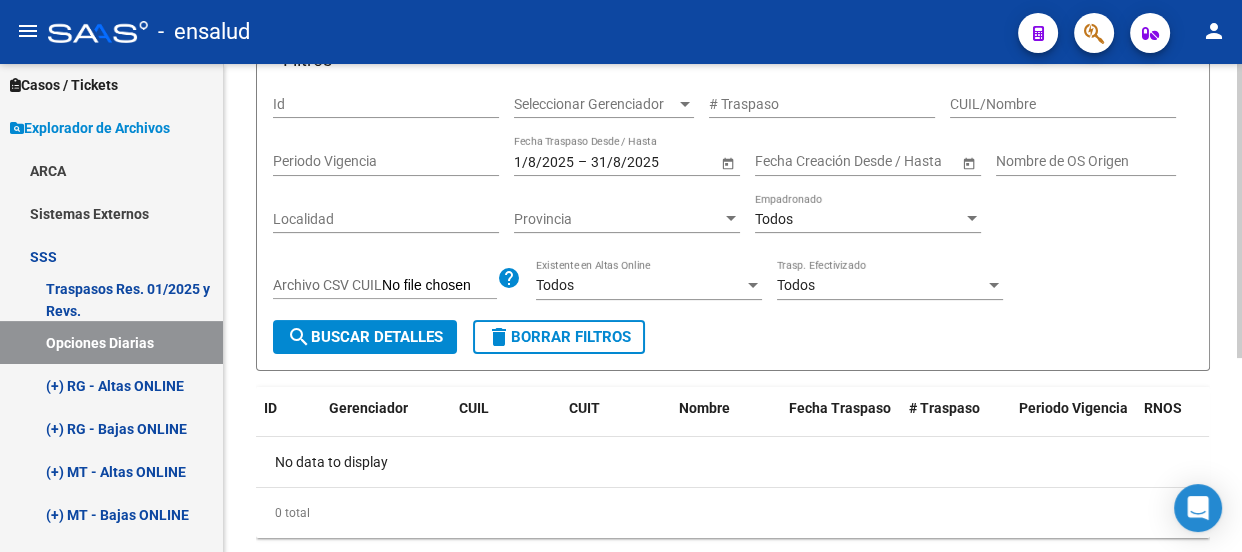 click on "search  Buscar Detalles" at bounding box center [365, 337] 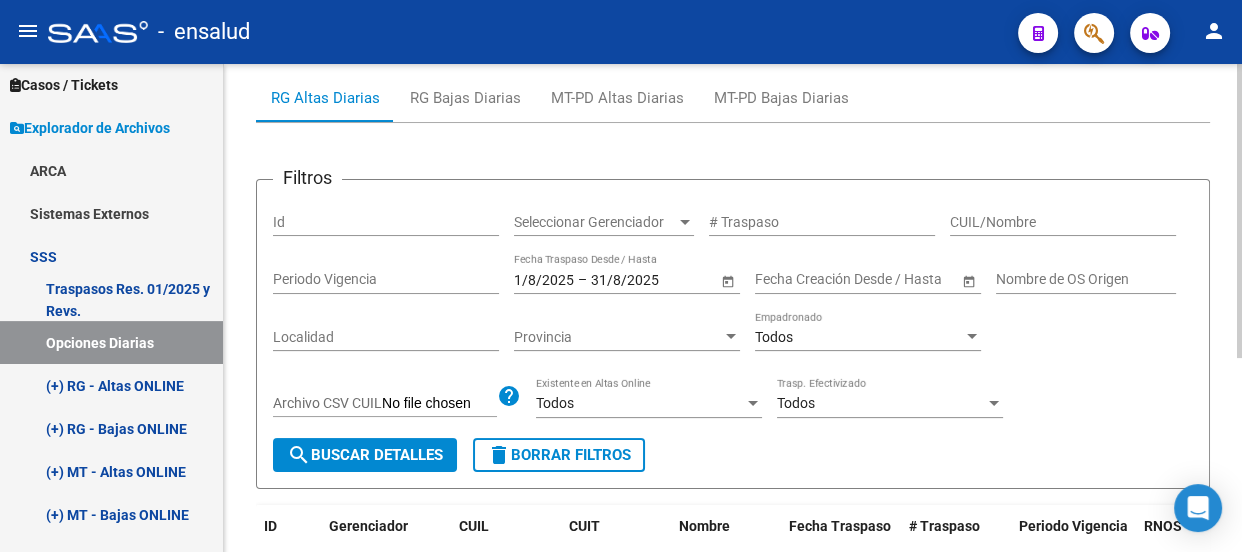 scroll, scrollTop: 181, scrollLeft: 0, axis: vertical 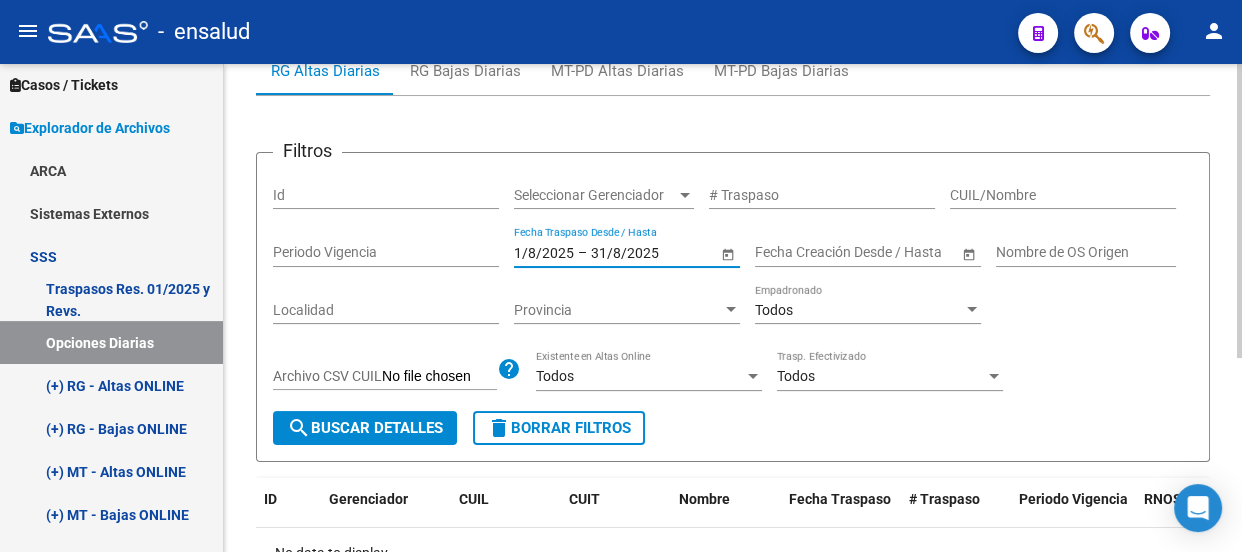 click on "31/8/2025" at bounding box center [640, 252] 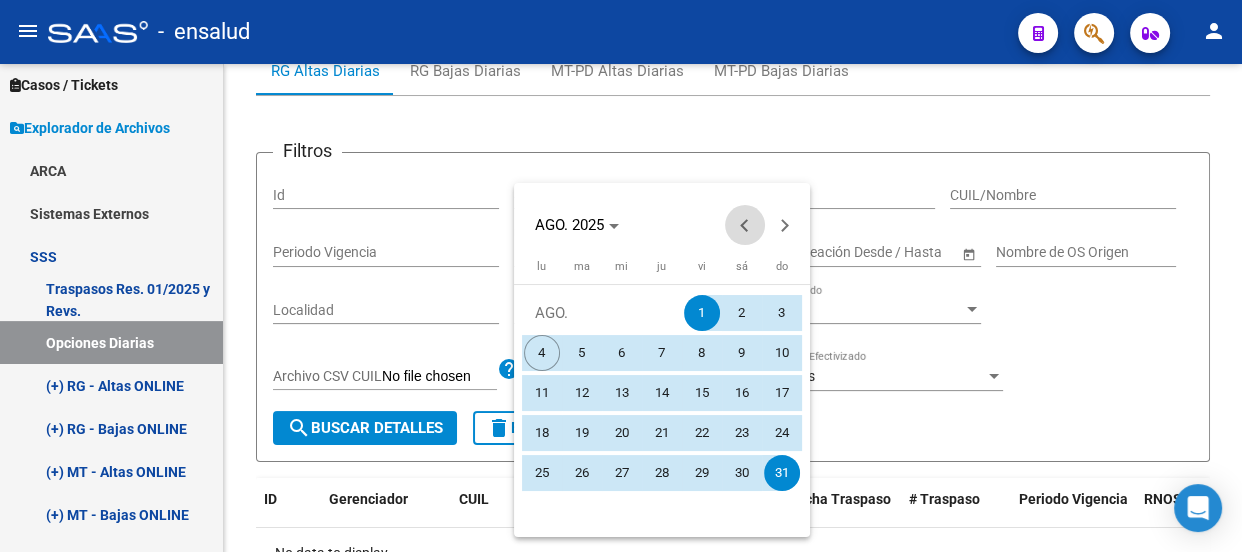 click at bounding box center (745, 225) 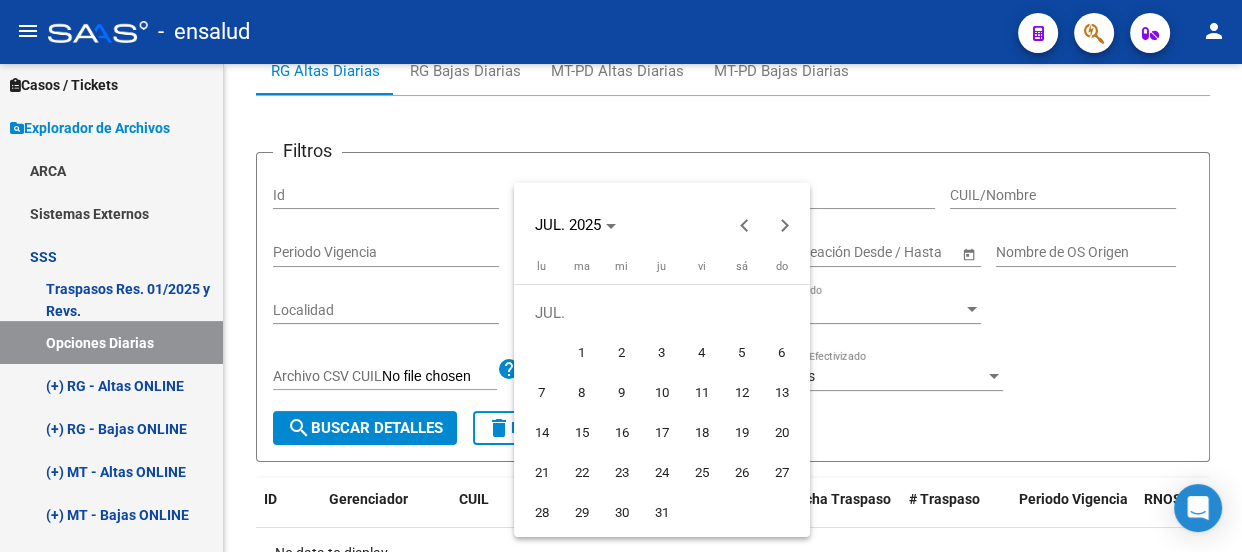 click on "1" at bounding box center [582, 353] 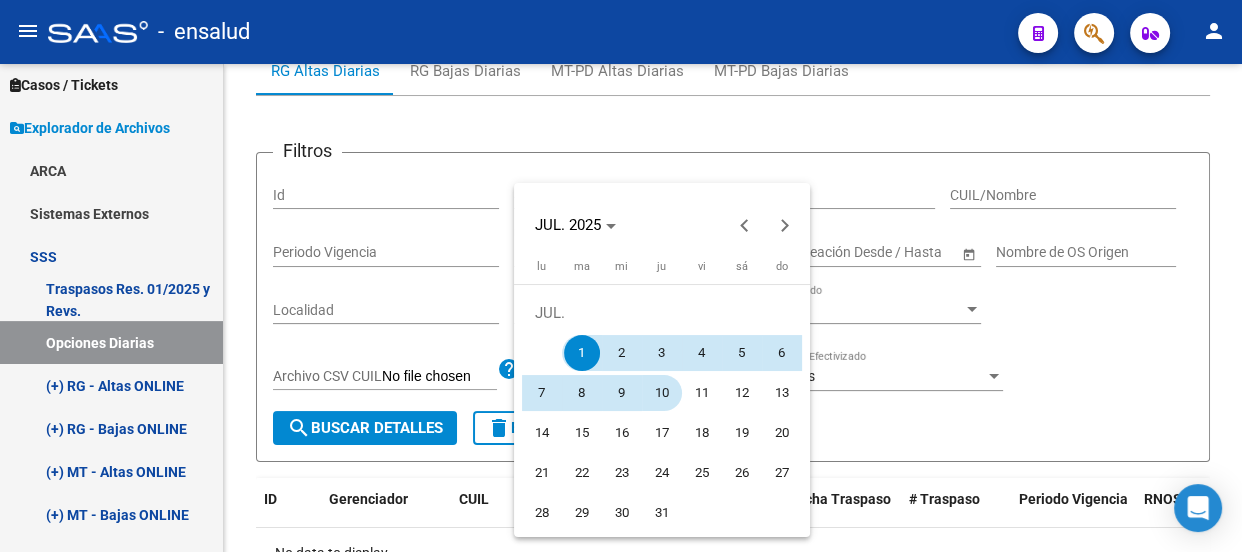 drag, startPoint x: 582, startPoint y: 351, endPoint x: 652, endPoint y: 467, distance: 135.48431 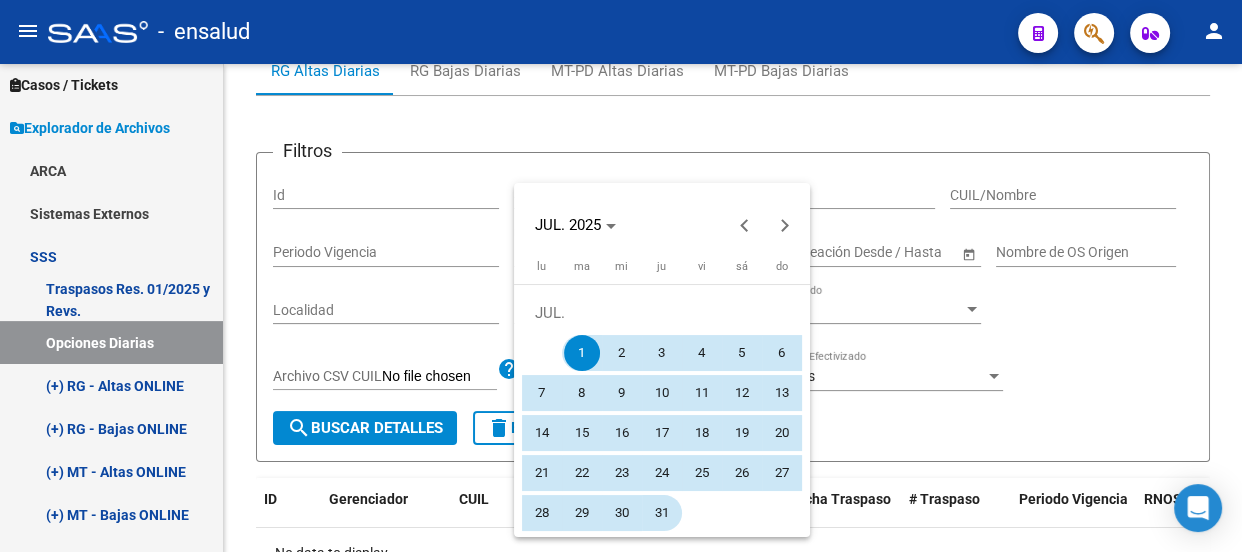 click on "[MONTH] 1 2 3 4 5 6 7 8 9 10 11 12 13 14 15 16 17 18 19 20 21 22 23 24 25 26 27 28 29 30 31 Start date
End date" at bounding box center (662, 413) 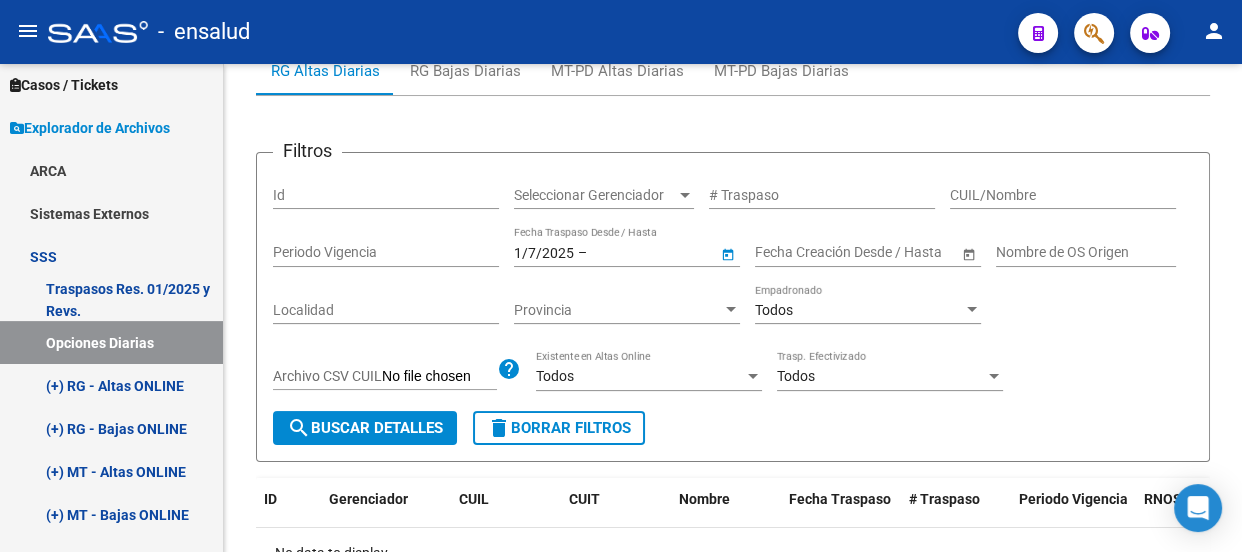 type on "31/7/2025" 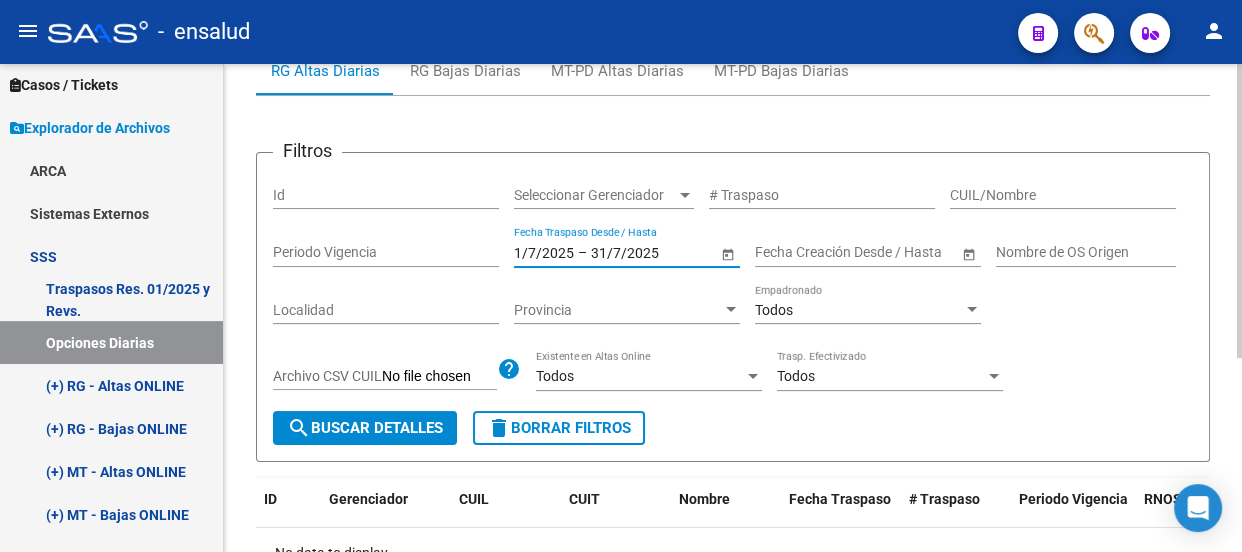 click on "search  Buscar Detalles" at bounding box center [365, 428] 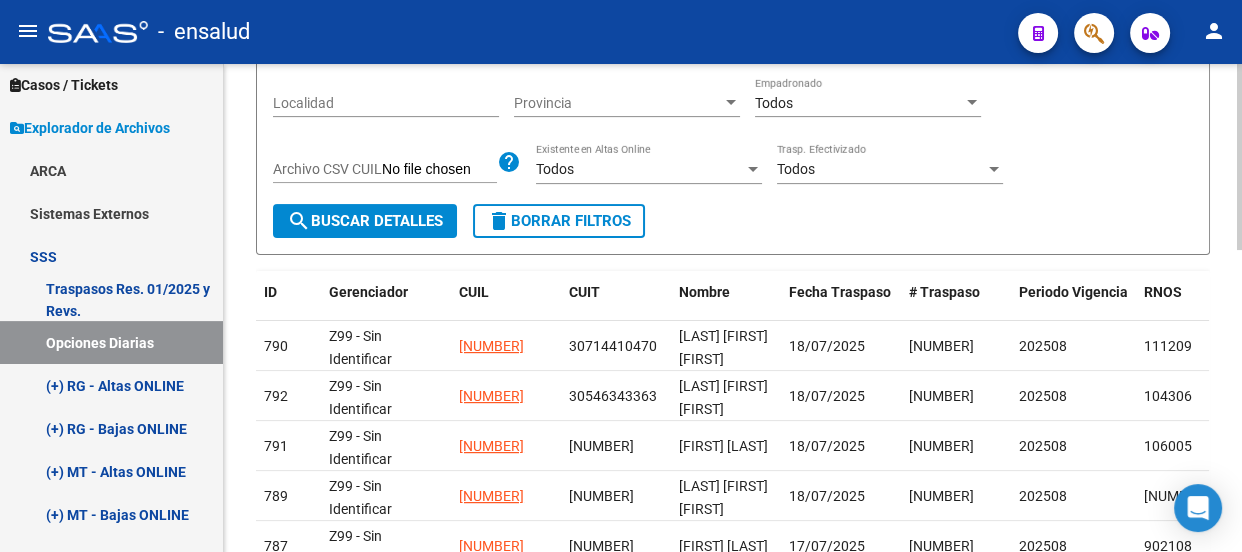 scroll, scrollTop: 454, scrollLeft: 0, axis: vertical 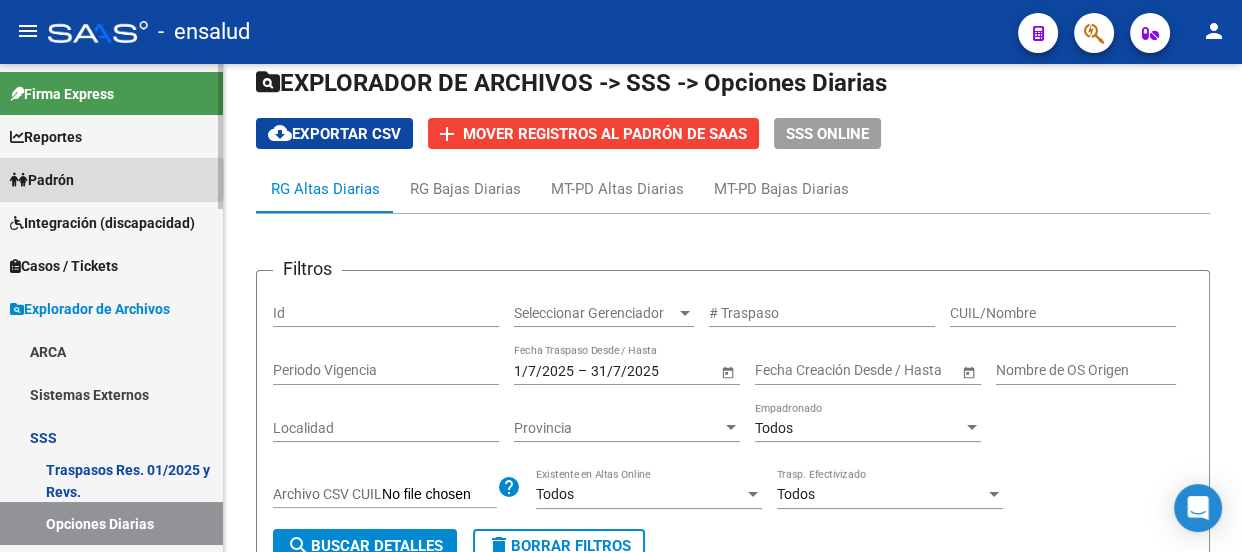 click on "Padrón" at bounding box center (111, 179) 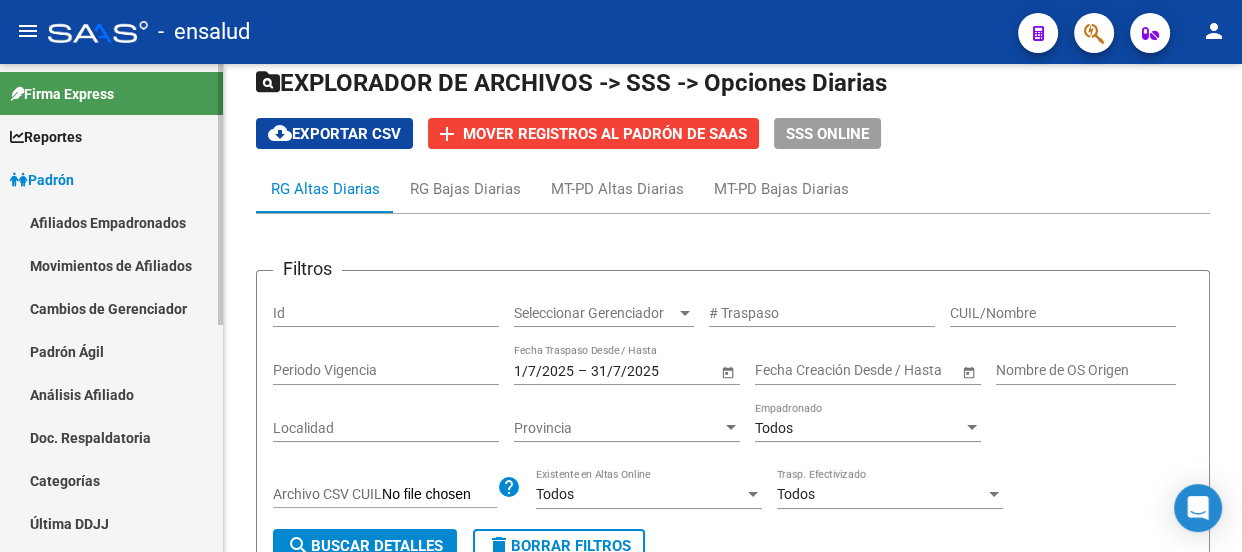 click on "Movimientos de Afiliados" at bounding box center (111, 265) 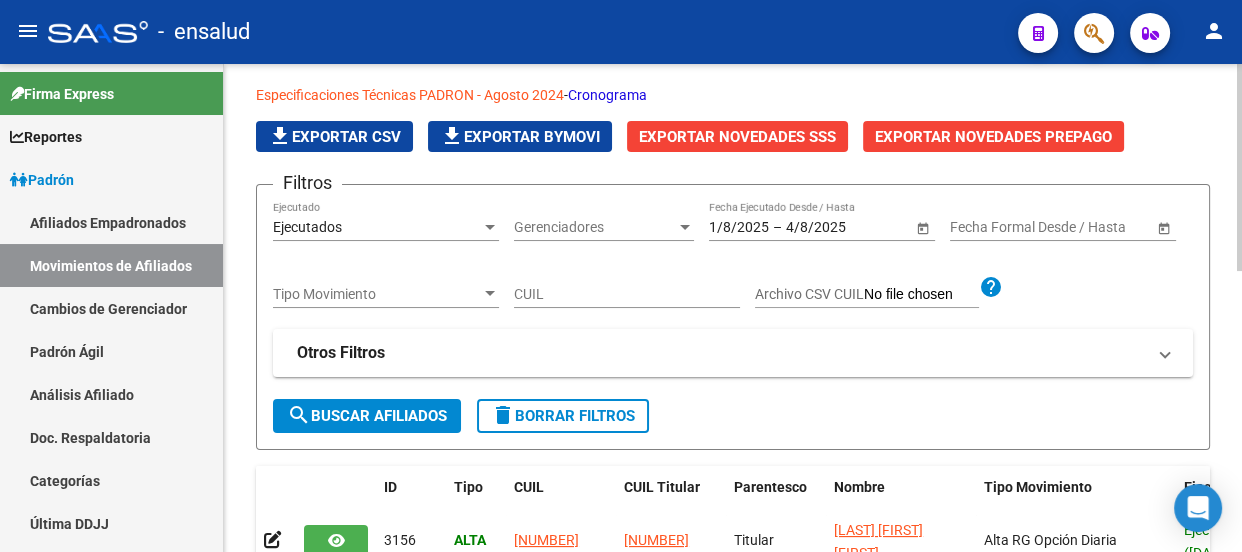 click on "CUIL" at bounding box center (627, 294) 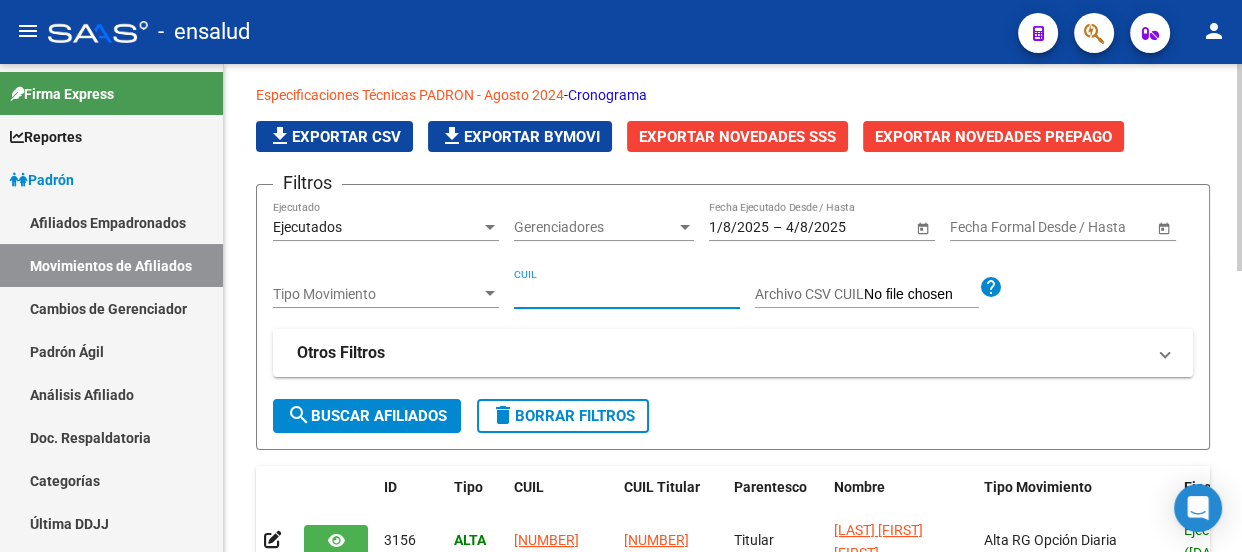 click on "Ejecutados Ejecutado" 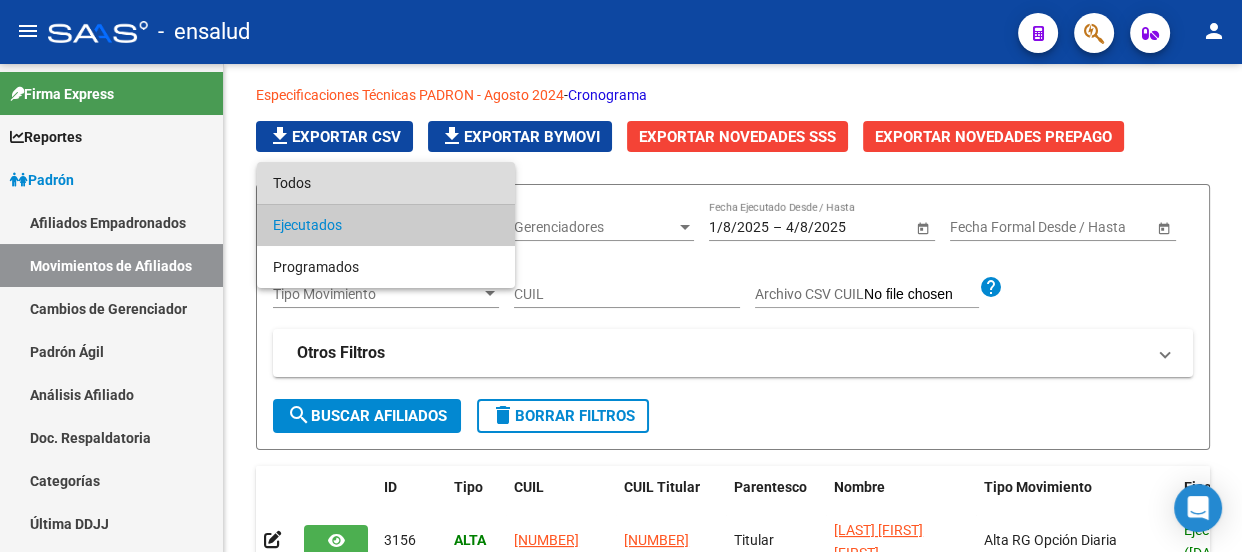 click on "Todos" at bounding box center (386, 183) 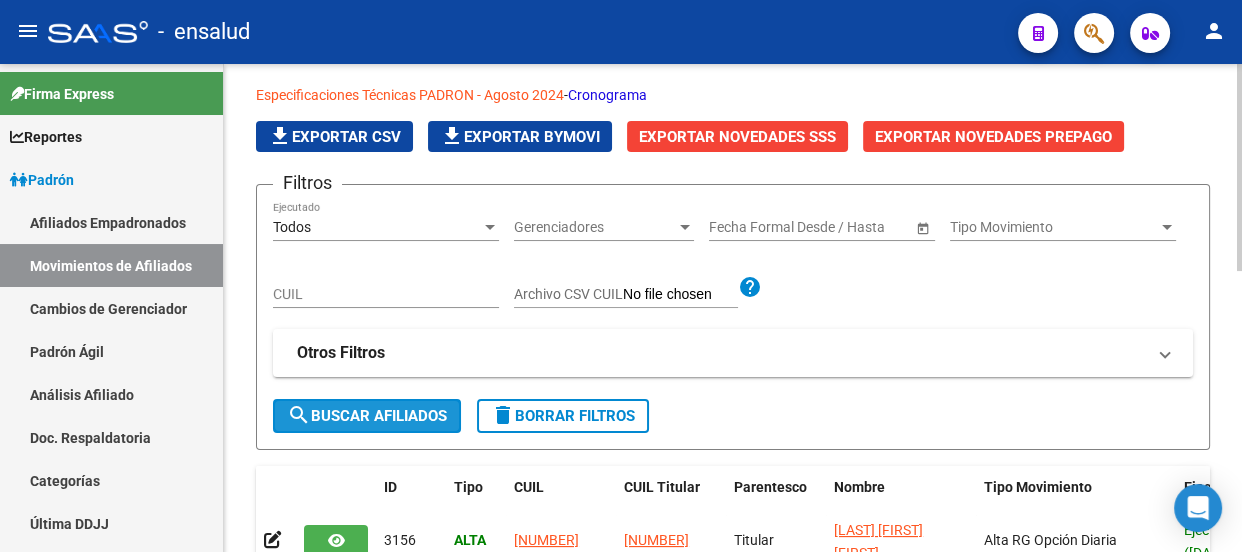 drag, startPoint x: 380, startPoint y: 406, endPoint x: 461, endPoint y: 380, distance: 85.07056 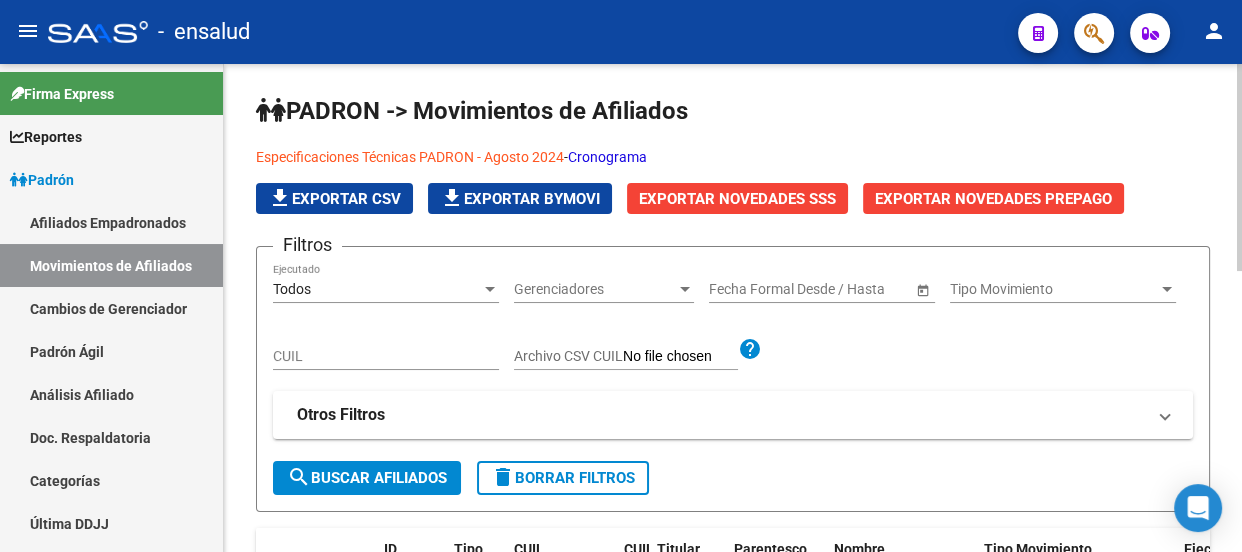 scroll, scrollTop: 0, scrollLeft: 0, axis: both 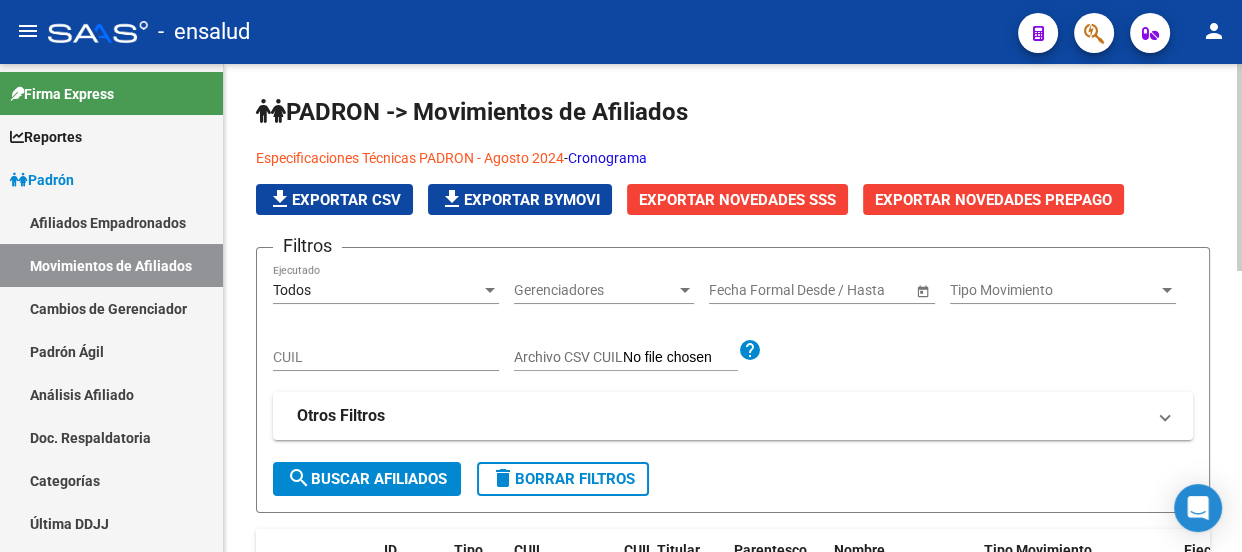 click on "CUIL" 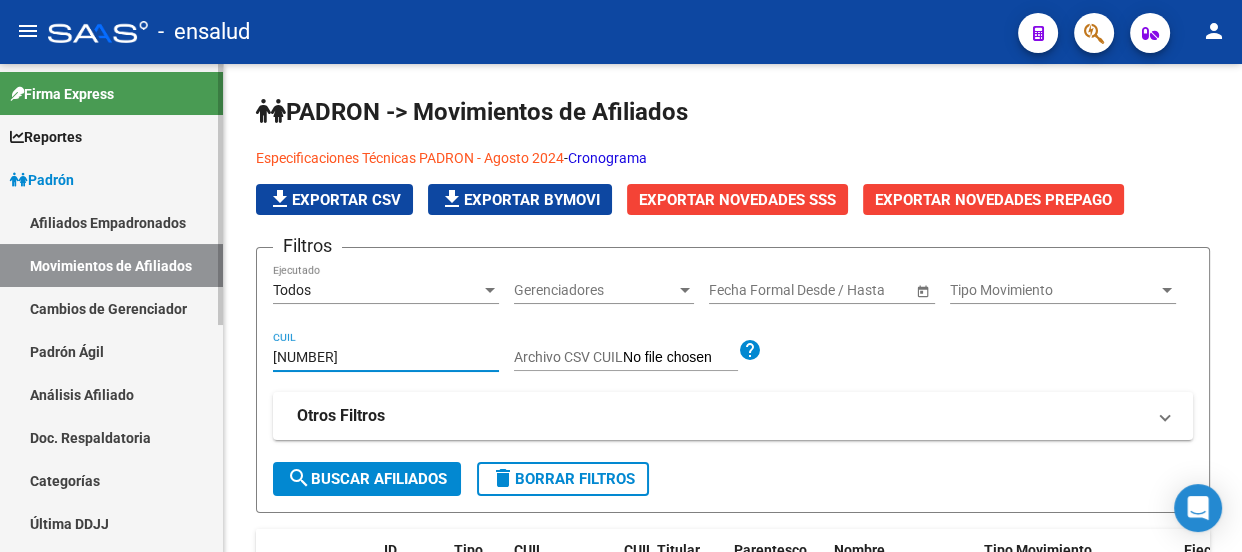 drag, startPoint x: 377, startPoint y: 350, endPoint x: 189, endPoint y: 350, distance: 188 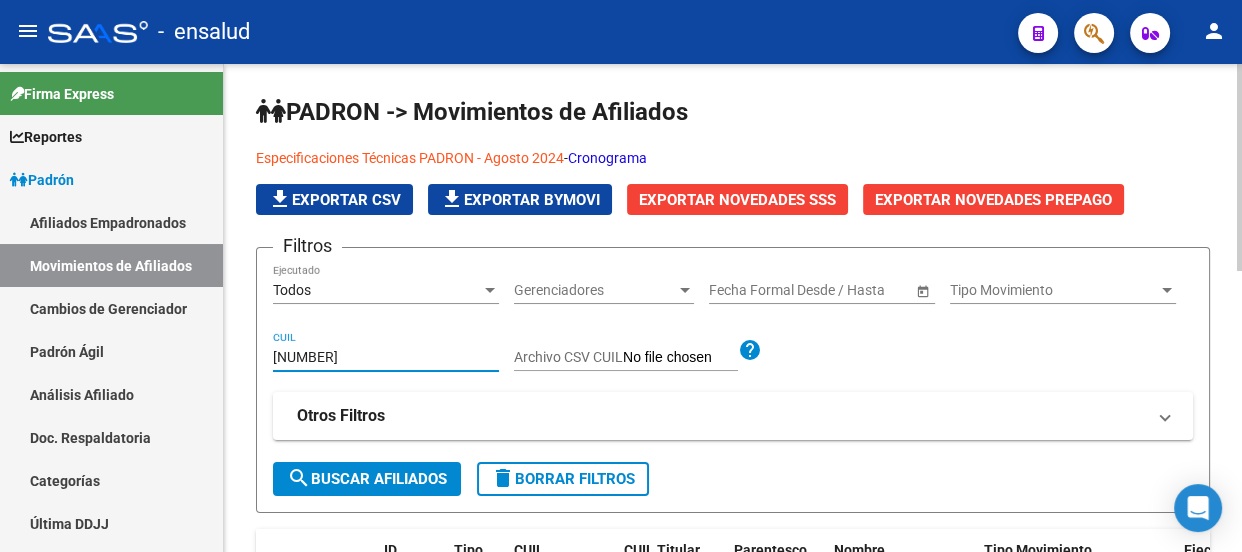 type on "[NUMBER]" 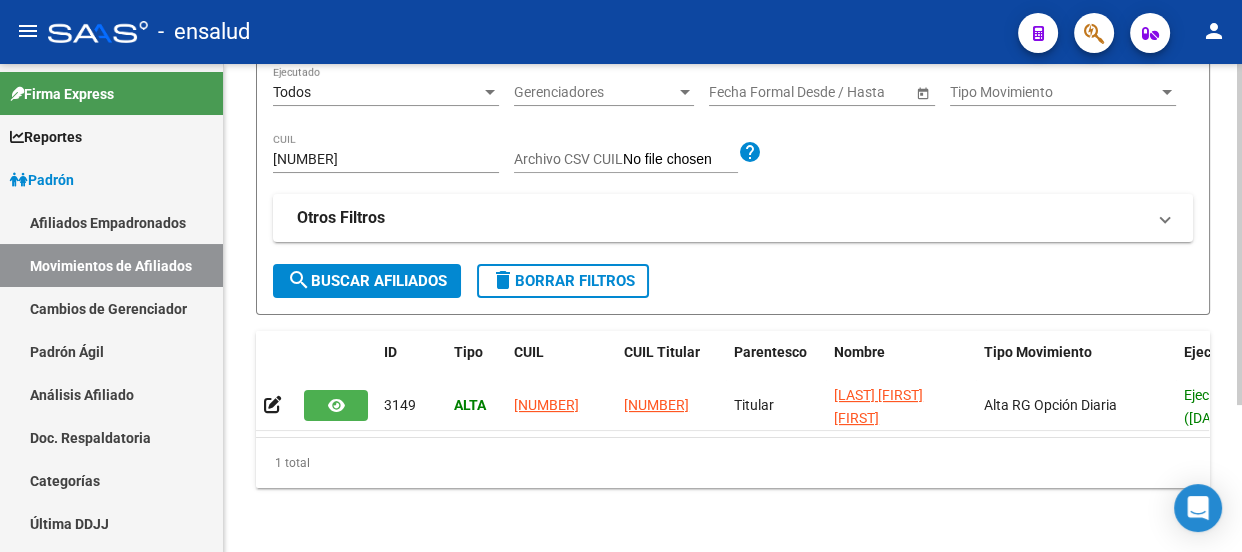 scroll, scrollTop: 210, scrollLeft: 0, axis: vertical 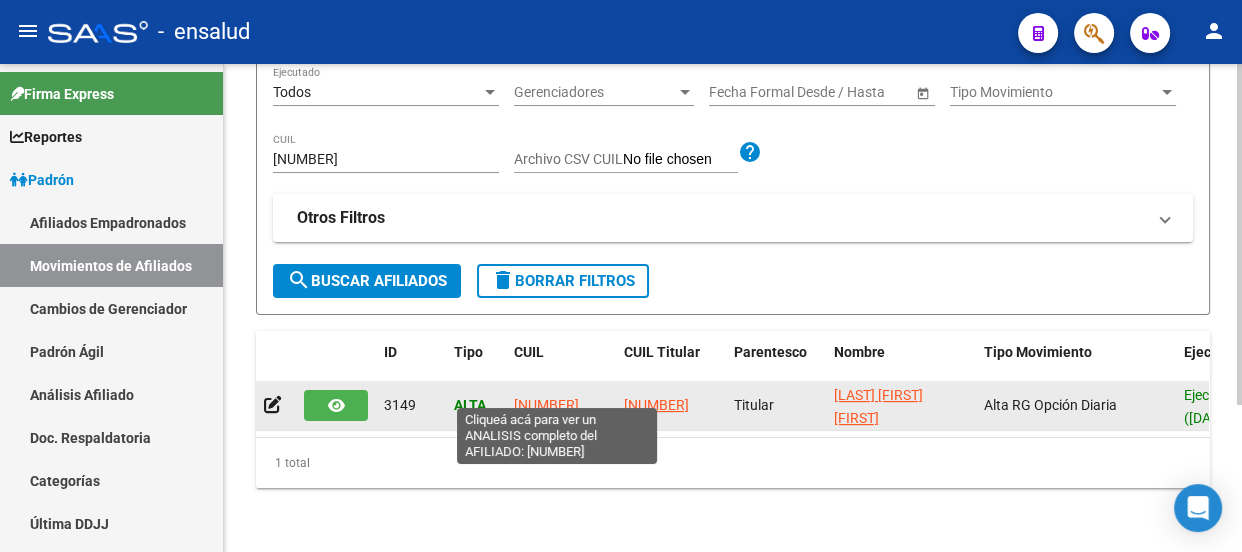 click on "[NUMBER]" 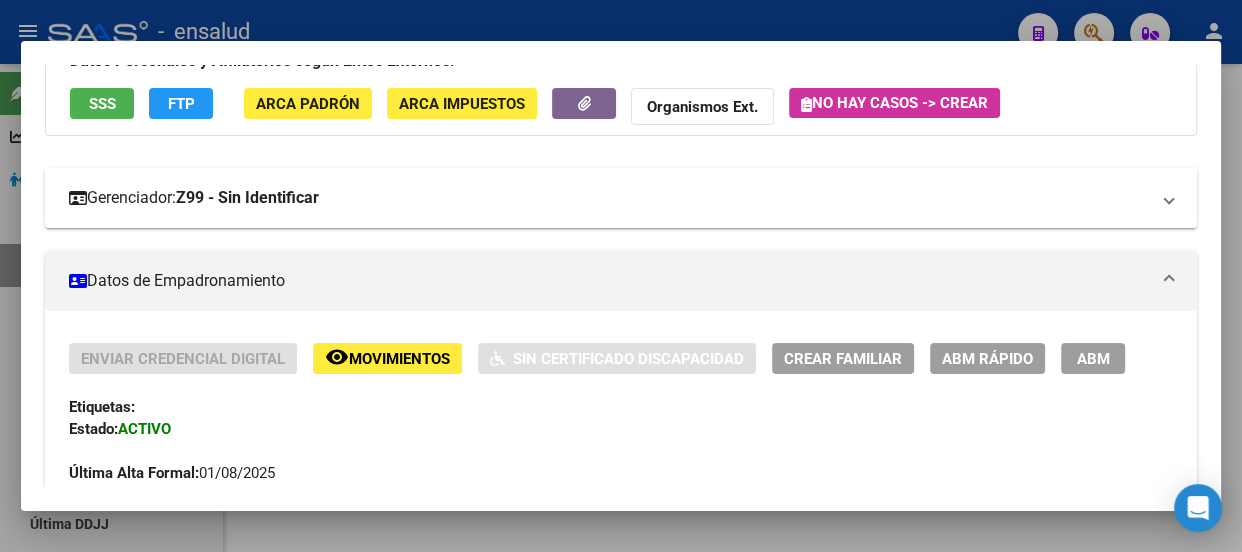 scroll, scrollTop: 181, scrollLeft: 0, axis: vertical 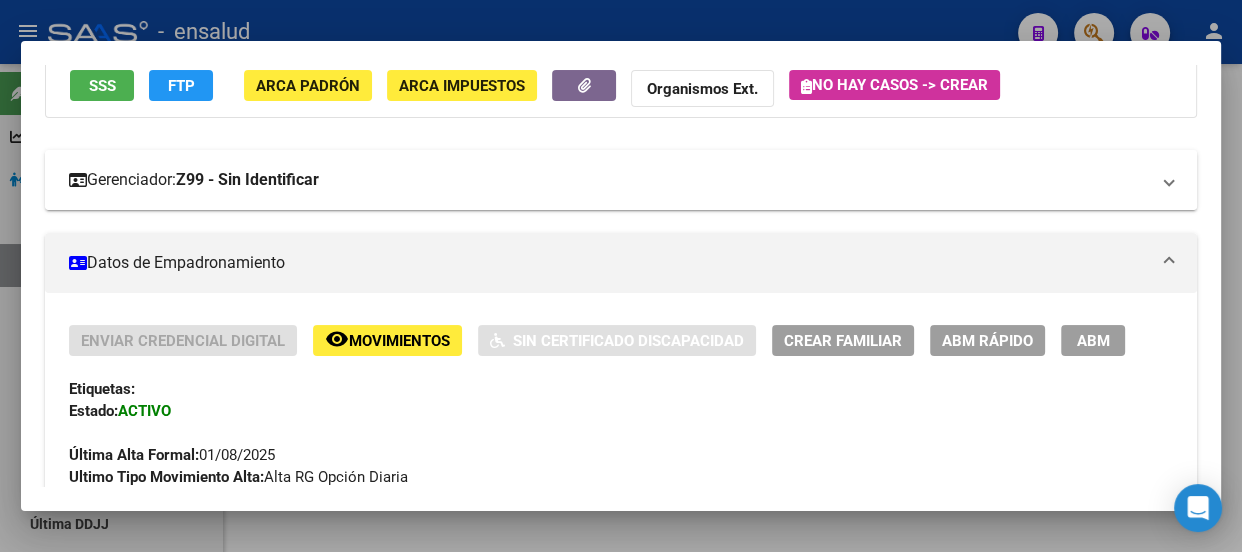click on "Gerenciador:      Z99 - Sin Identificar" at bounding box center (609, 180) 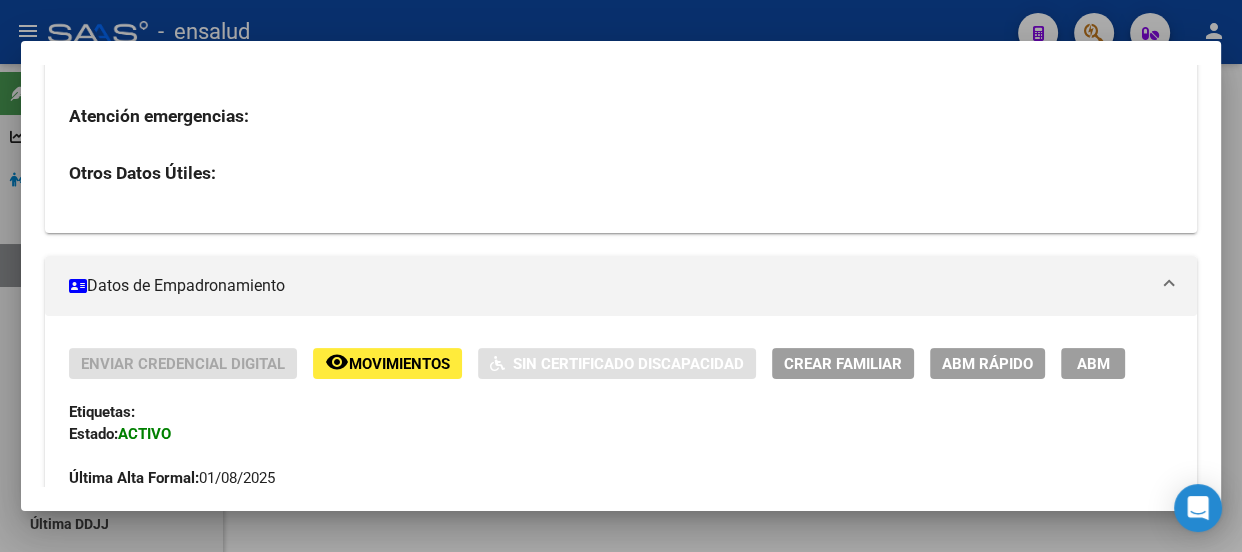 scroll, scrollTop: 454, scrollLeft: 0, axis: vertical 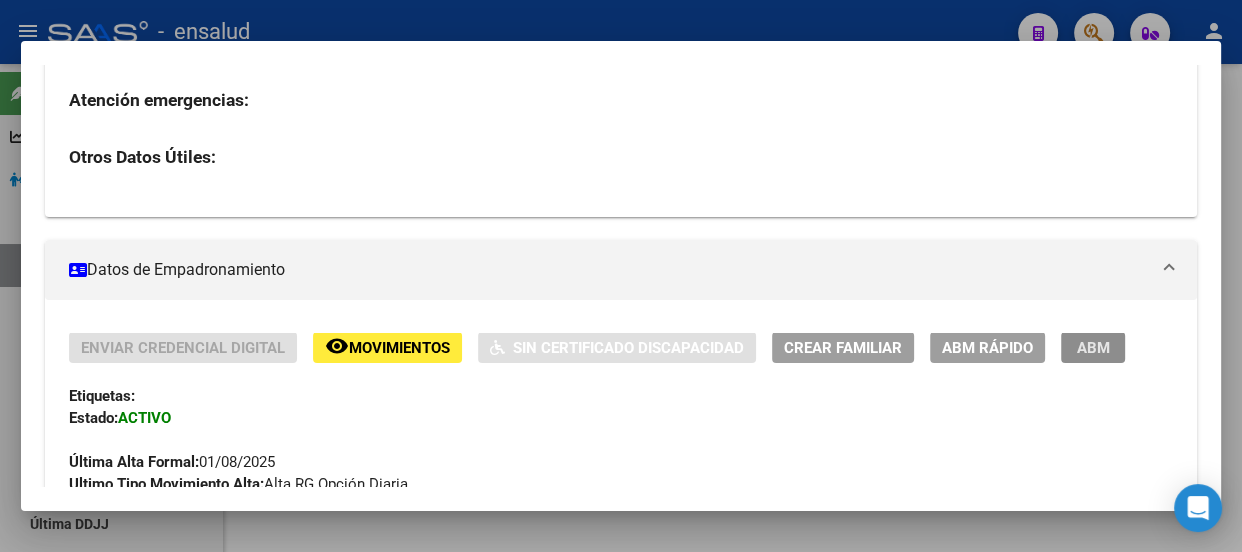 click on "ABM" at bounding box center [1093, 348] 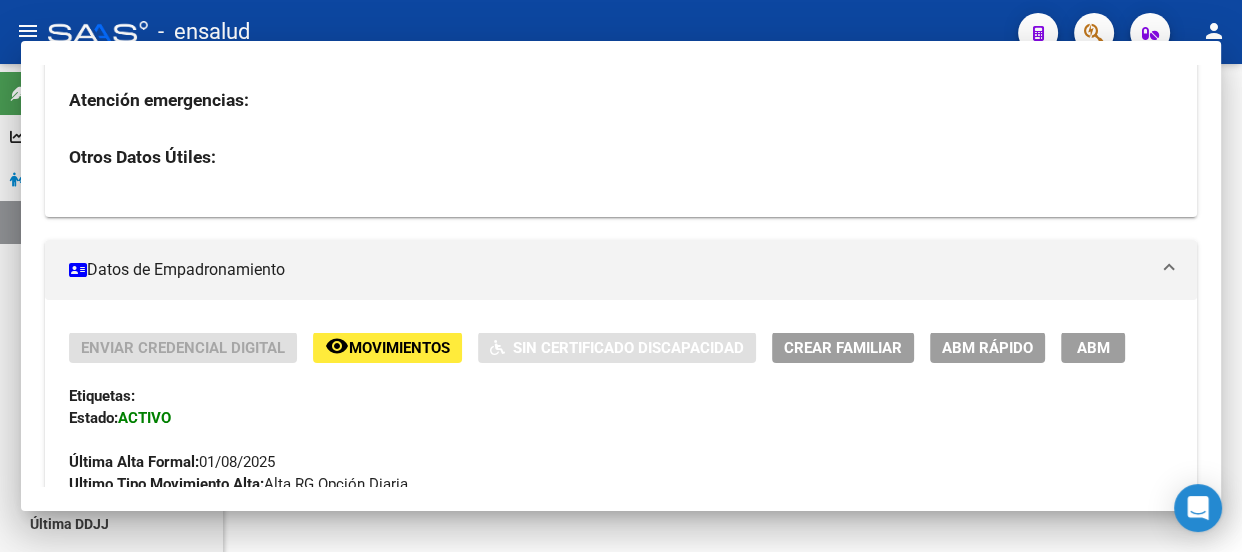 scroll, scrollTop: 0, scrollLeft: 0, axis: both 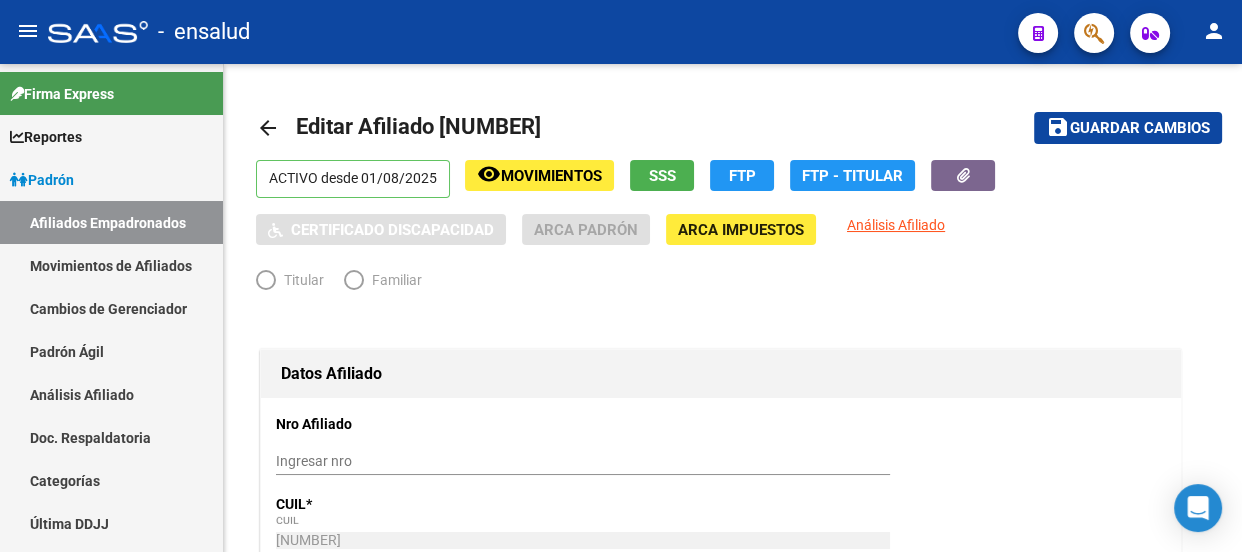 radio on "true" 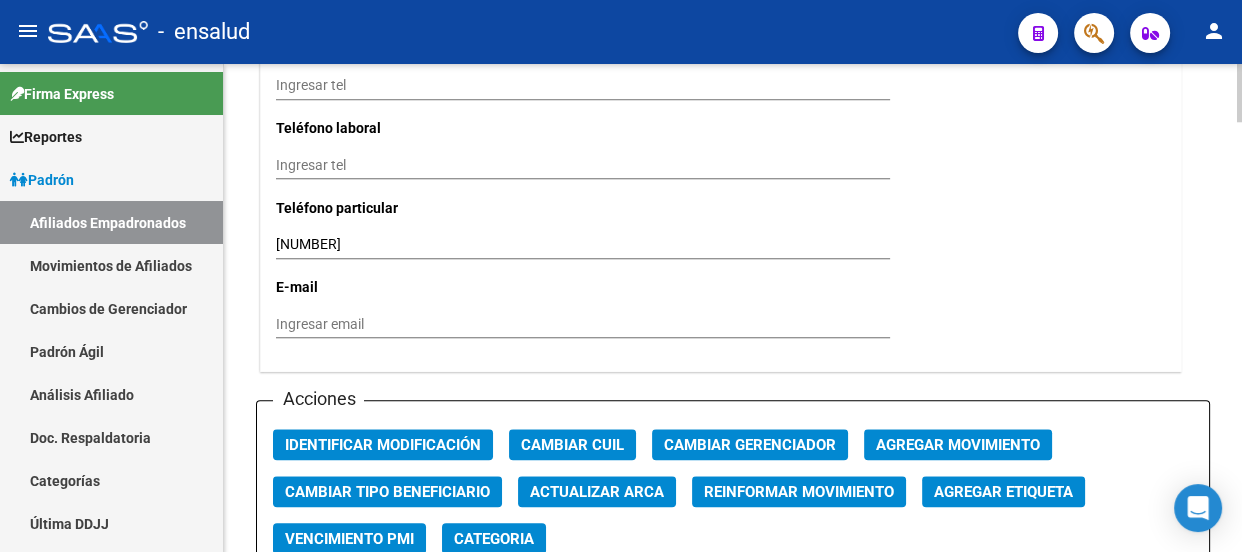 scroll, scrollTop: 2181, scrollLeft: 0, axis: vertical 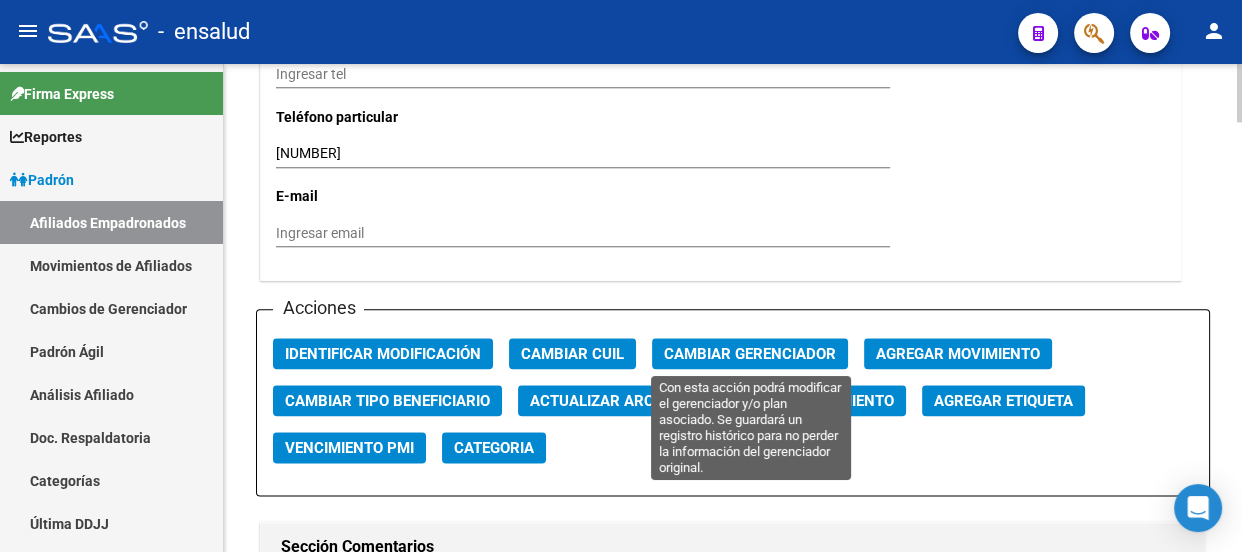 click on "Cambiar Gerenciador" 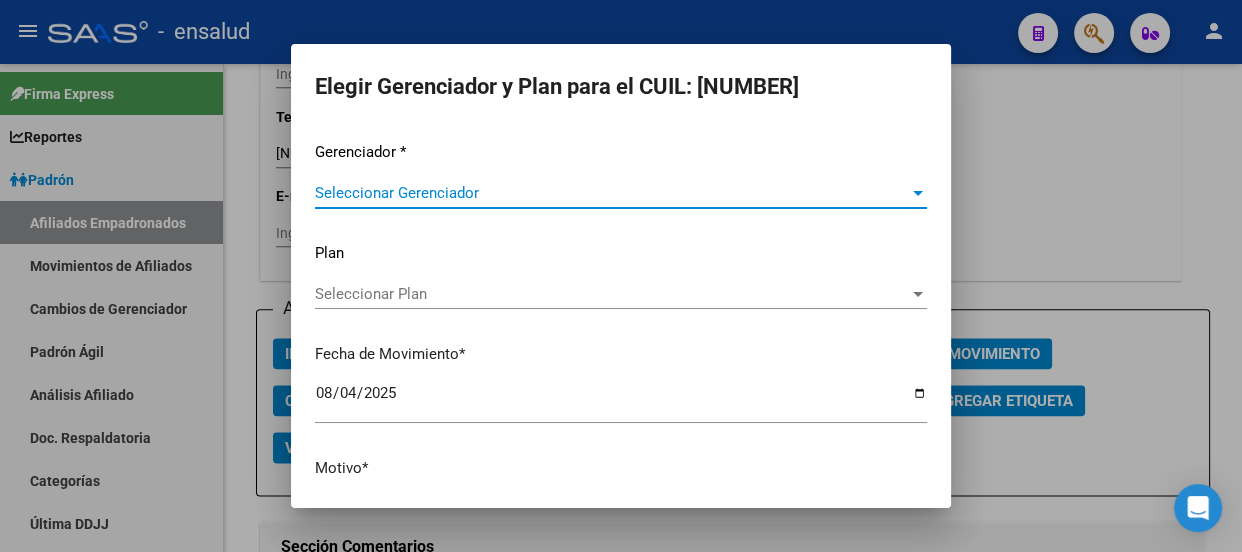 click on "Seleccionar Plan Seleccionar Plan" at bounding box center (621, 294) 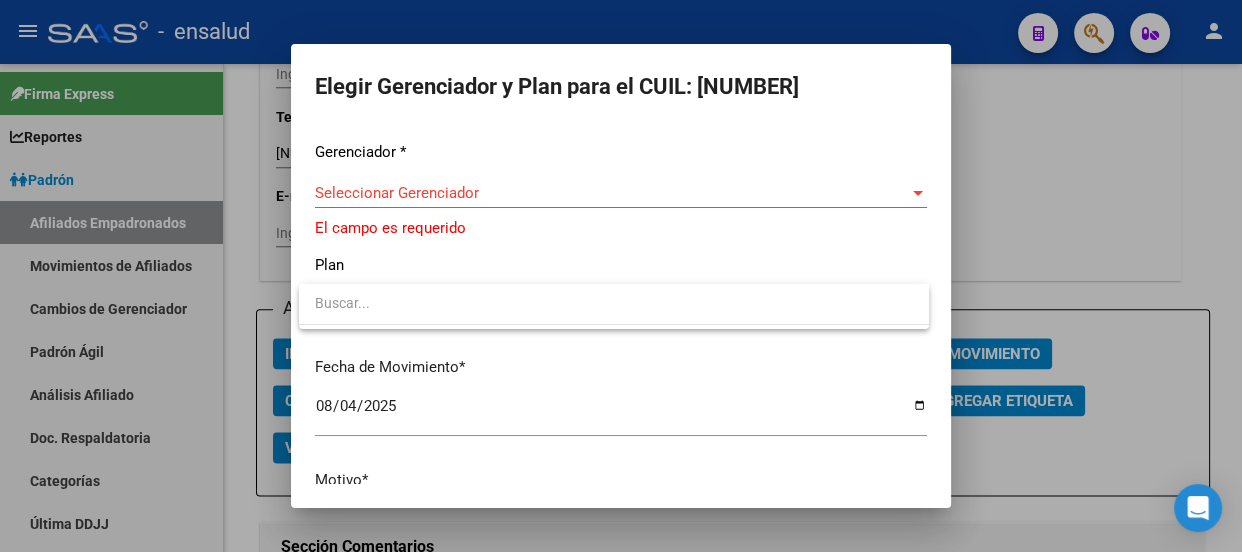 click at bounding box center [614, 303] 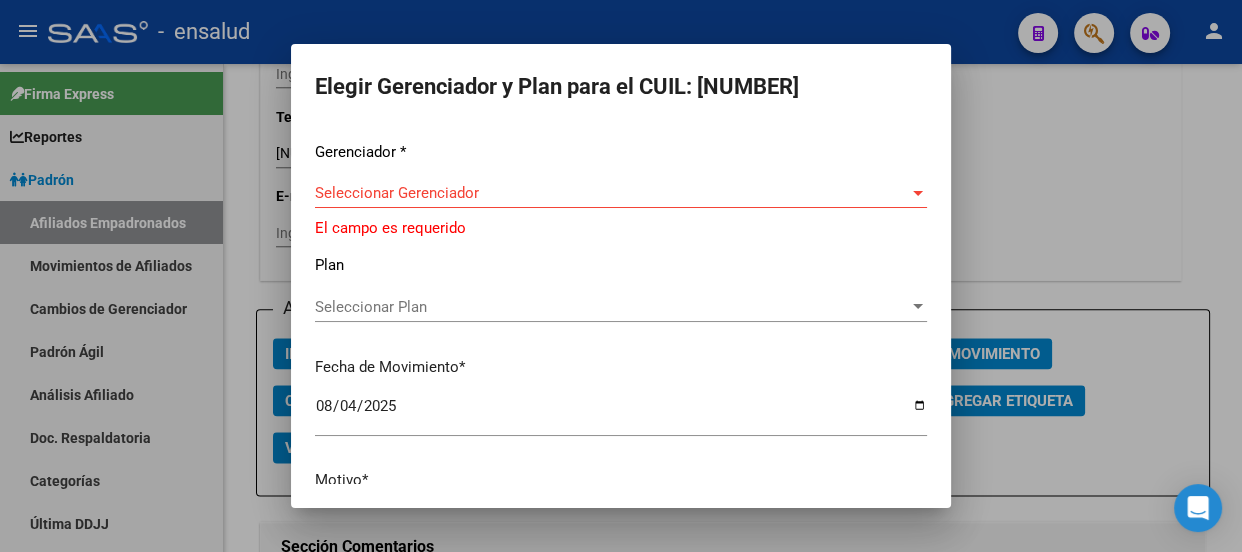 click on "Seleccionar Gerenciador" at bounding box center (612, 193) 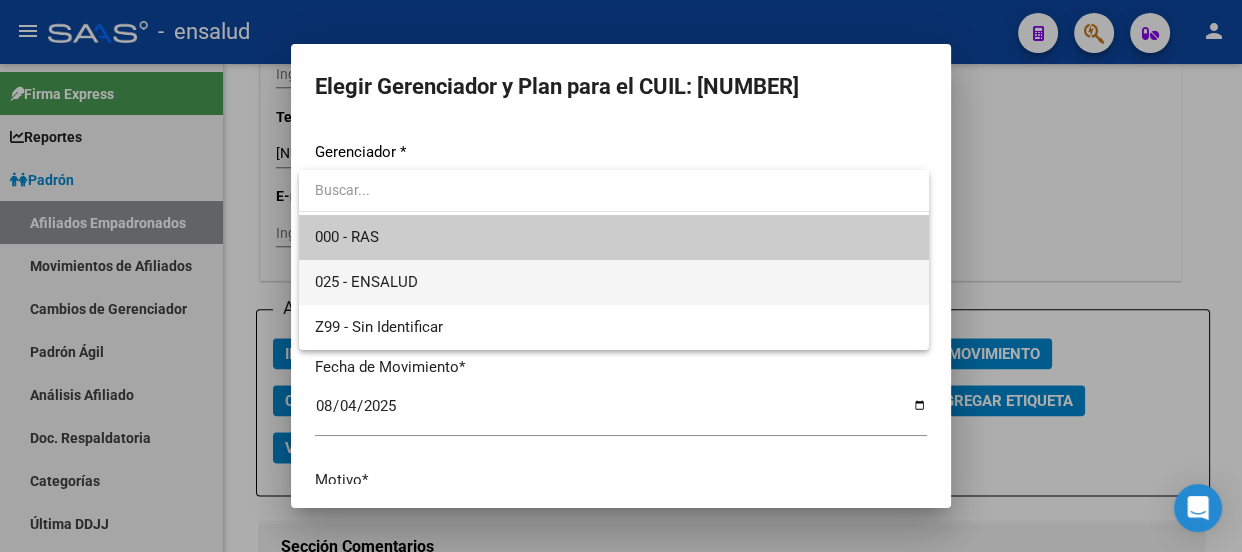 click on "025 - ENSALUD" at bounding box center (614, 282) 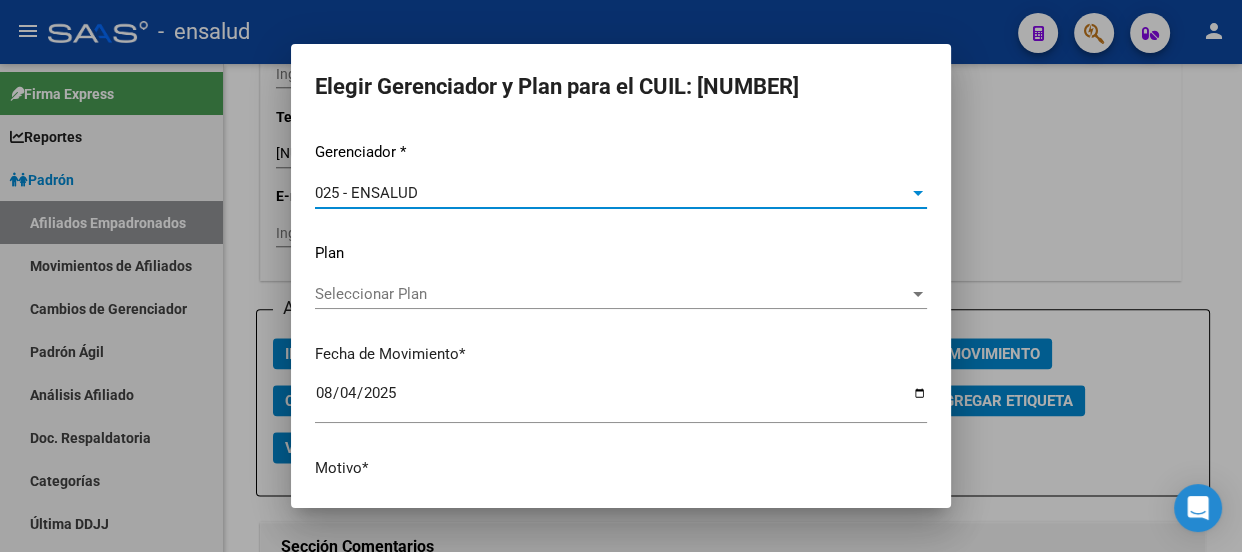 click on "Motivo  *" 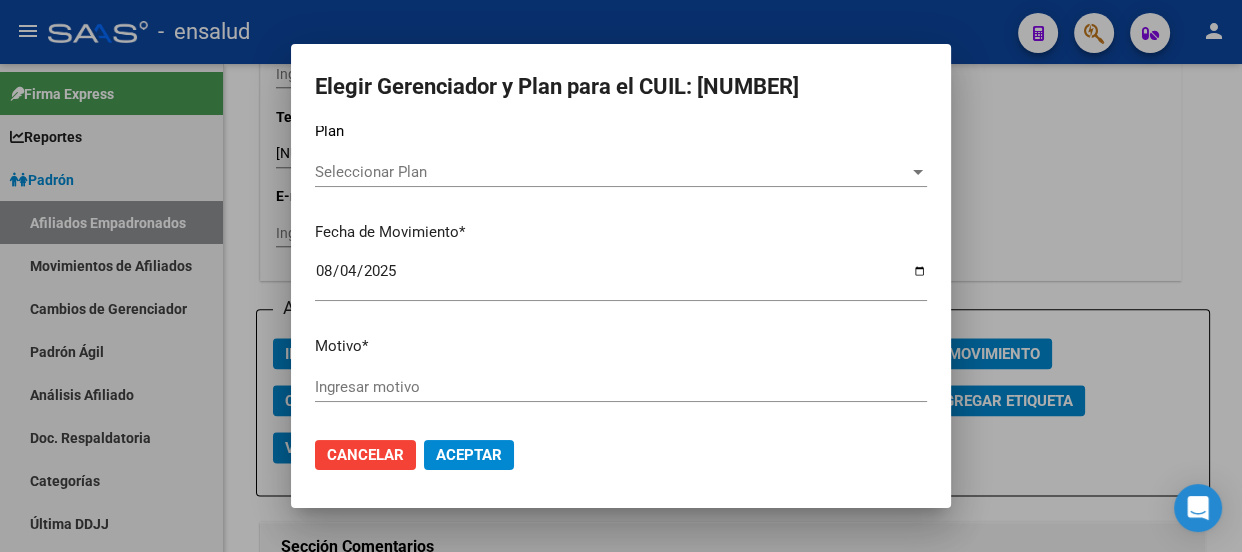 scroll, scrollTop: 126, scrollLeft: 0, axis: vertical 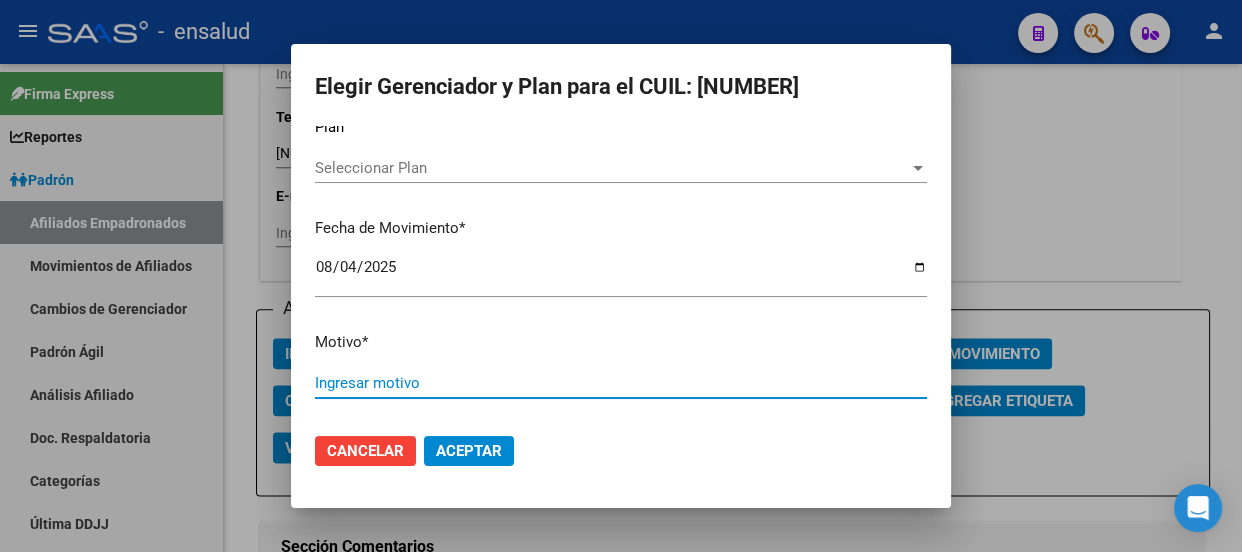 click on "Ingresar motivo" at bounding box center (621, 383) 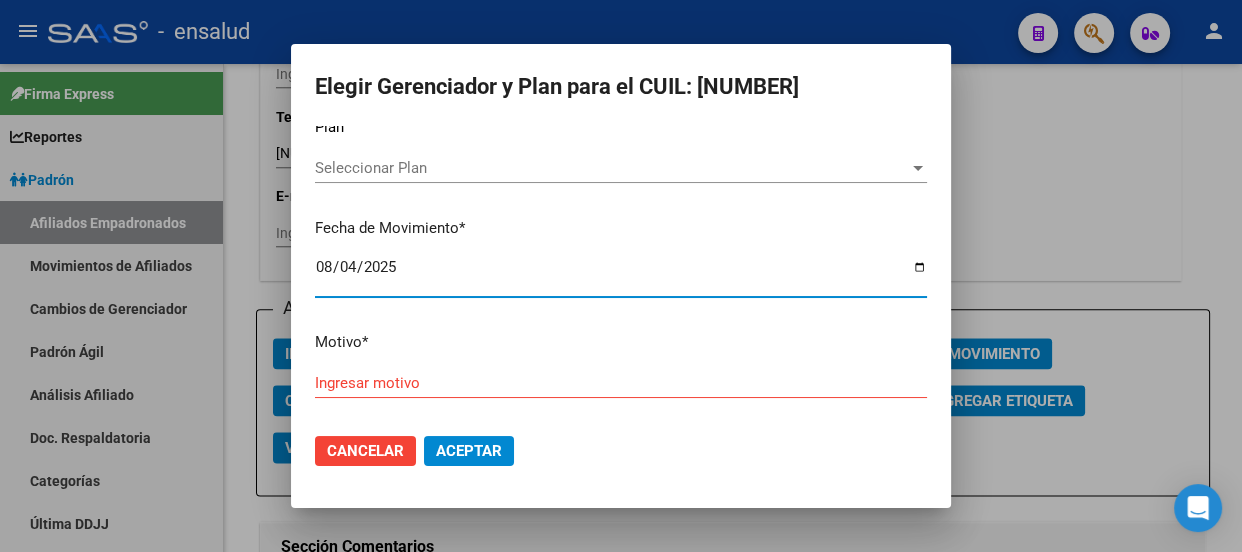 click on "2025-08-04" at bounding box center (621, 275) 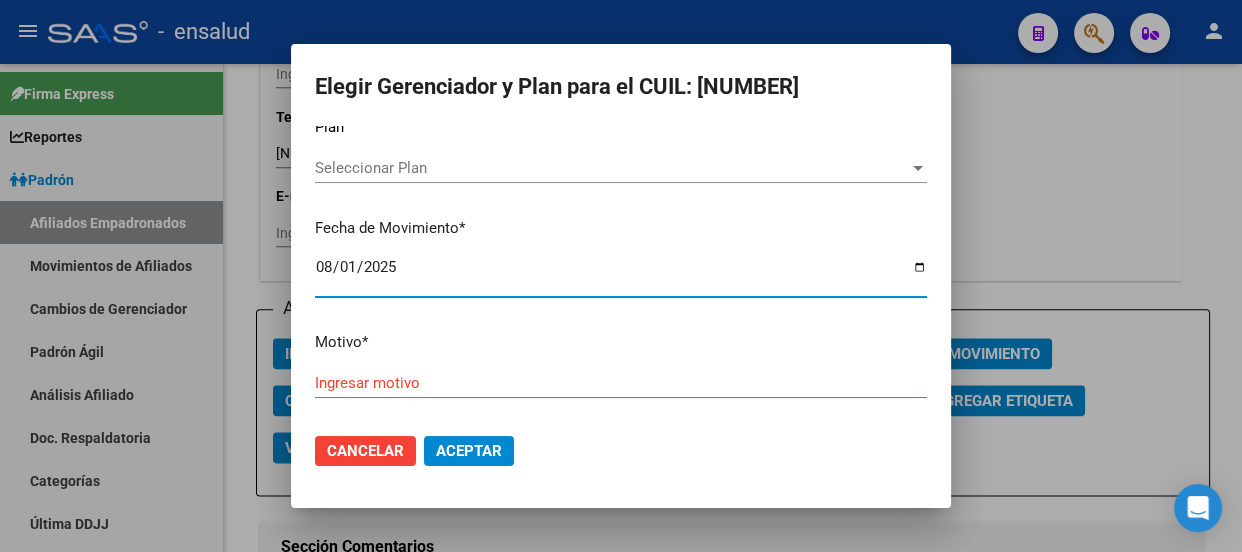 type on "2025-08-01" 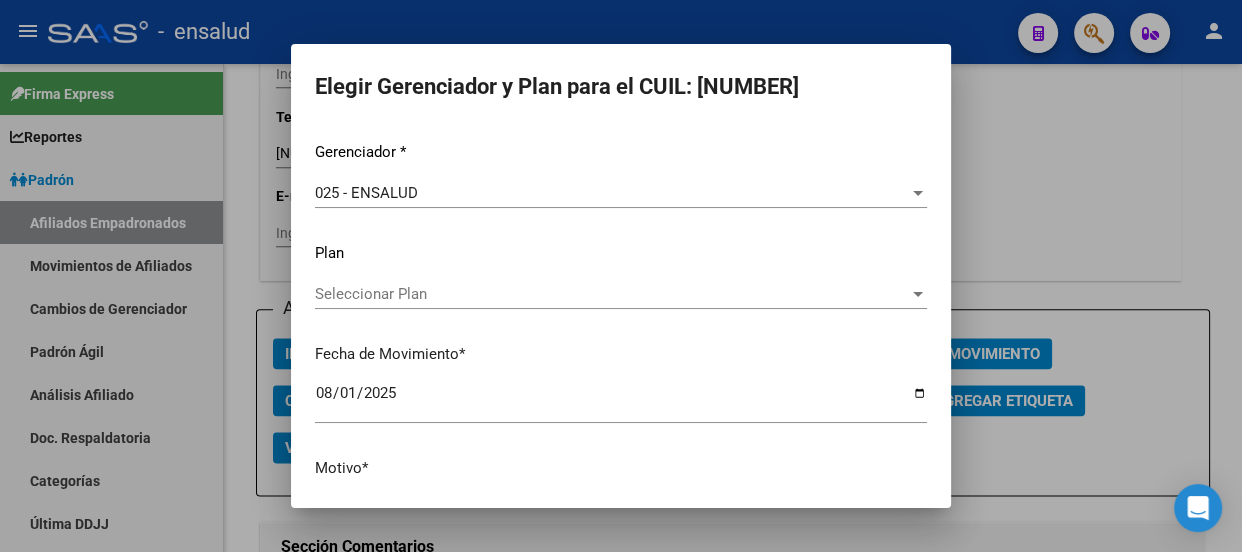 scroll, scrollTop: 126, scrollLeft: 0, axis: vertical 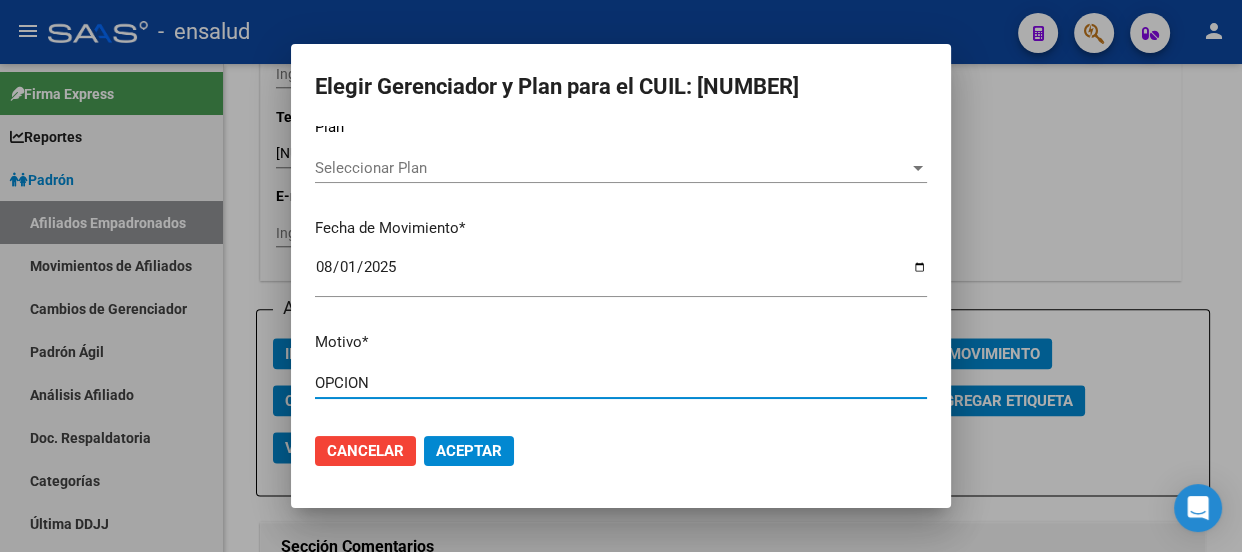 type on "OPCION" 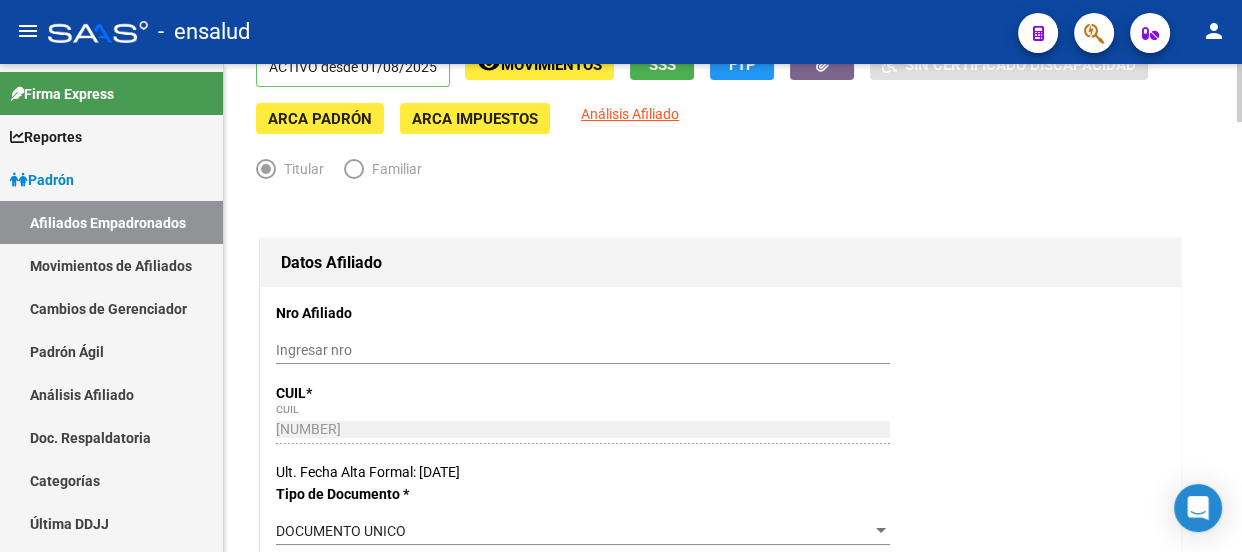scroll, scrollTop: 0, scrollLeft: 0, axis: both 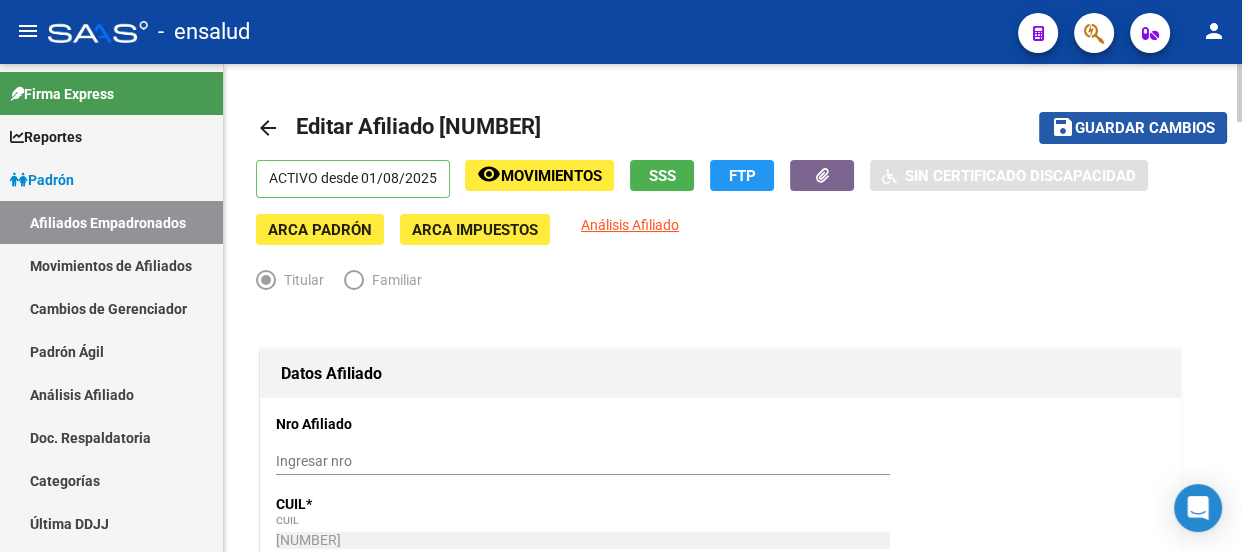 click on "Guardar cambios" 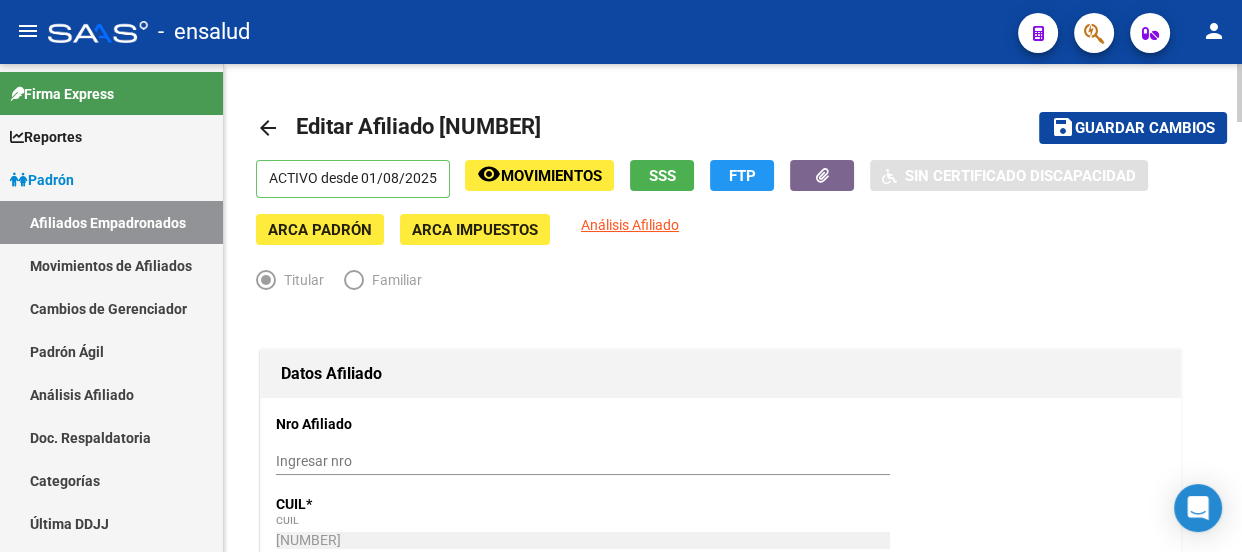 click on "arrow_back" 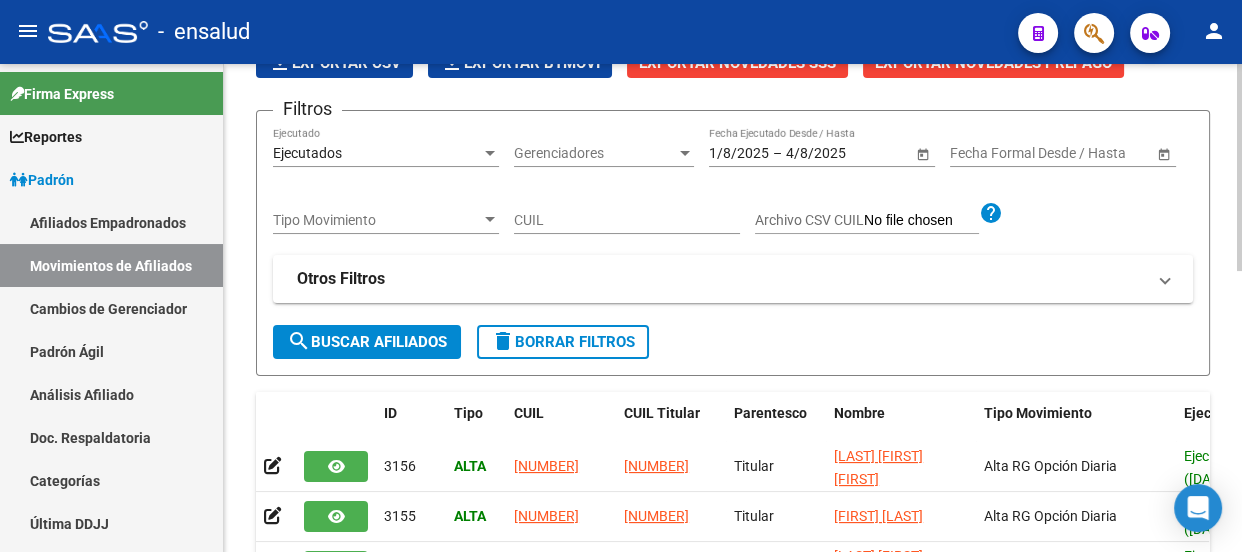 scroll, scrollTop: 0, scrollLeft: 0, axis: both 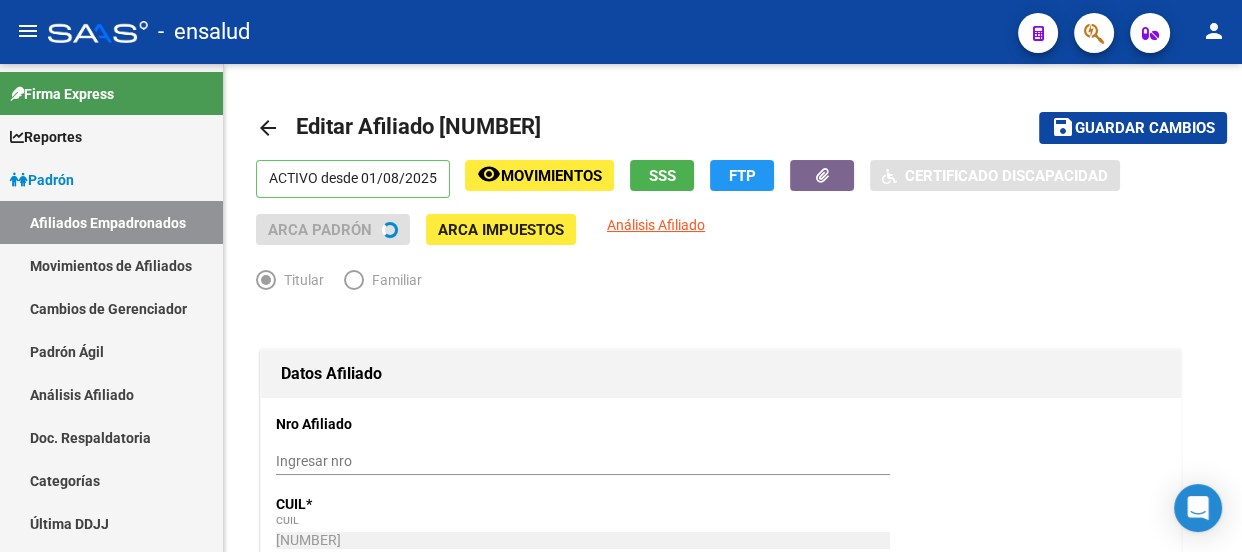 radio on "true" 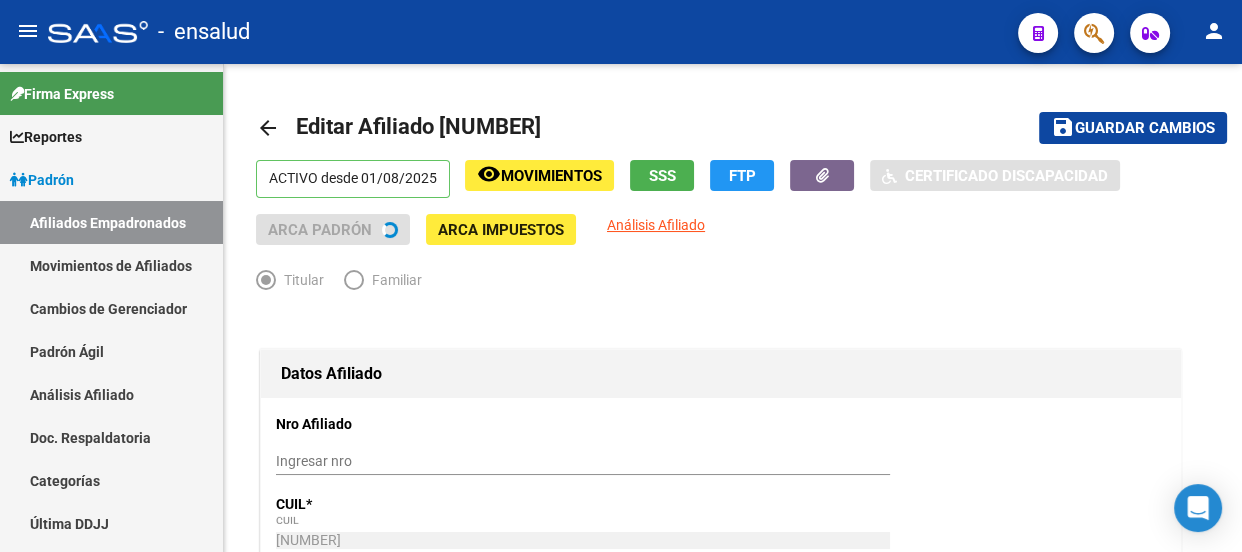 type on "[SSN]" 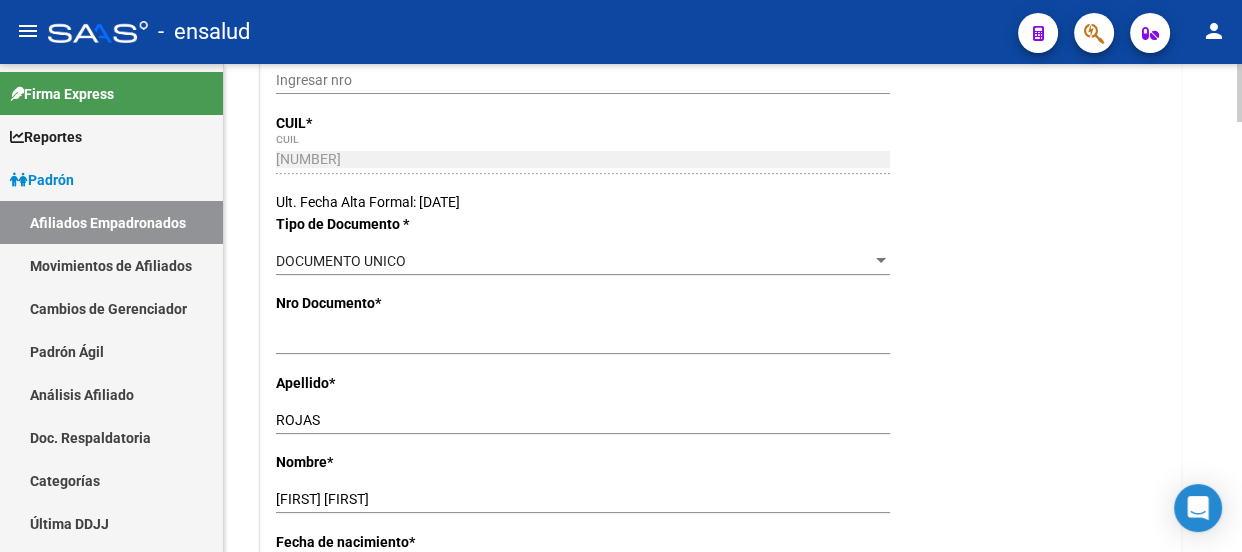 scroll, scrollTop: 272, scrollLeft: 0, axis: vertical 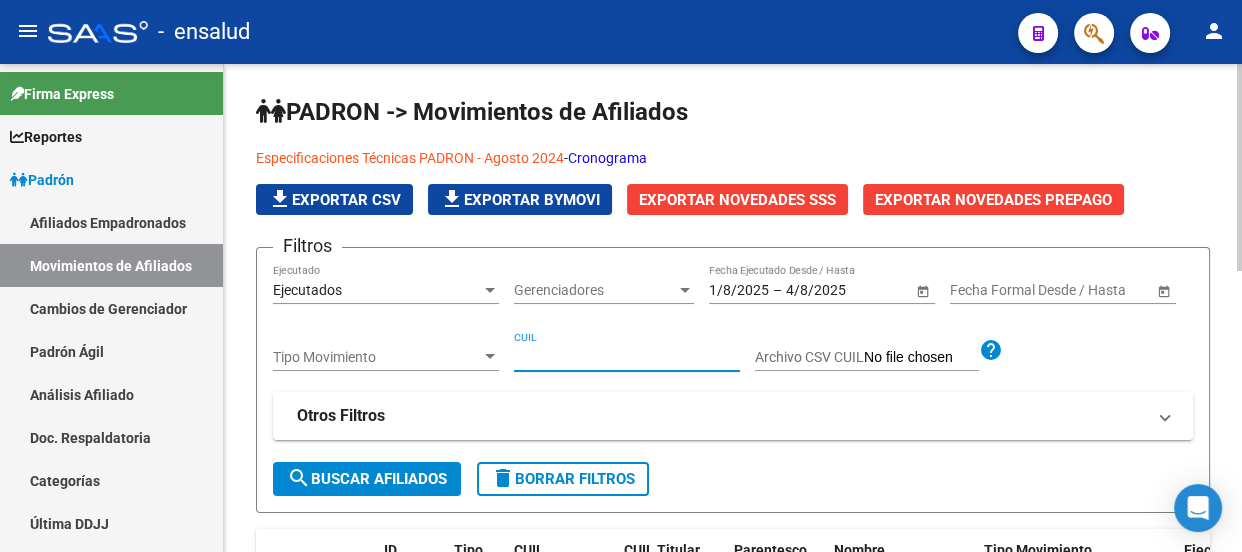 click on "CUIL" at bounding box center (627, 357) 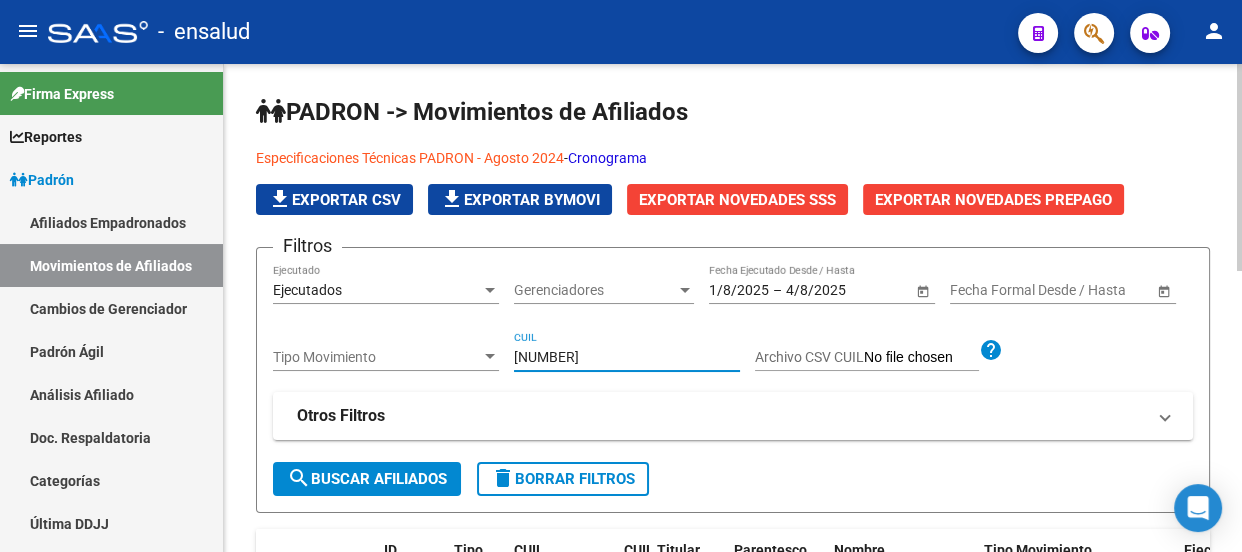 type on "[NUMBER]" 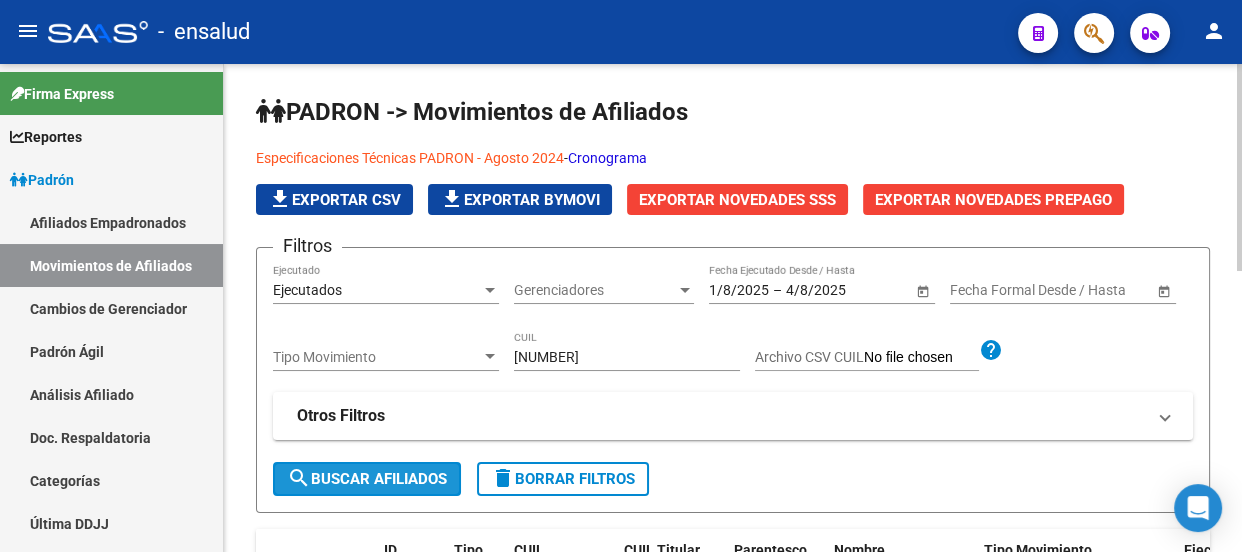 click on "search  Buscar Afiliados" 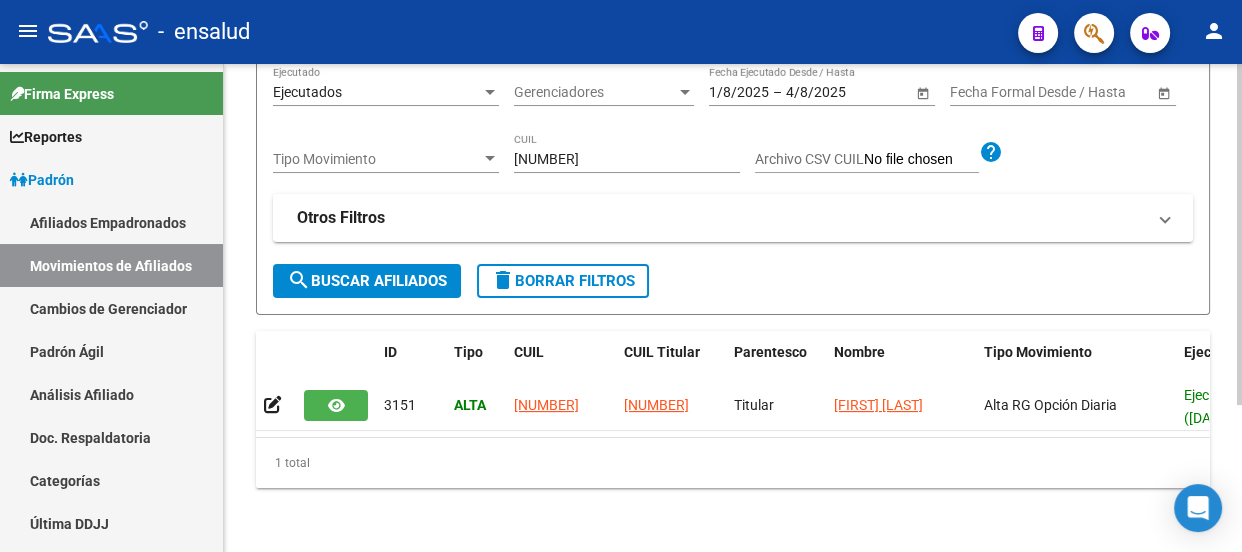 scroll, scrollTop: 210, scrollLeft: 0, axis: vertical 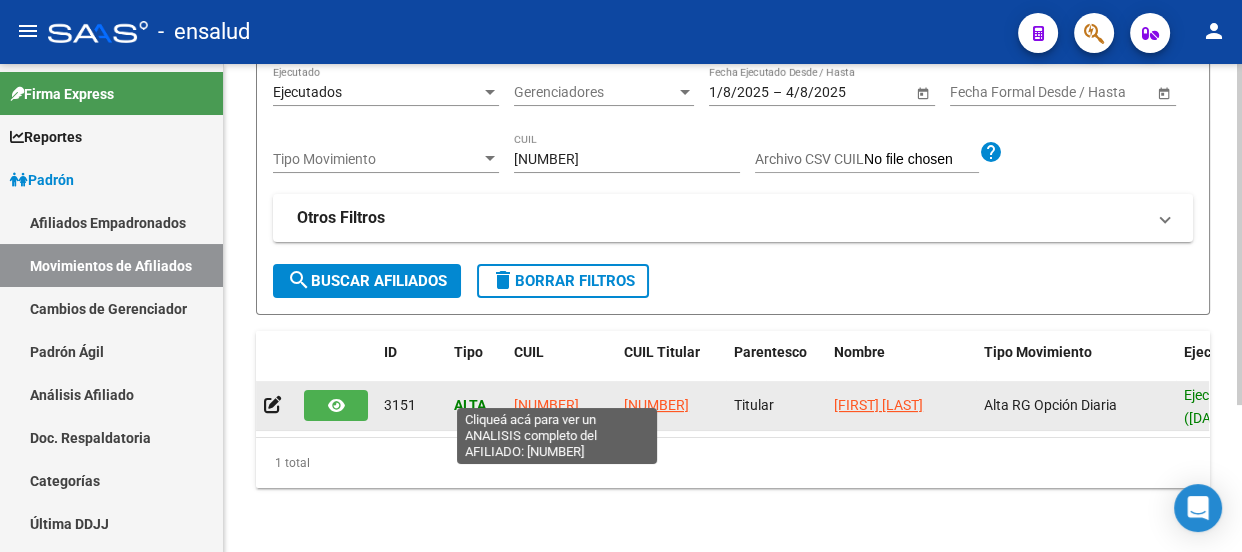 click on "[NUMBER]" 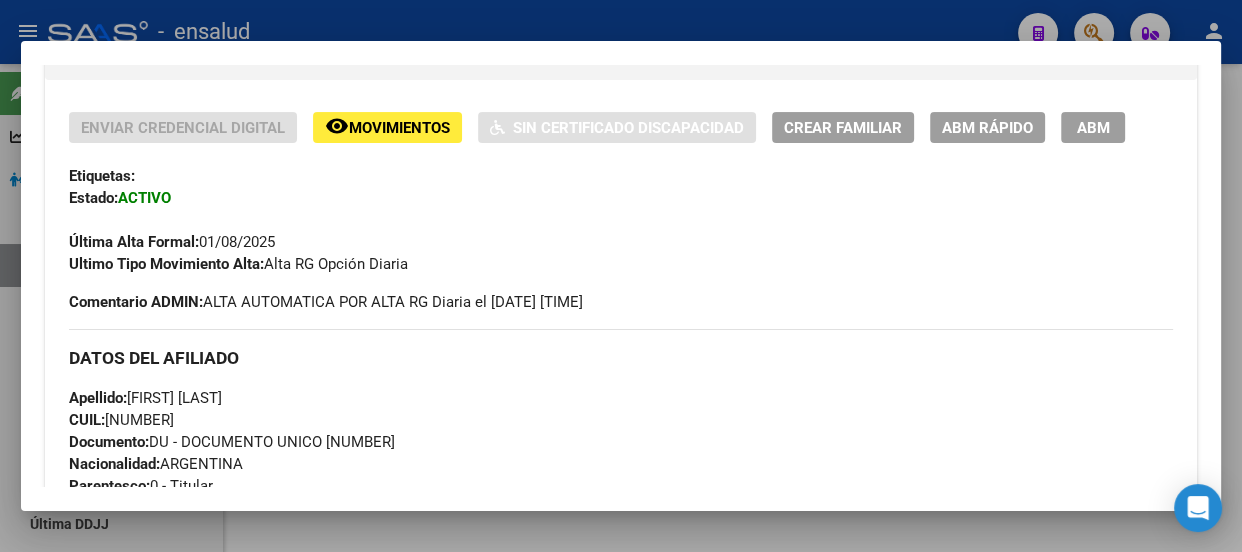 scroll, scrollTop: 363, scrollLeft: 0, axis: vertical 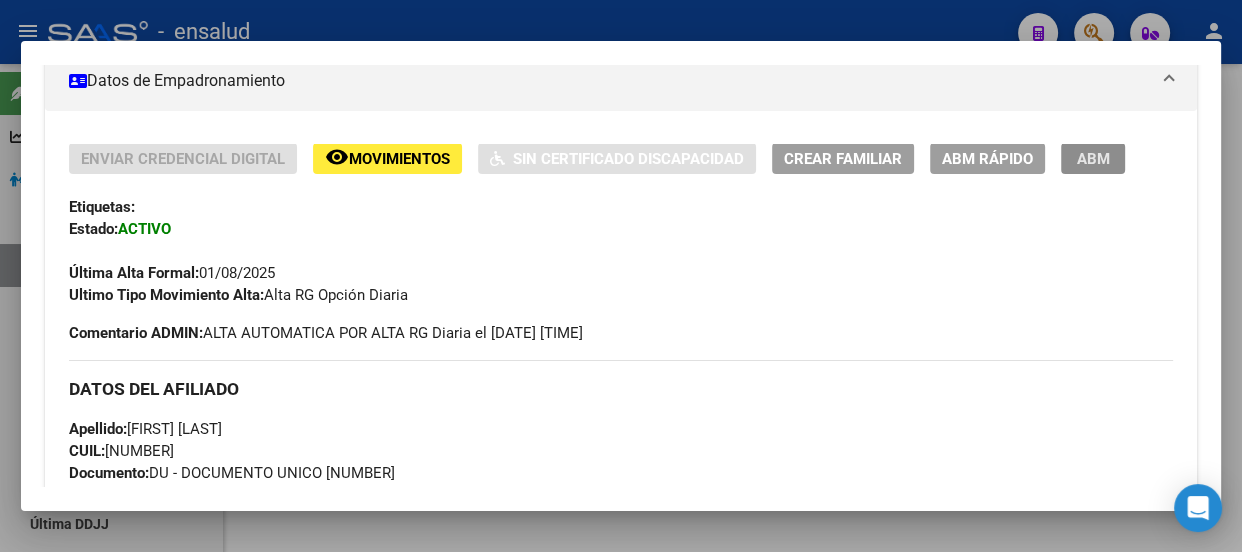 click on "ABM" at bounding box center [1093, 159] 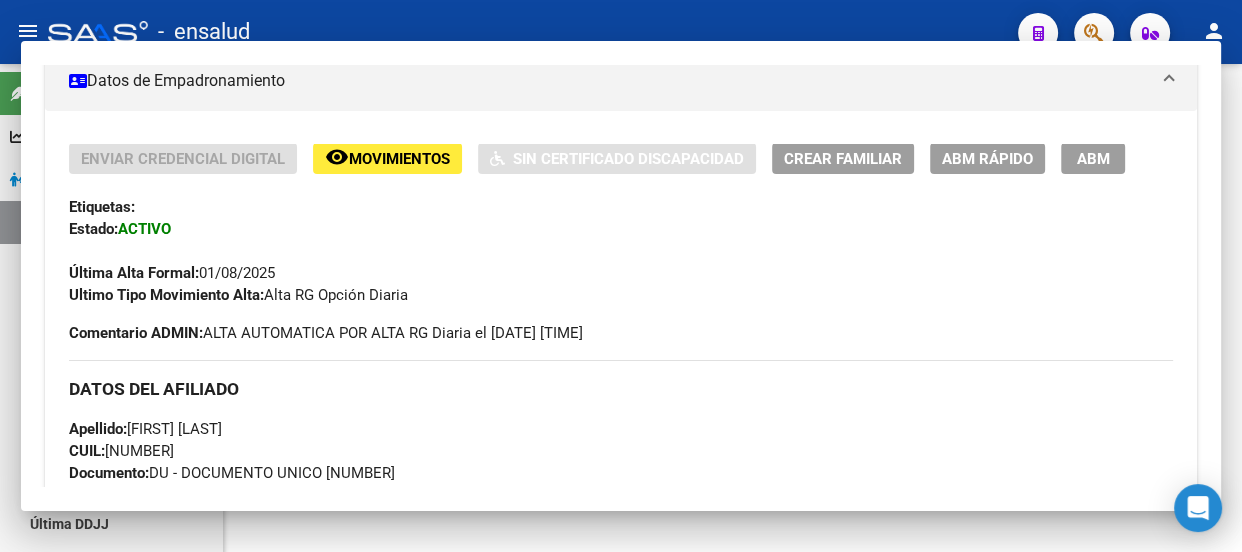 scroll, scrollTop: 0, scrollLeft: 0, axis: both 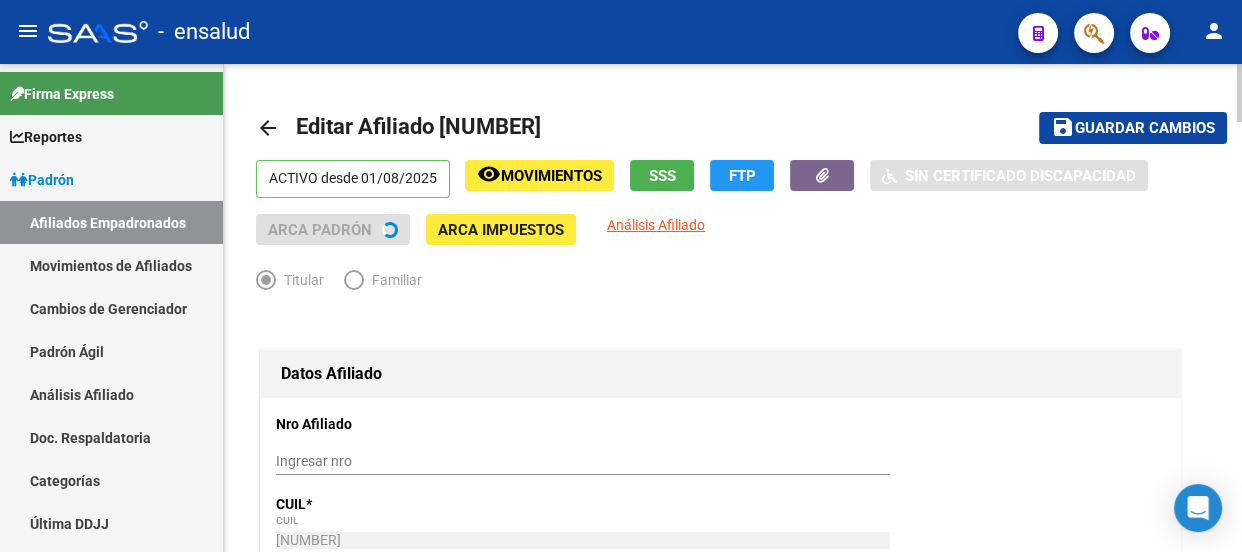radio on "true" 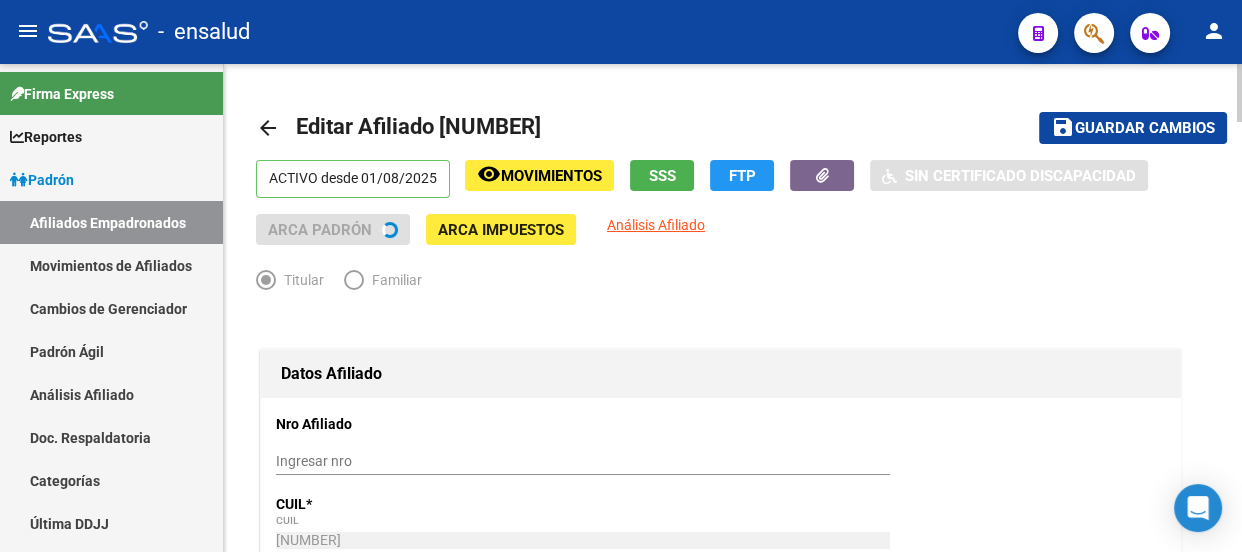 type on "[SSN]" 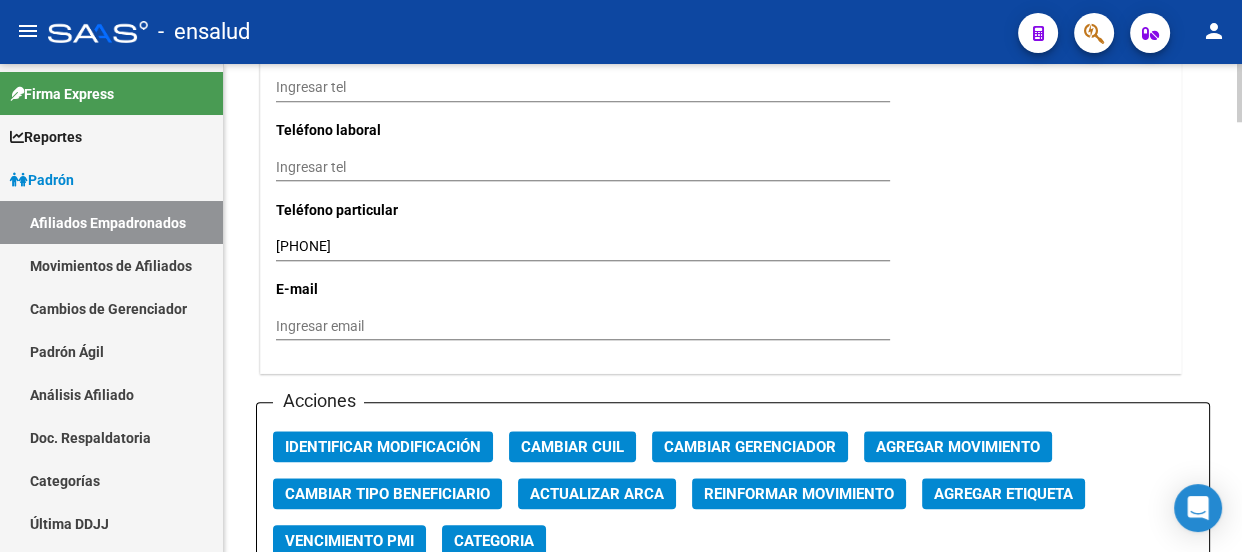 scroll, scrollTop: 2090, scrollLeft: 0, axis: vertical 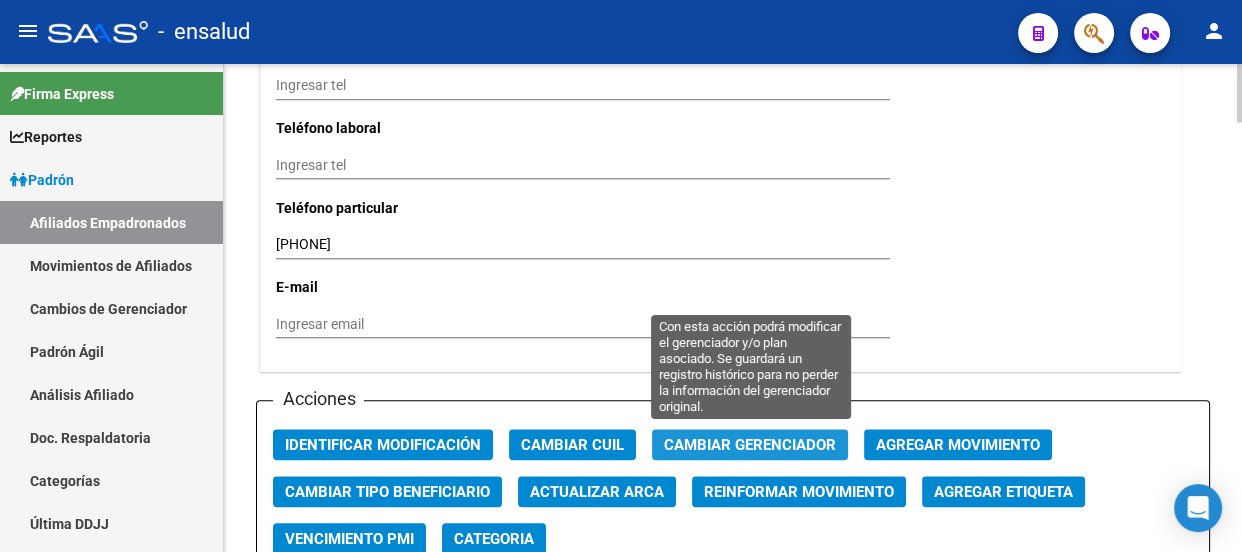 click on "Cambiar Gerenciador" 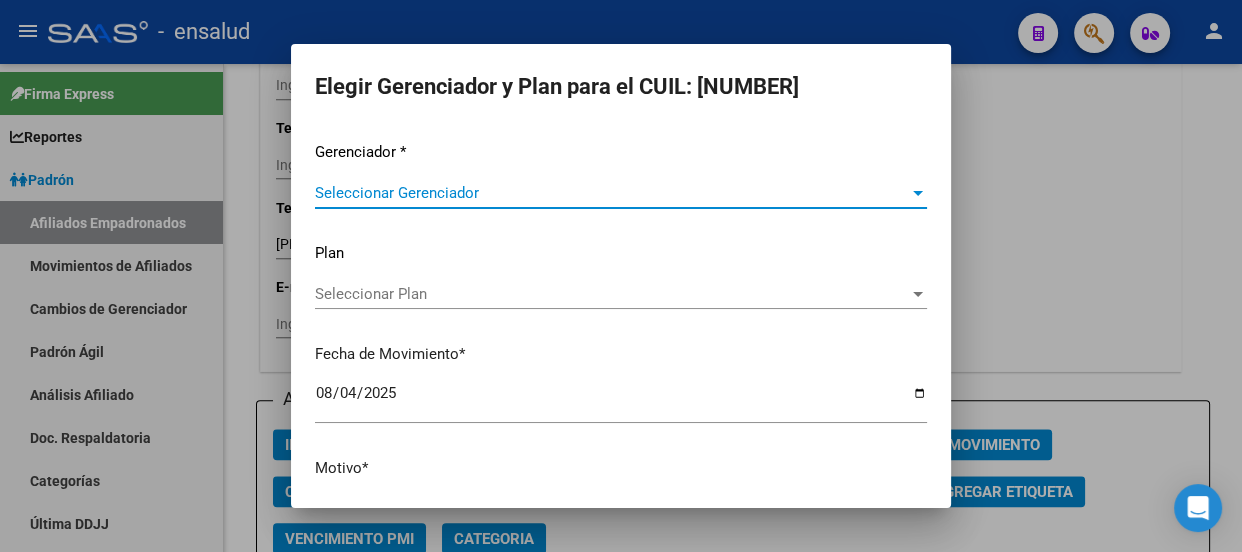 click on "Seleccionar Gerenciador" at bounding box center (612, 193) 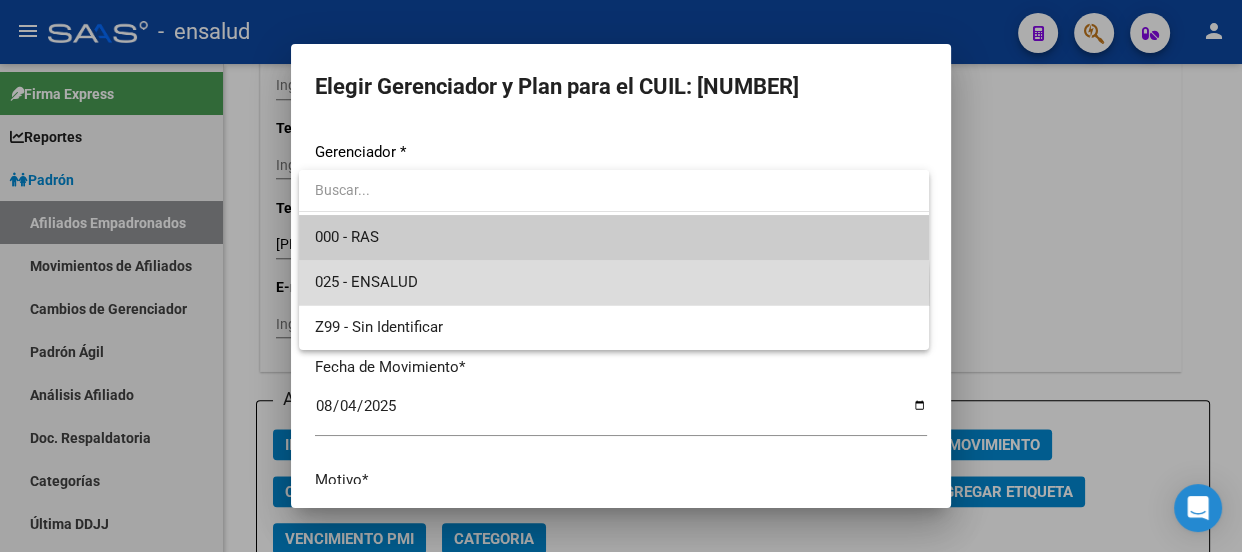 click on "025 - ENSALUD" at bounding box center (614, 282) 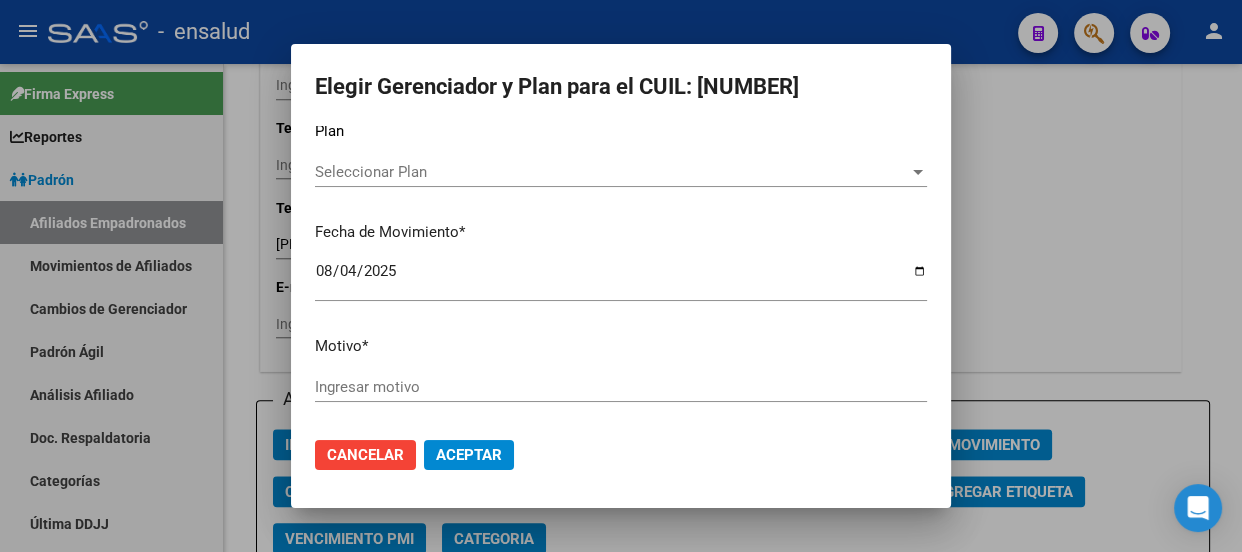 scroll, scrollTop: 126, scrollLeft: 0, axis: vertical 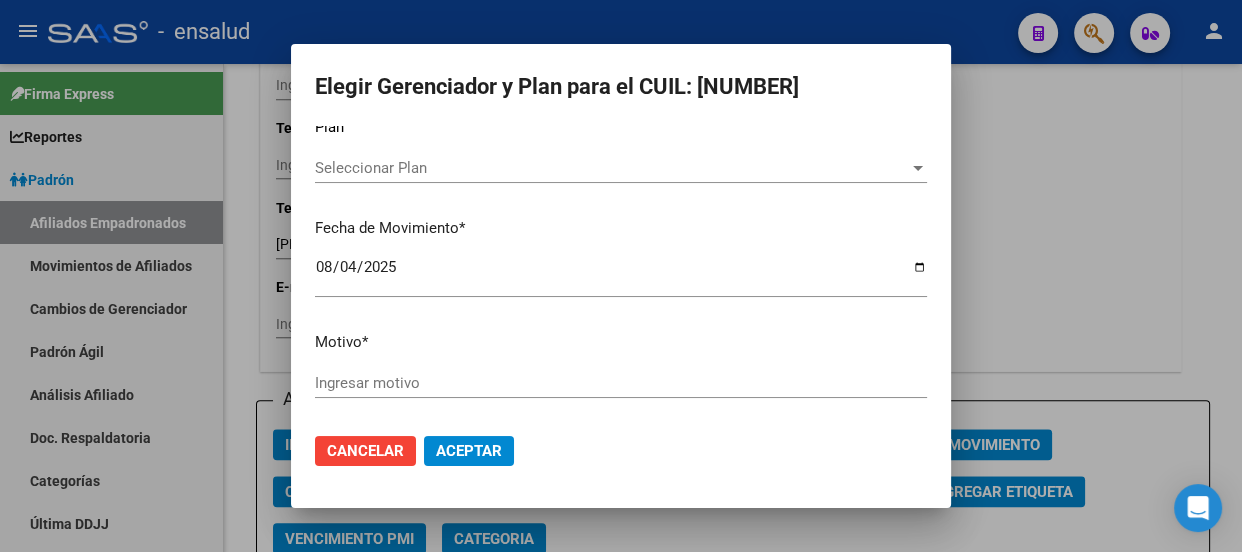 click on "Ingresar motivo" at bounding box center (621, 383) 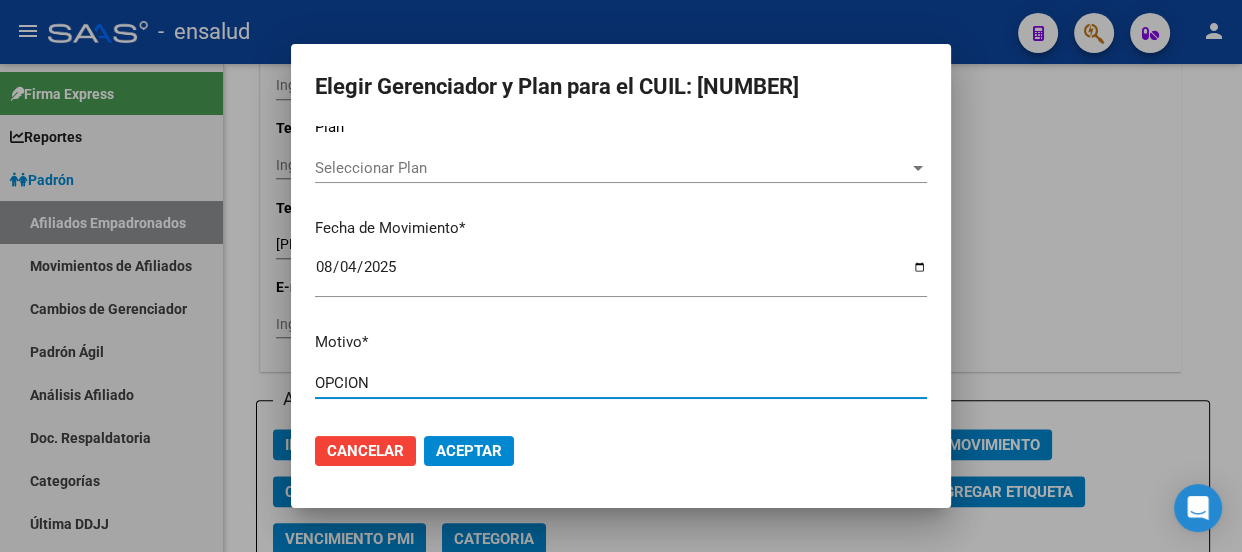 type on "OPCION" 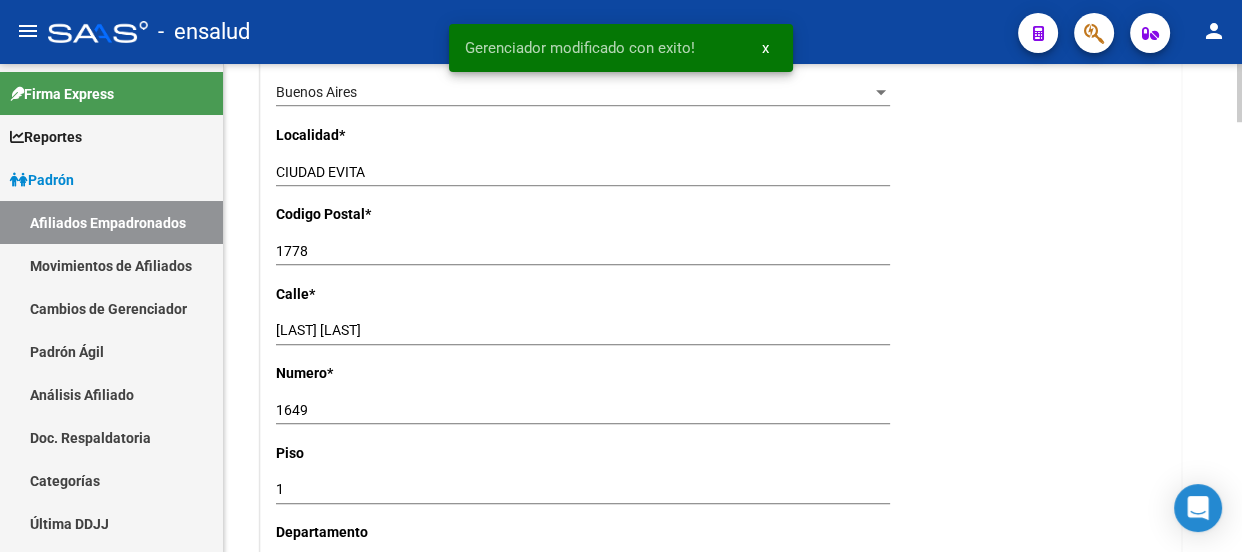scroll, scrollTop: 1454, scrollLeft: 0, axis: vertical 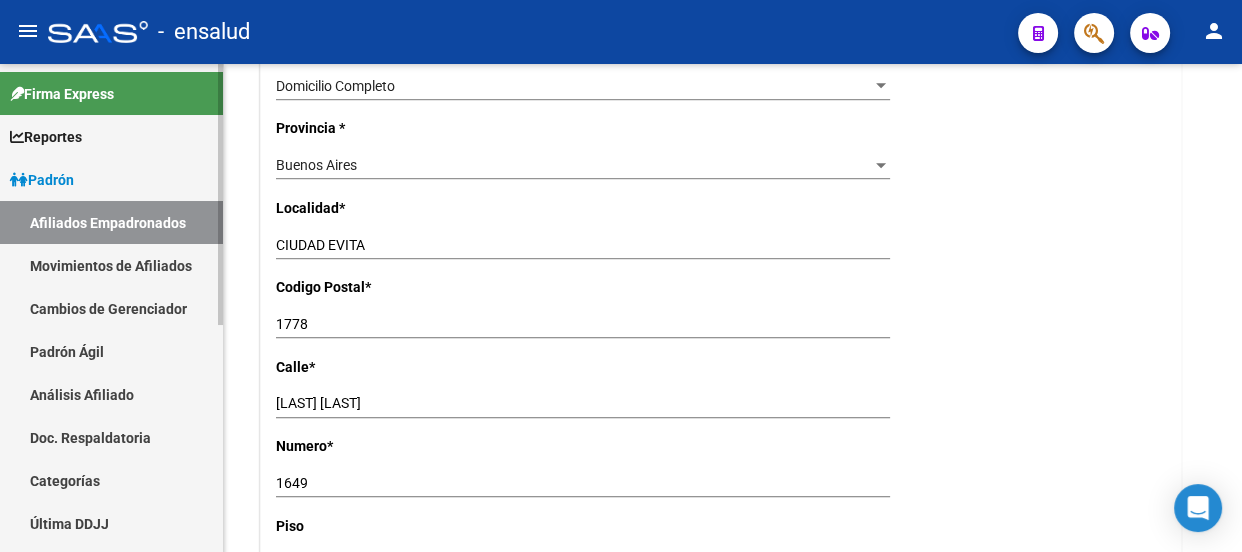 click on "Padrón" at bounding box center (42, 180) 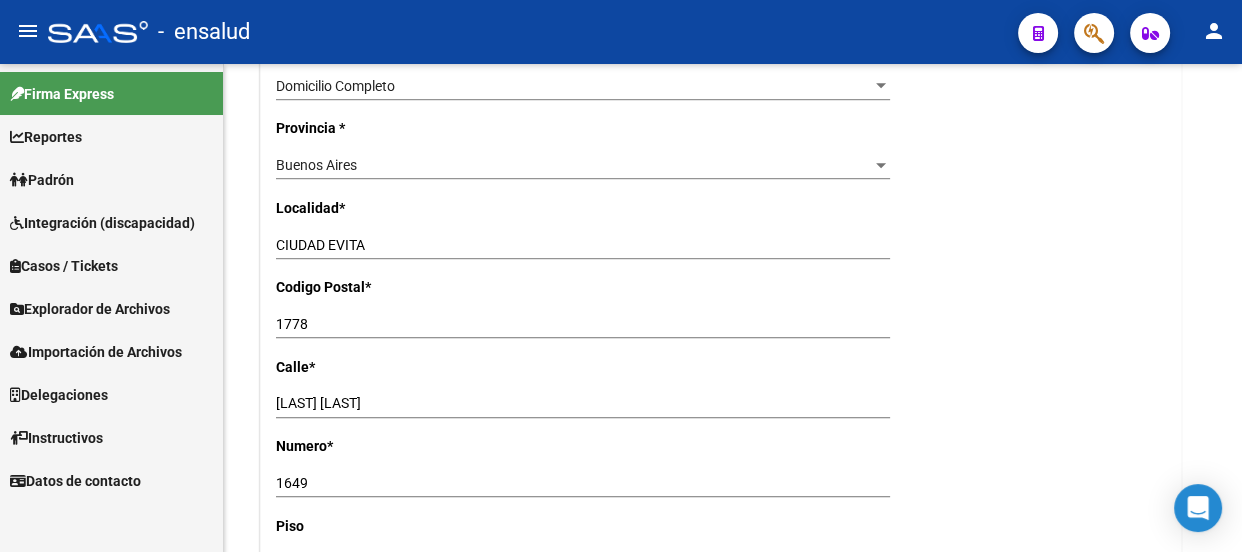 click on "Padrón" at bounding box center (111, 179) 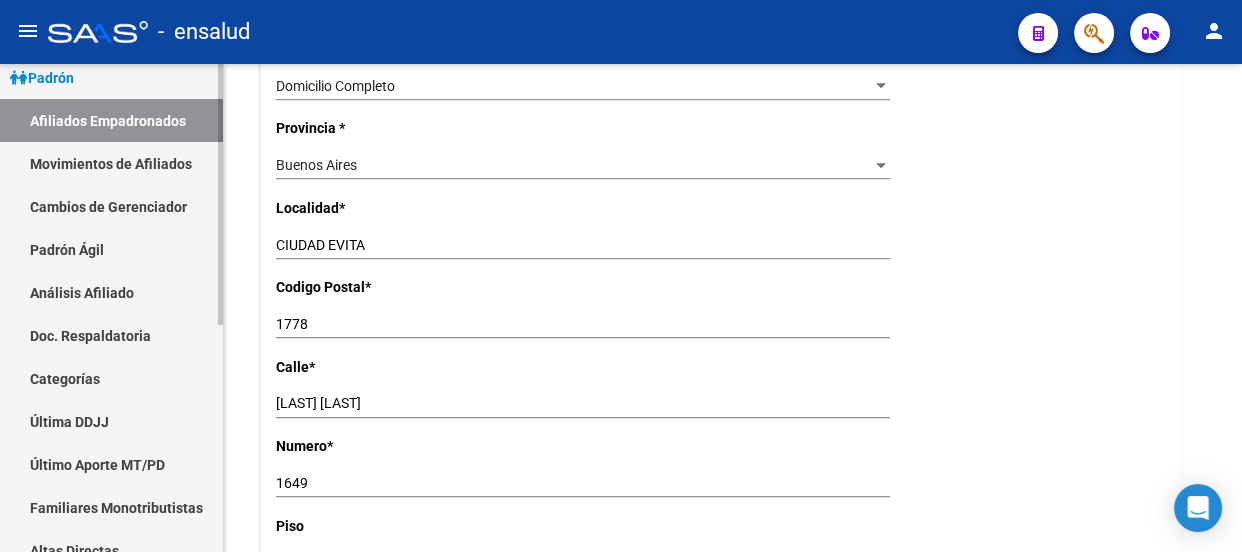 scroll, scrollTop: 90, scrollLeft: 0, axis: vertical 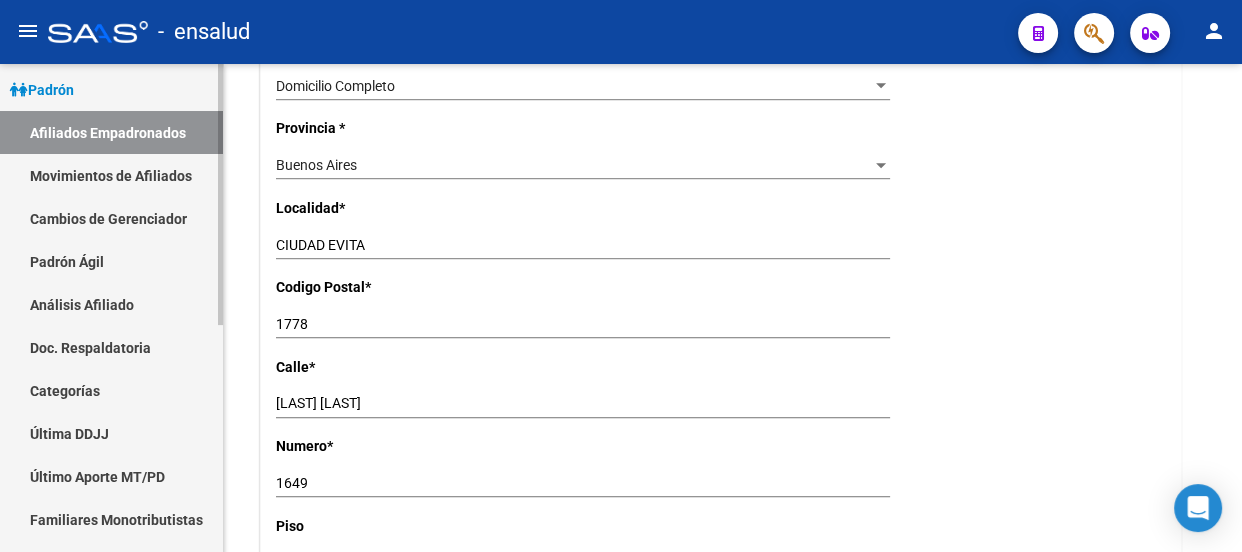 click on "Padrón Ágil" at bounding box center [111, 261] 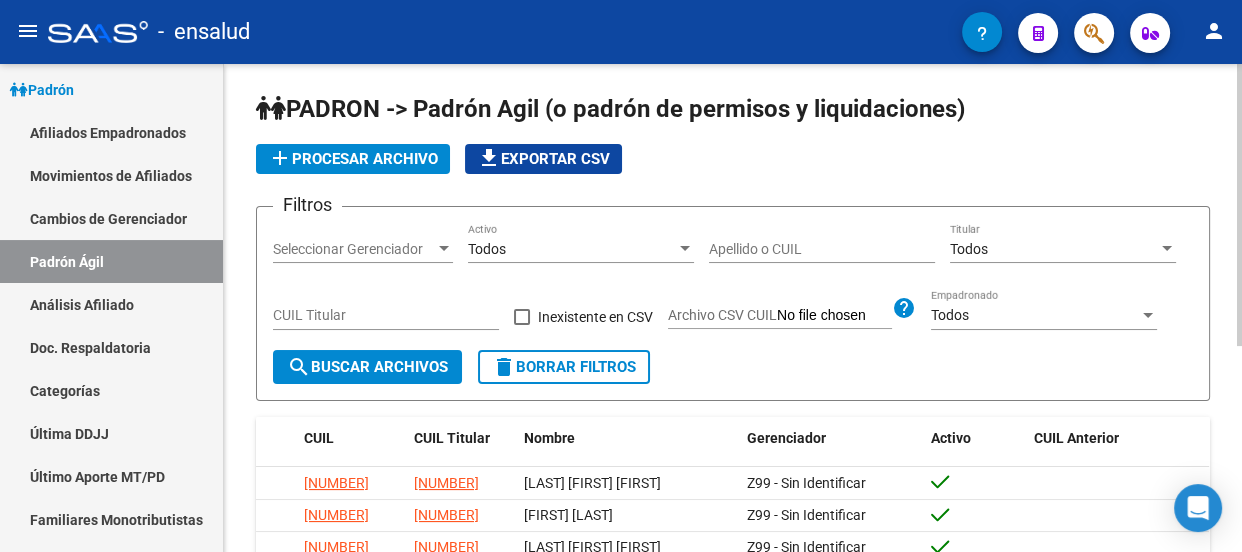 scroll, scrollTop: 0, scrollLeft: 0, axis: both 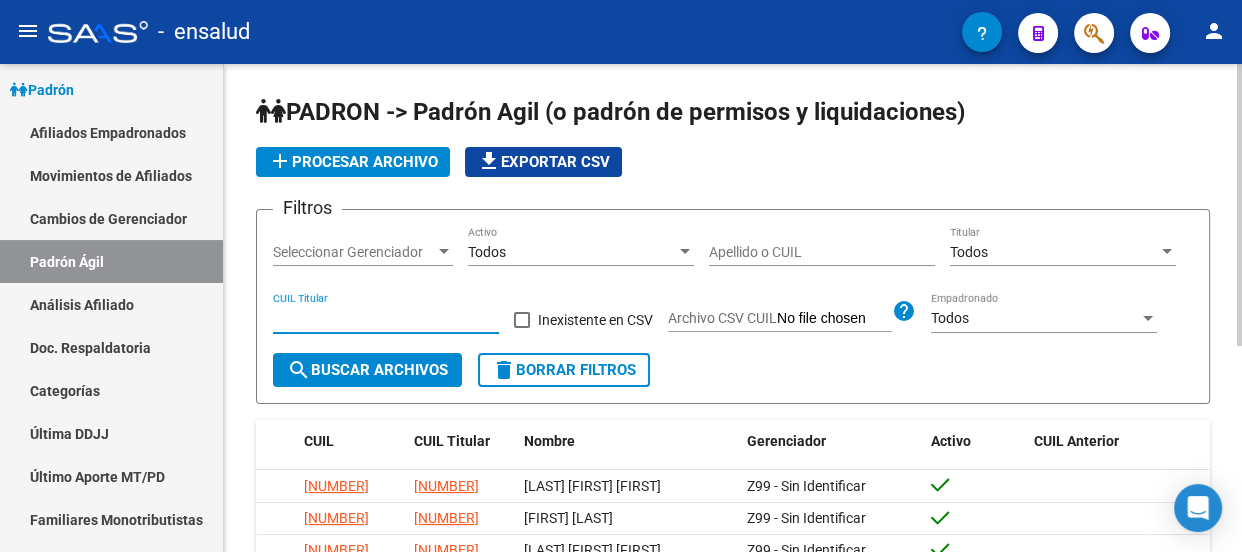 click on "CUIL Titular" at bounding box center [386, 318] 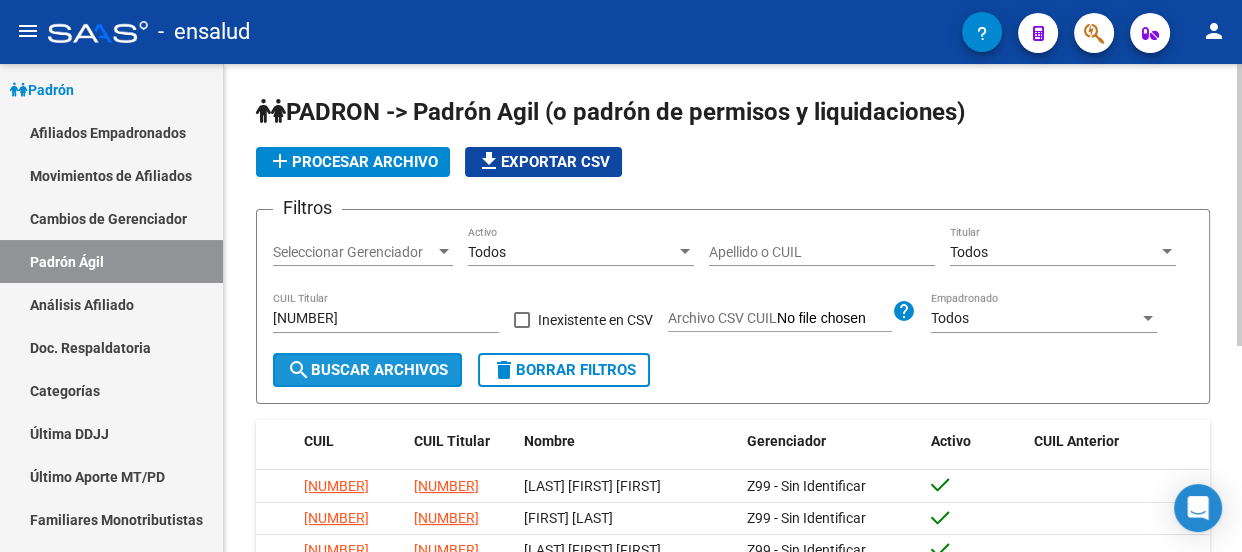 click on "search  Buscar Archivos" 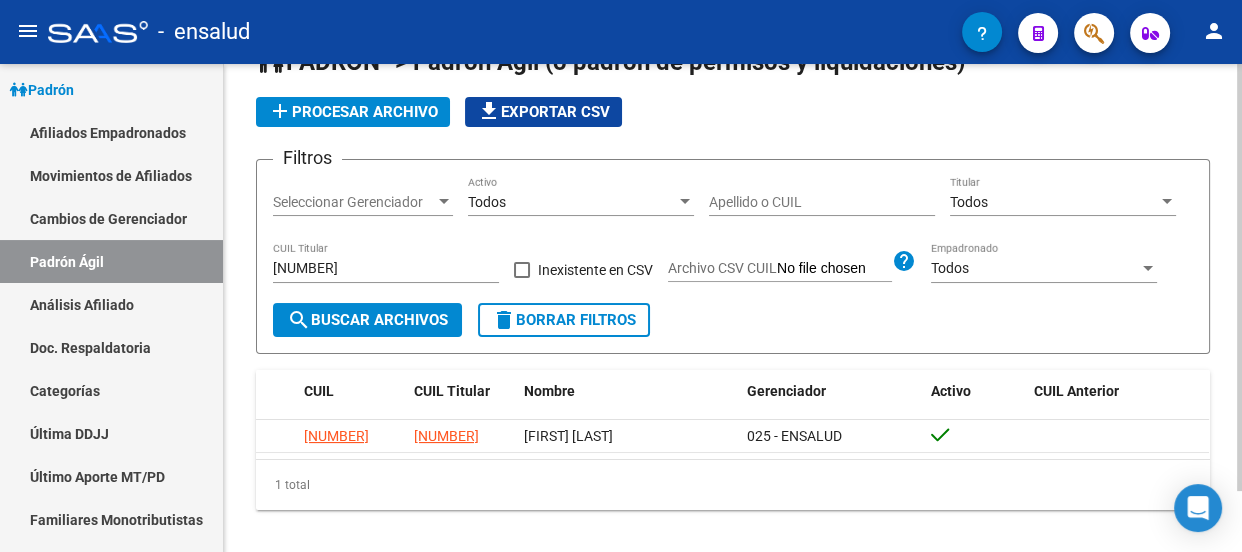 scroll, scrollTop: 70, scrollLeft: 0, axis: vertical 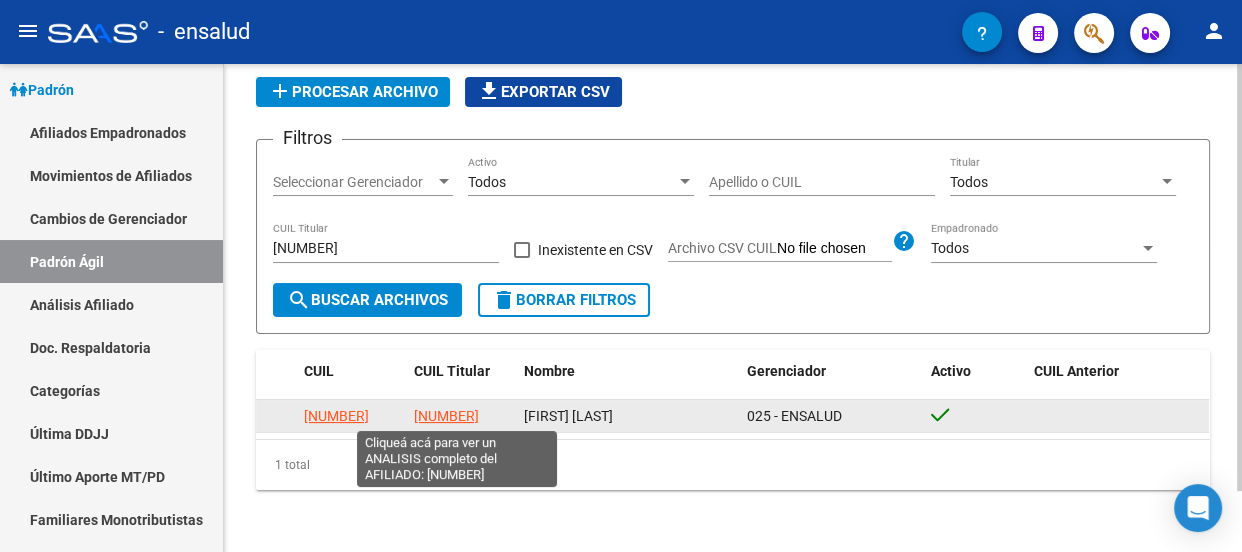 click on "[NUMBER]" 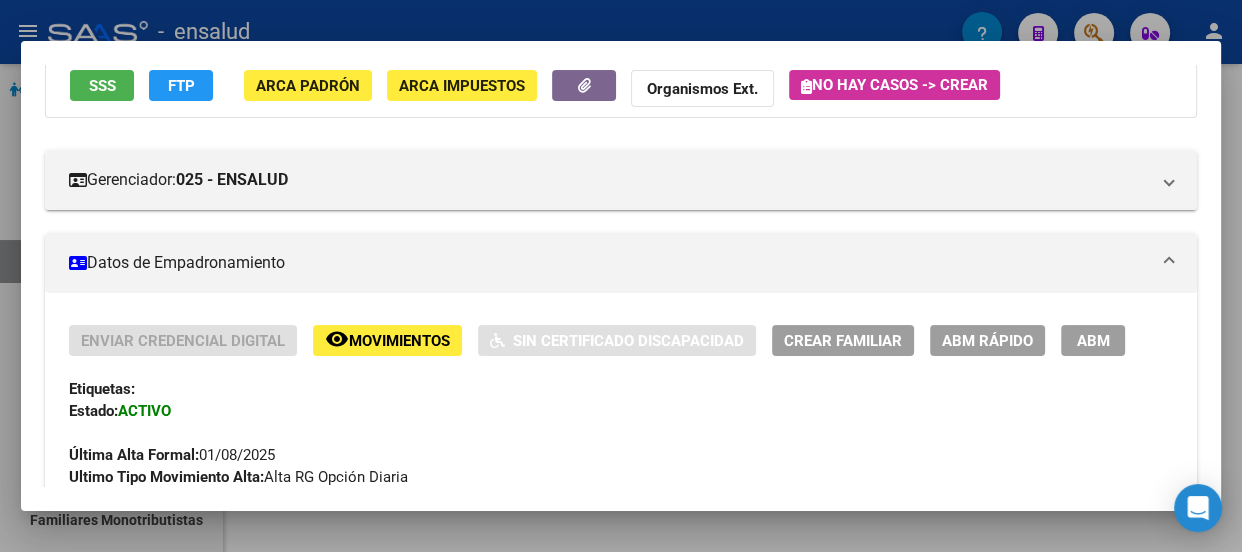 scroll, scrollTop: 0, scrollLeft: 0, axis: both 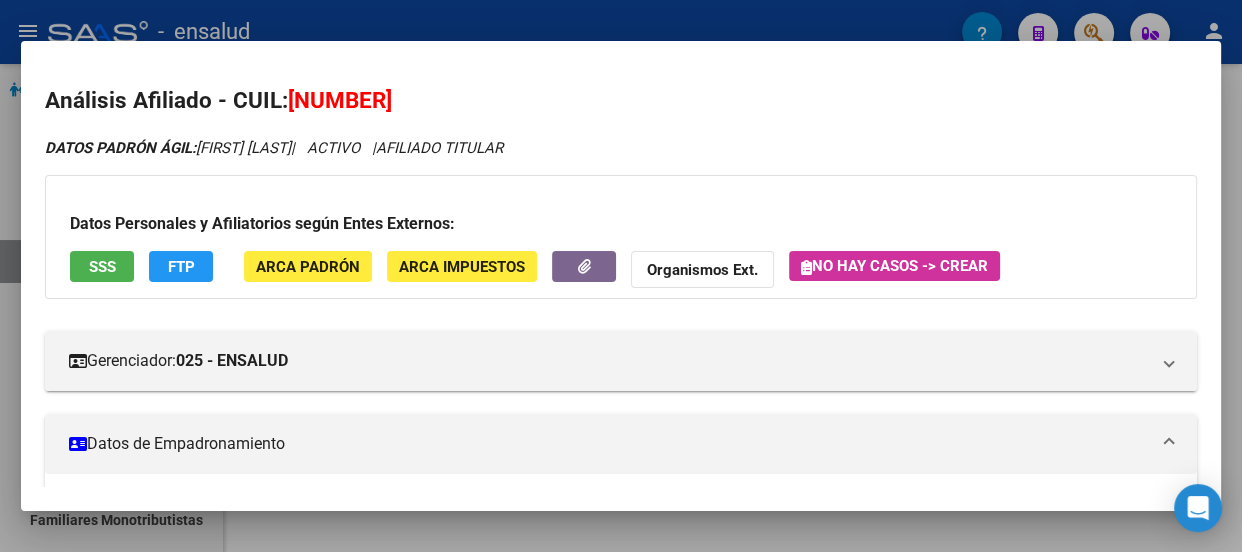 click at bounding box center [621, 276] 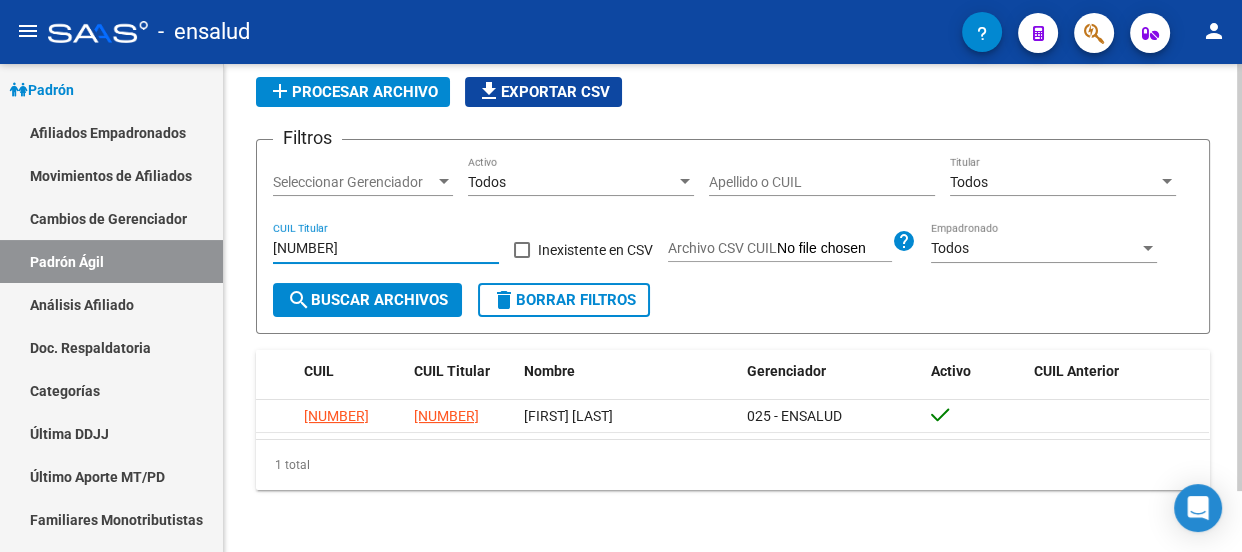 drag, startPoint x: 323, startPoint y: 246, endPoint x: 263, endPoint y: 246, distance: 60 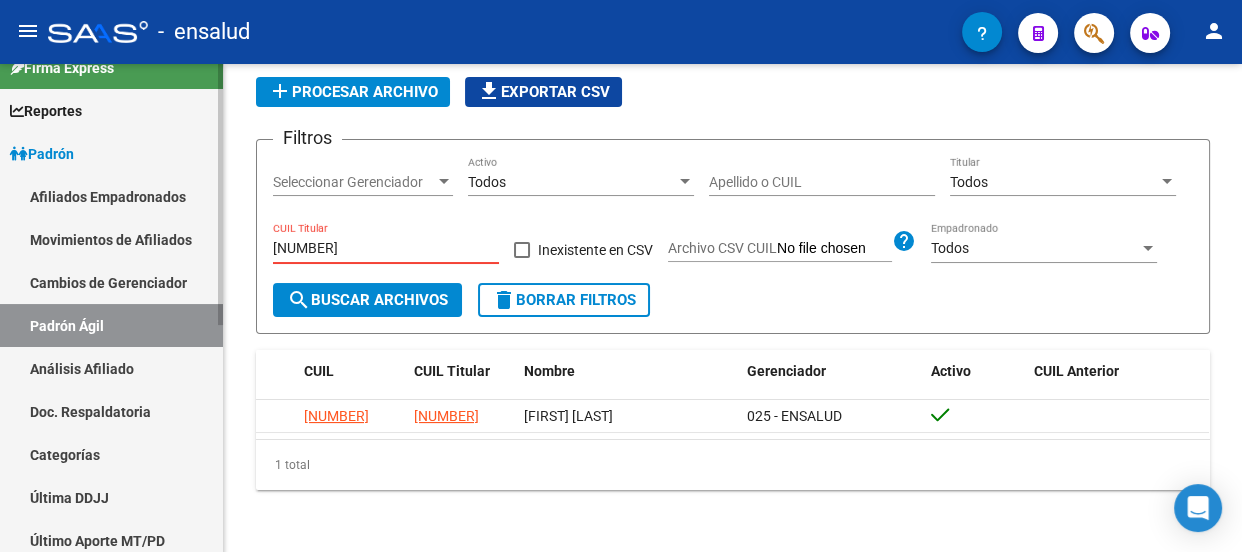 scroll, scrollTop: 0, scrollLeft: 0, axis: both 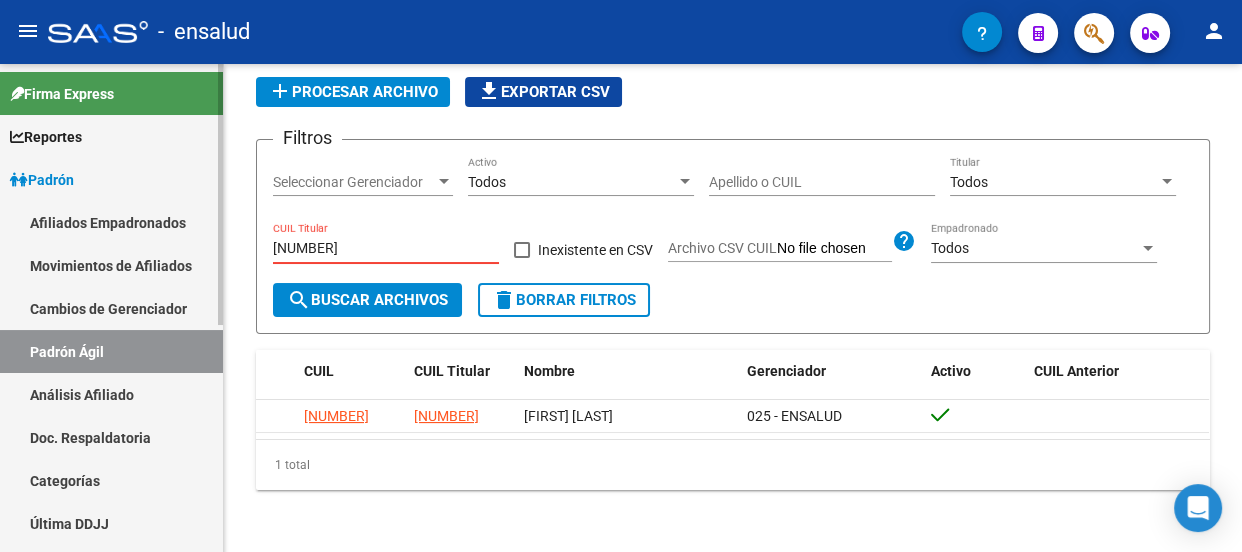 type on "[NUMBER]" 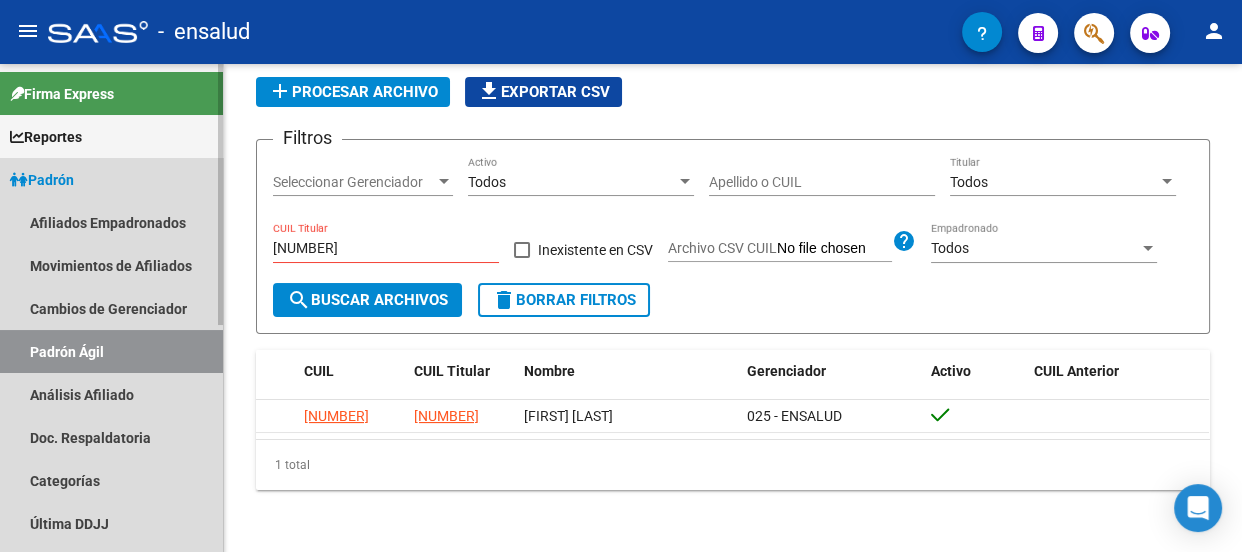 click on "Padrón" at bounding box center (111, 179) 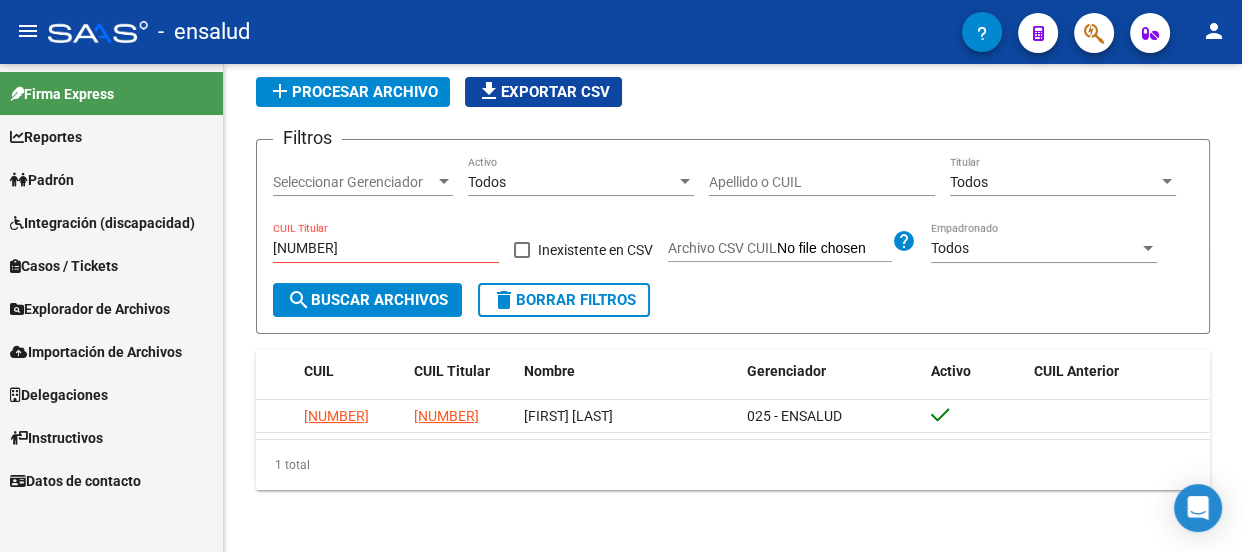 click on "Padrón" at bounding box center [111, 179] 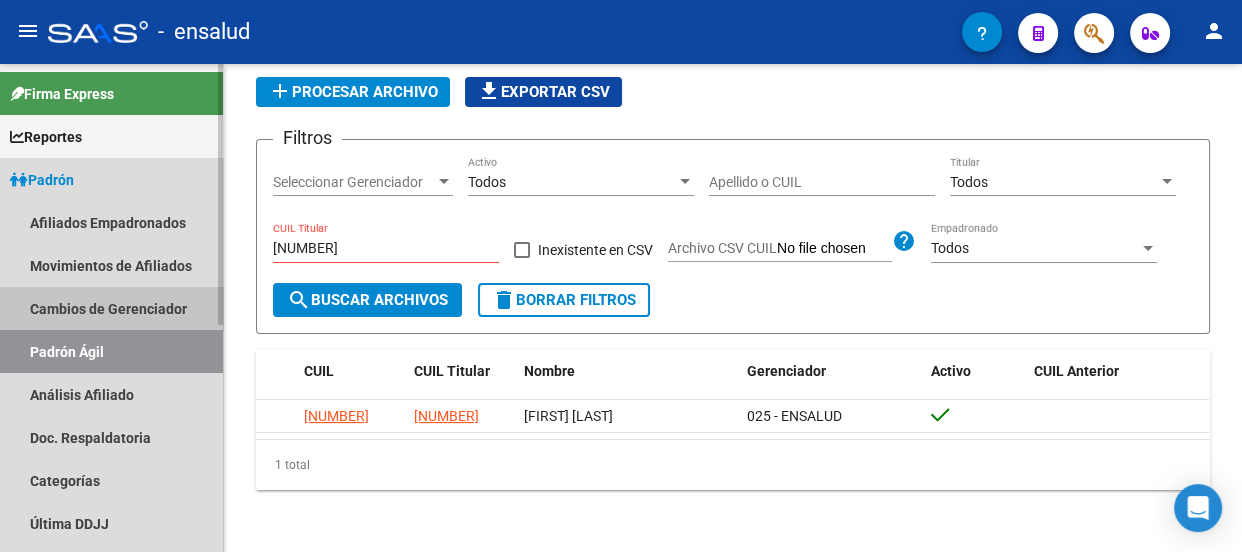 click on "Cambios de Gerenciador" at bounding box center (111, 308) 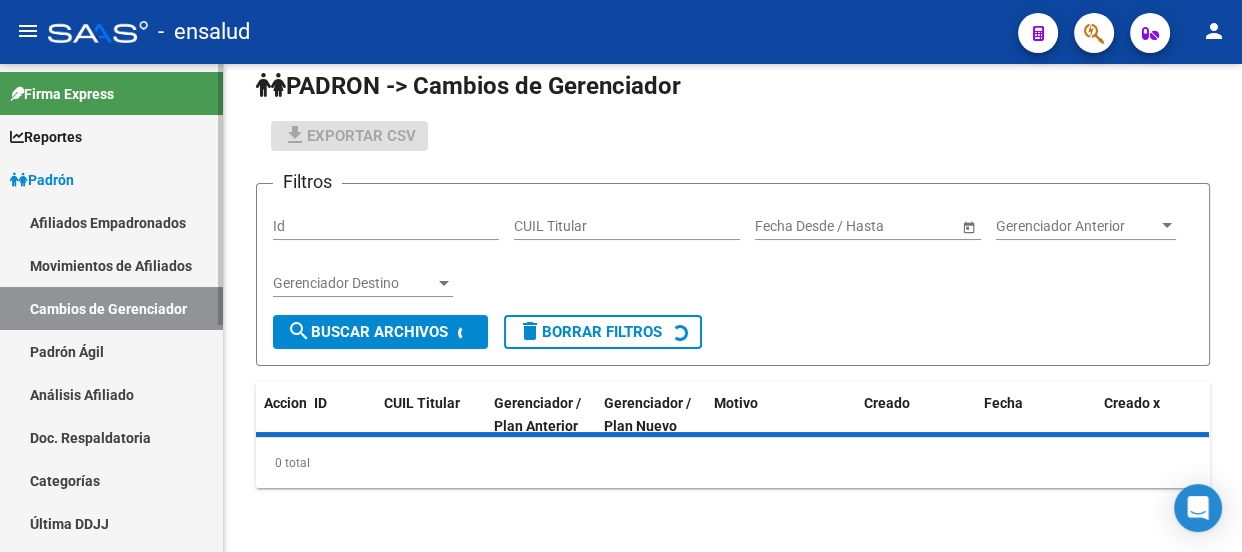 scroll, scrollTop: 0, scrollLeft: 0, axis: both 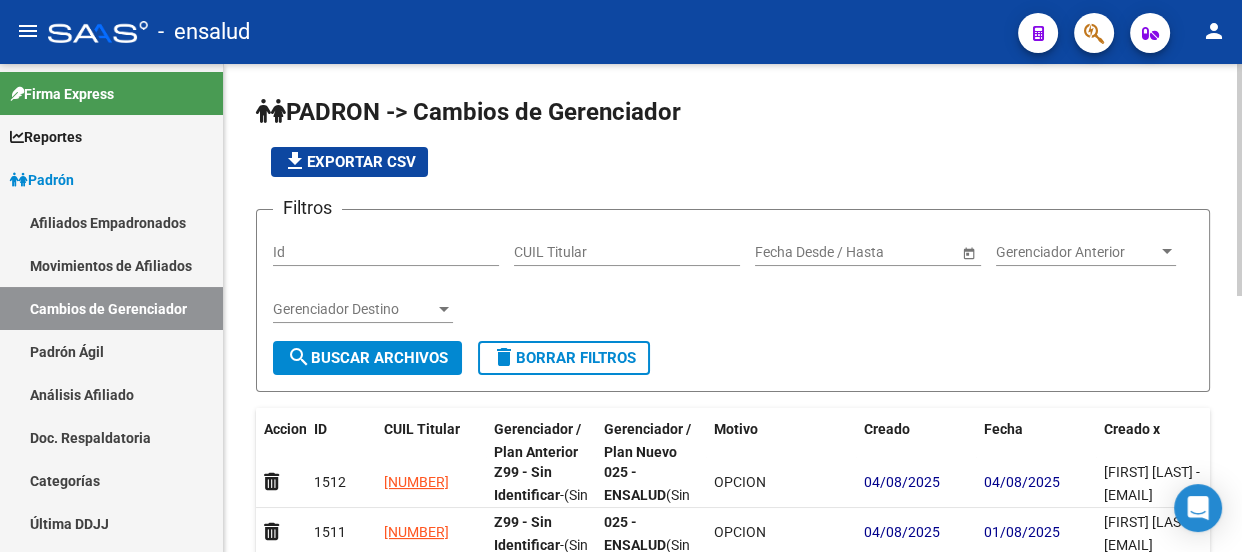 click on "CUIL Titular" at bounding box center (627, 252) 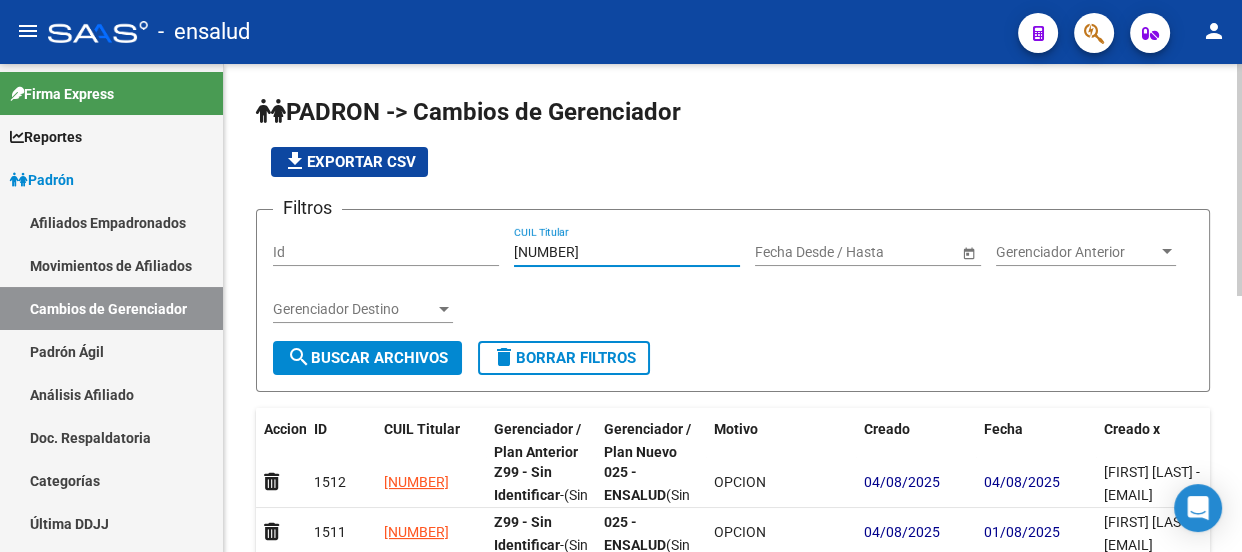type on "[NUMBER]" 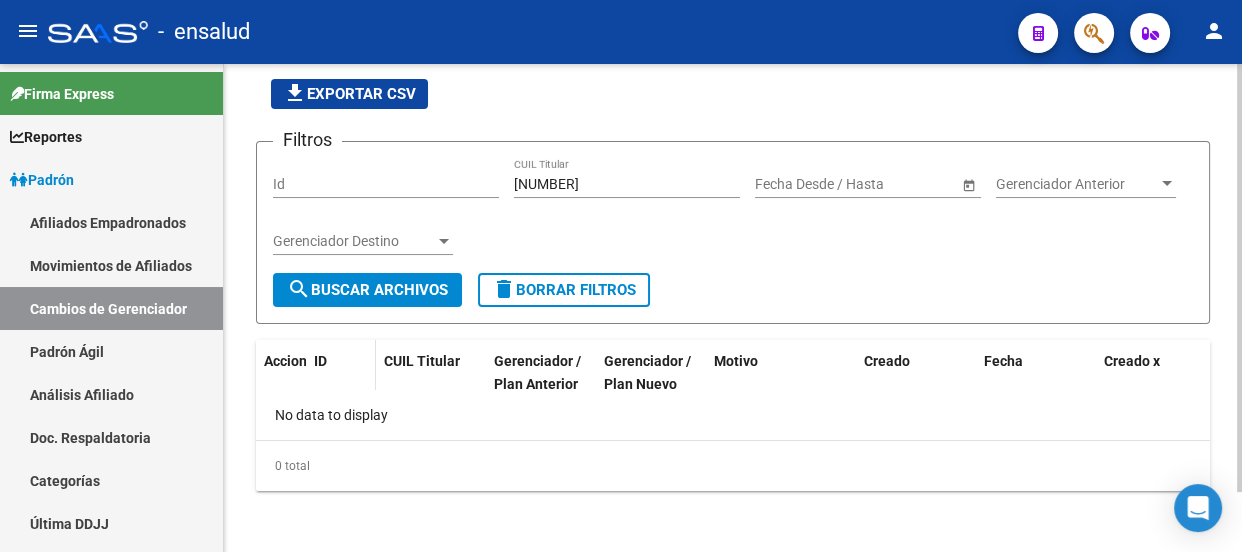 scroll, scrollTop: 0, scrollLeft: 0, axis: both 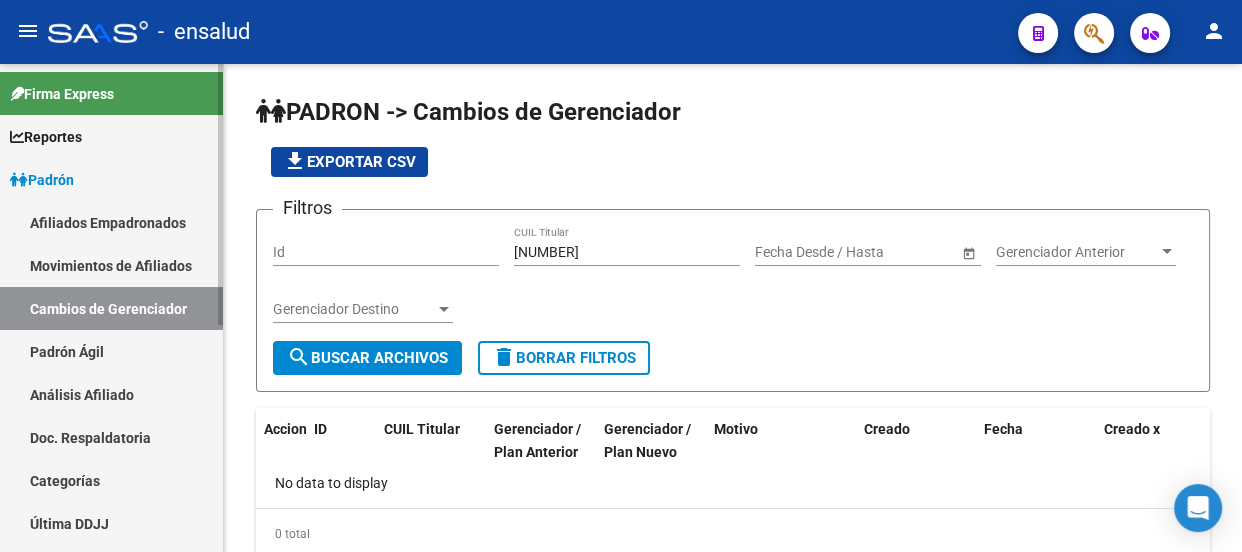 click on "Afiliados Empadronados" at bounding box center [111, 222] 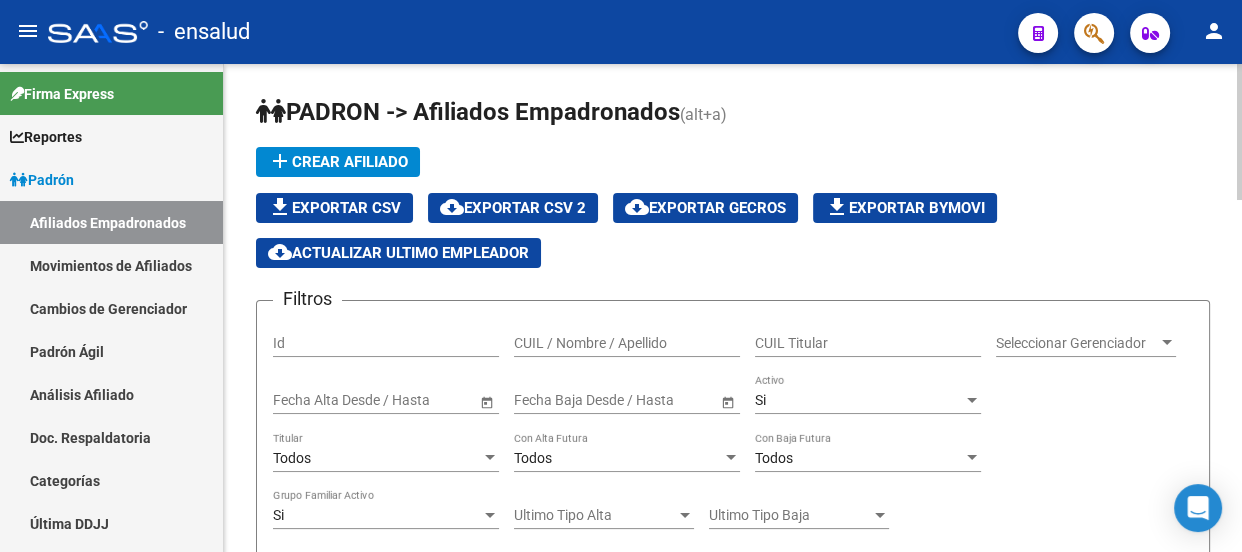 click on "Si" at bounding box center [859, 400] 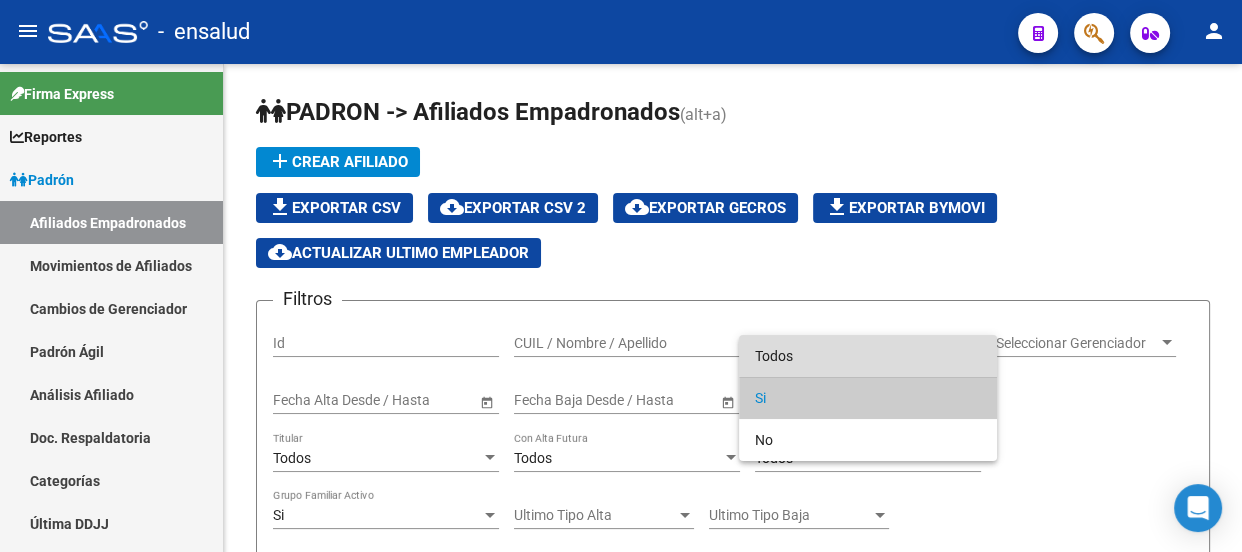 click on "Todos" at bounding box center [868, 356] 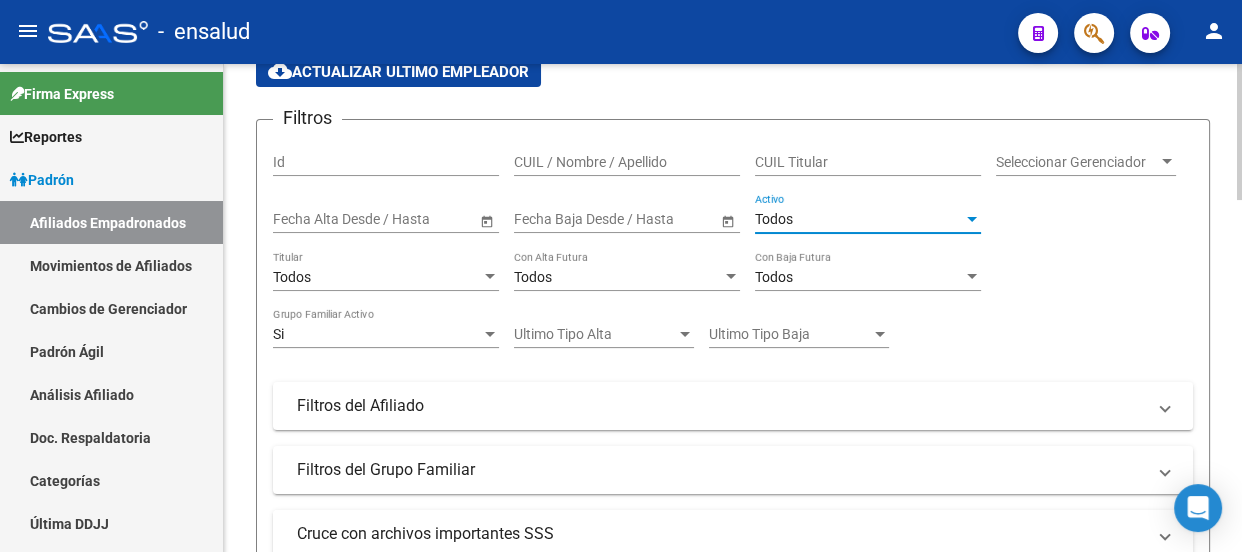 scroll, scrollTop: 0, scrollLeft: 0, axis: both 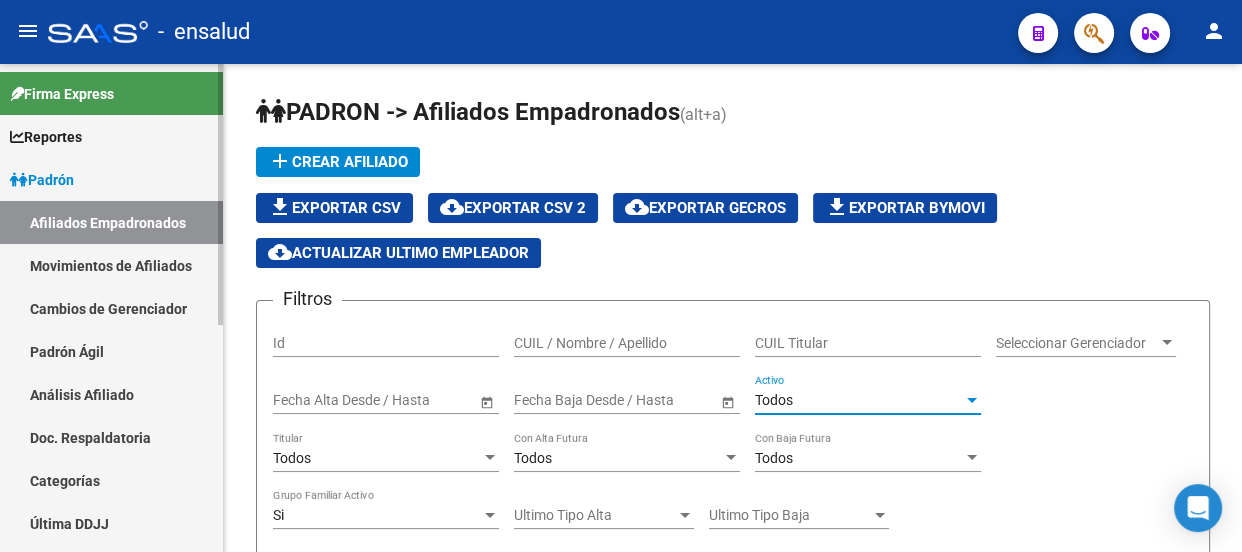 click on "Padrón" at bounding box center (111, 179) 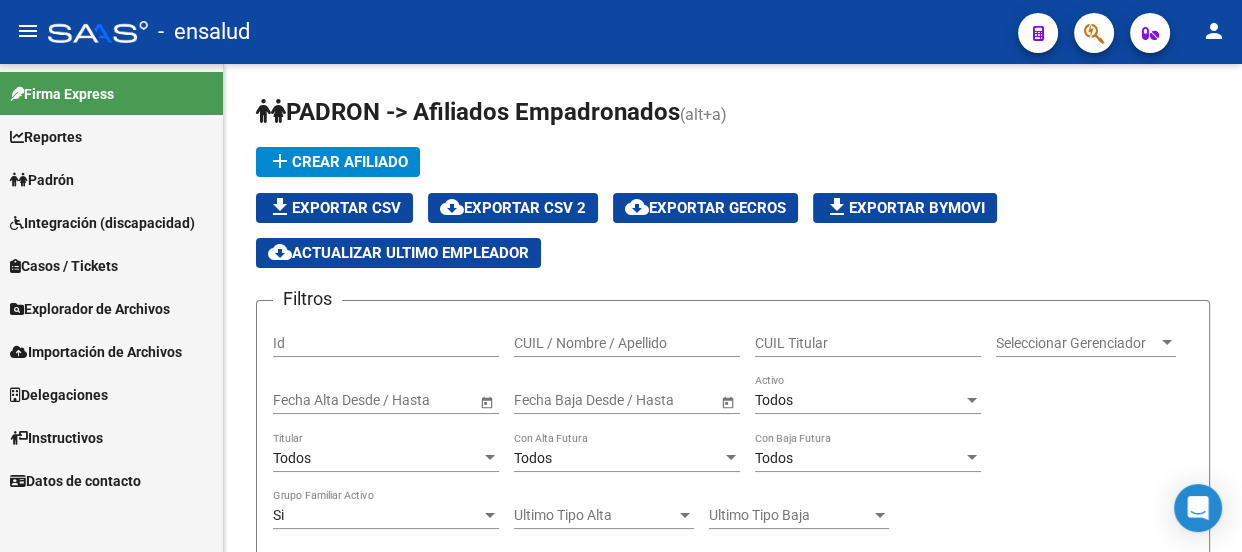click on "Padrón" at bounding box center (111, 179) 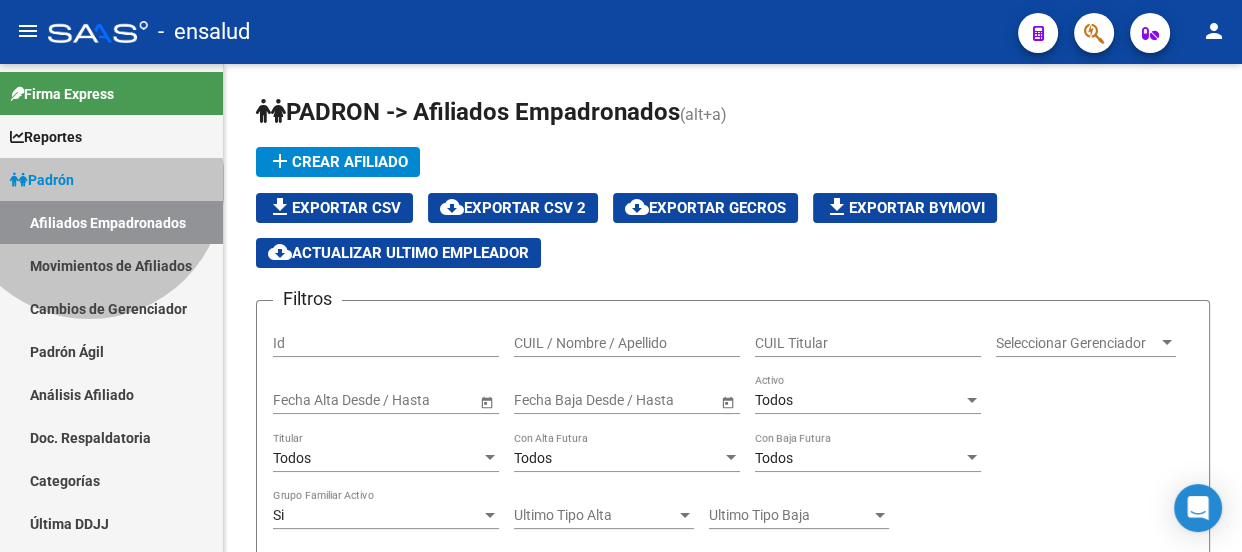 click on "Padrón" at bounding box center [111, 179] 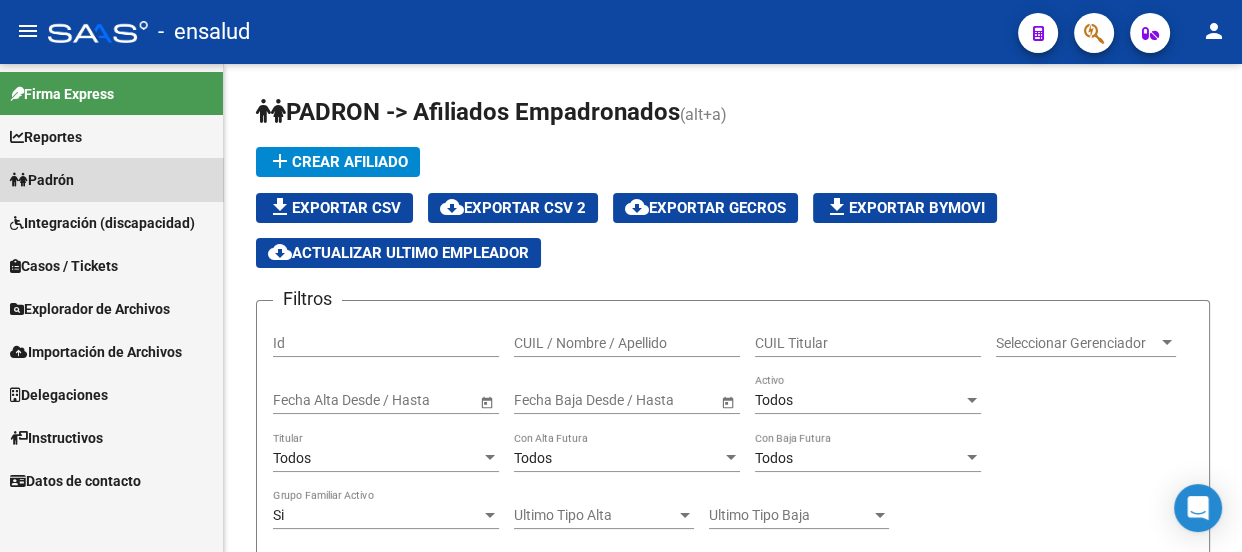 click on "Padrón" at bounding box center (111, 179) 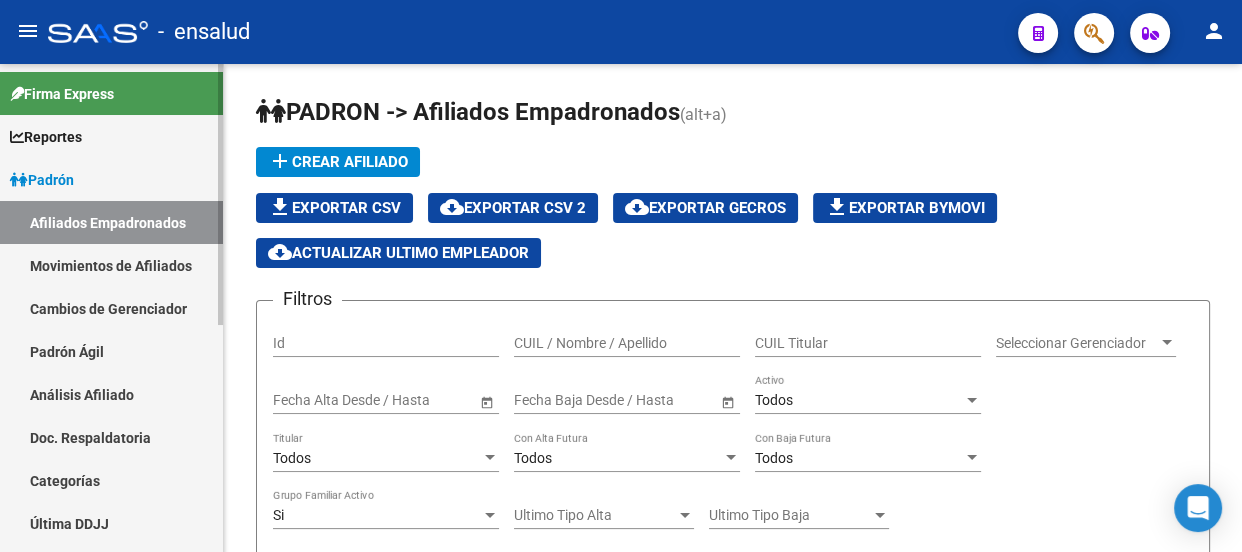 click on "Movimientos de Afiliados" at bounding box center [111, 265] 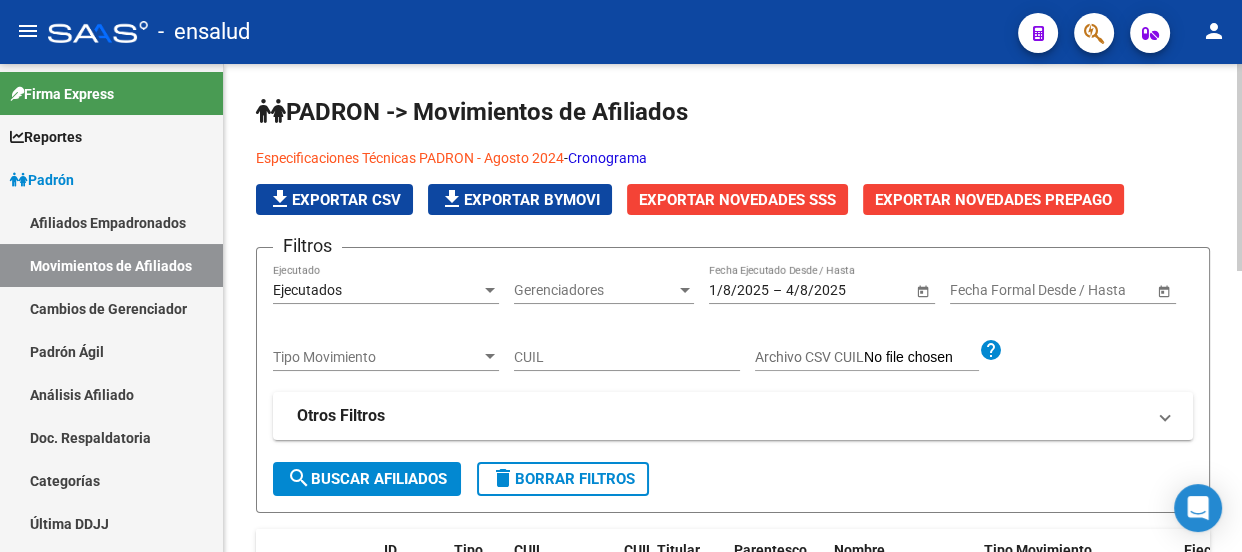 click on "CUIL" at bounding box center (627, 357) 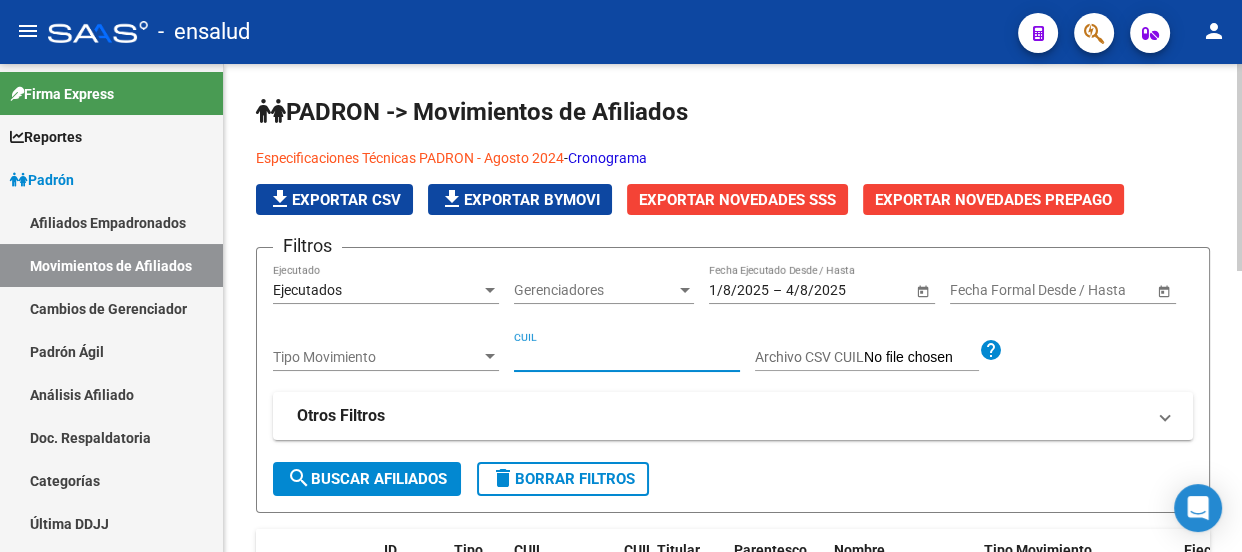 click on "Ejecutados" at bounding box center (377, 290) 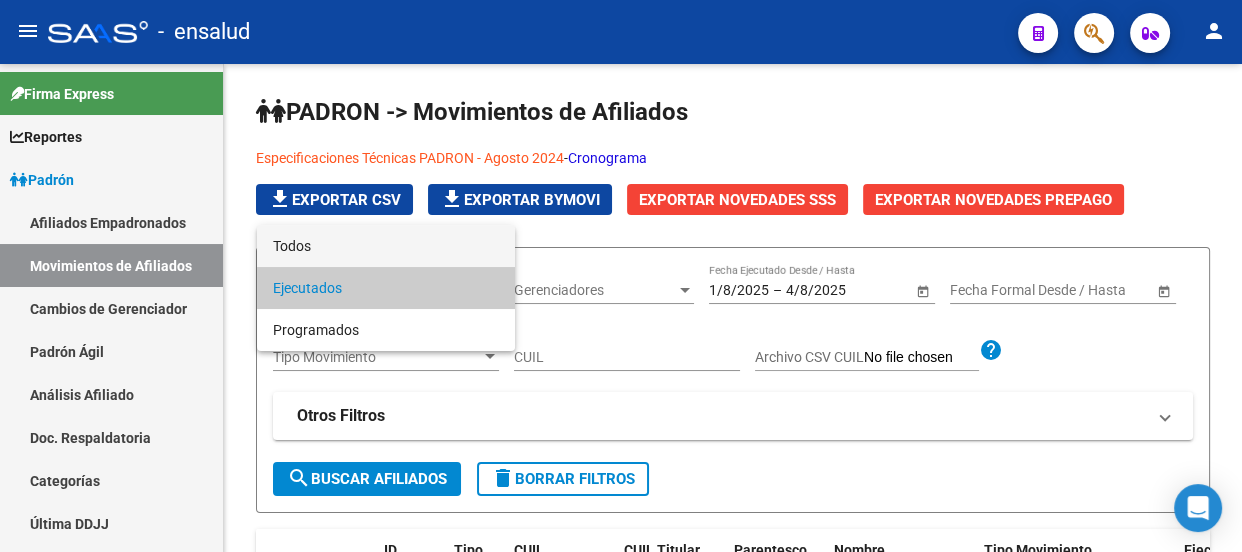 click on "Todos" at bounding box center [386, 246] 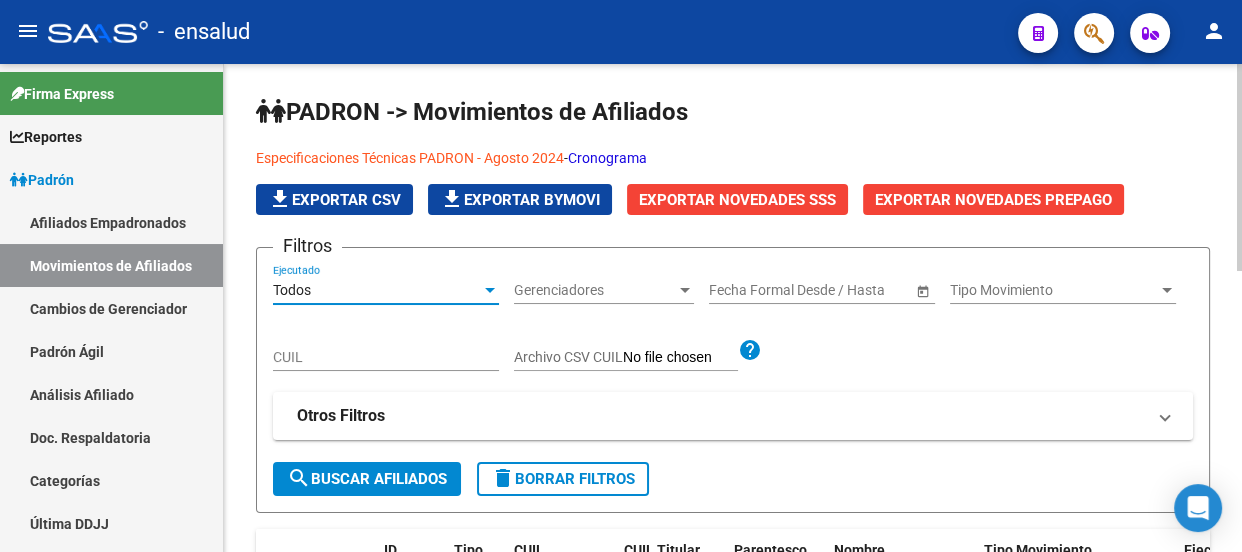 click on "CUIL" at bounding box center [386, 357] 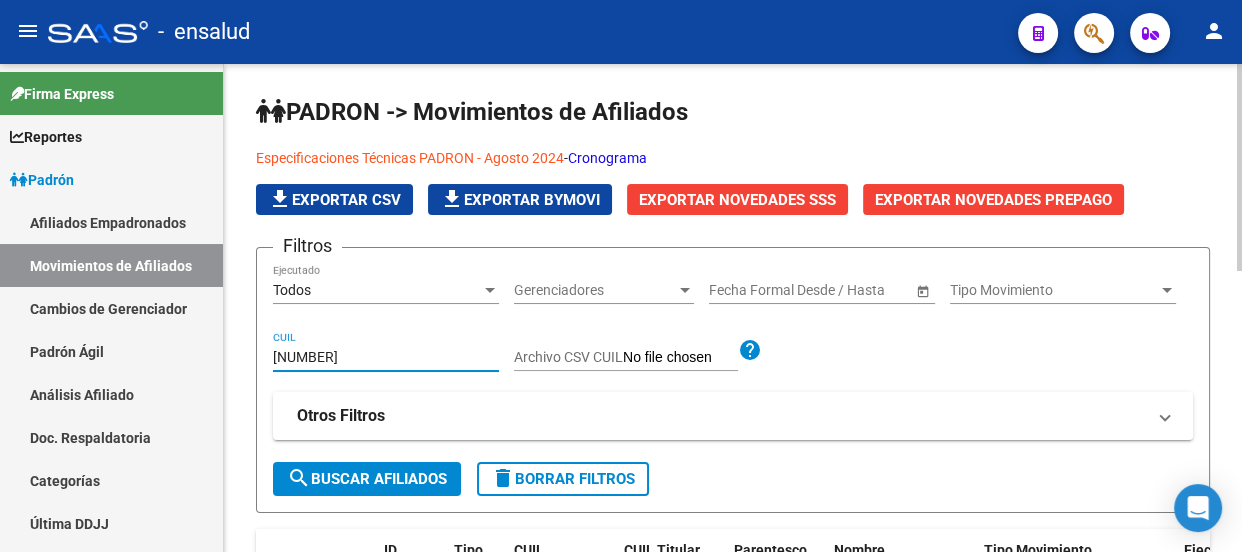 type on "[NUMBER]" 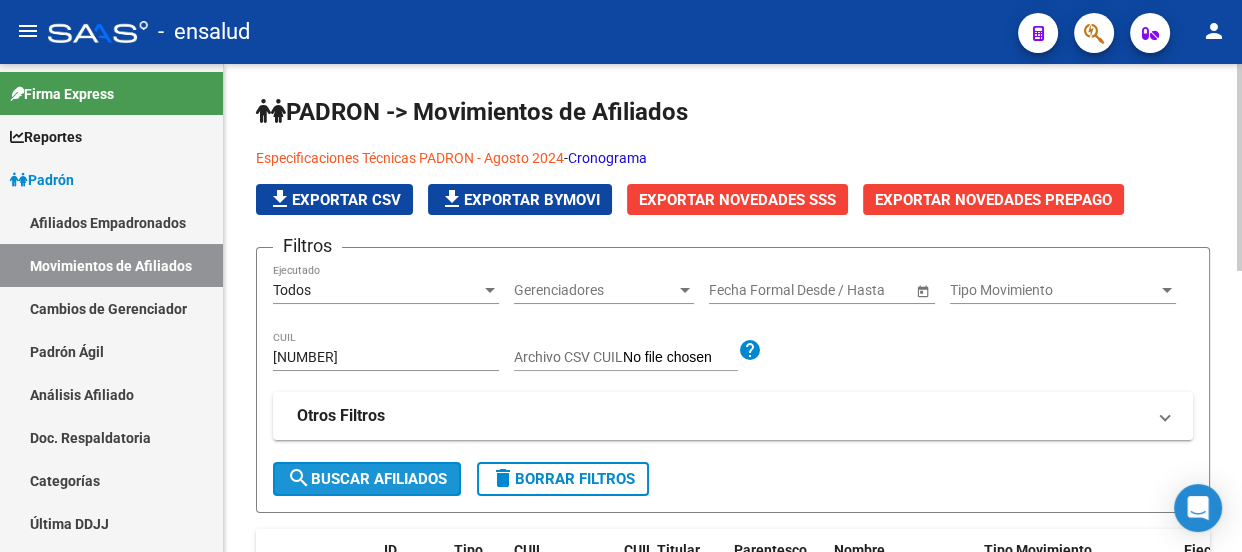 click on "search  Buscar Afiliados" 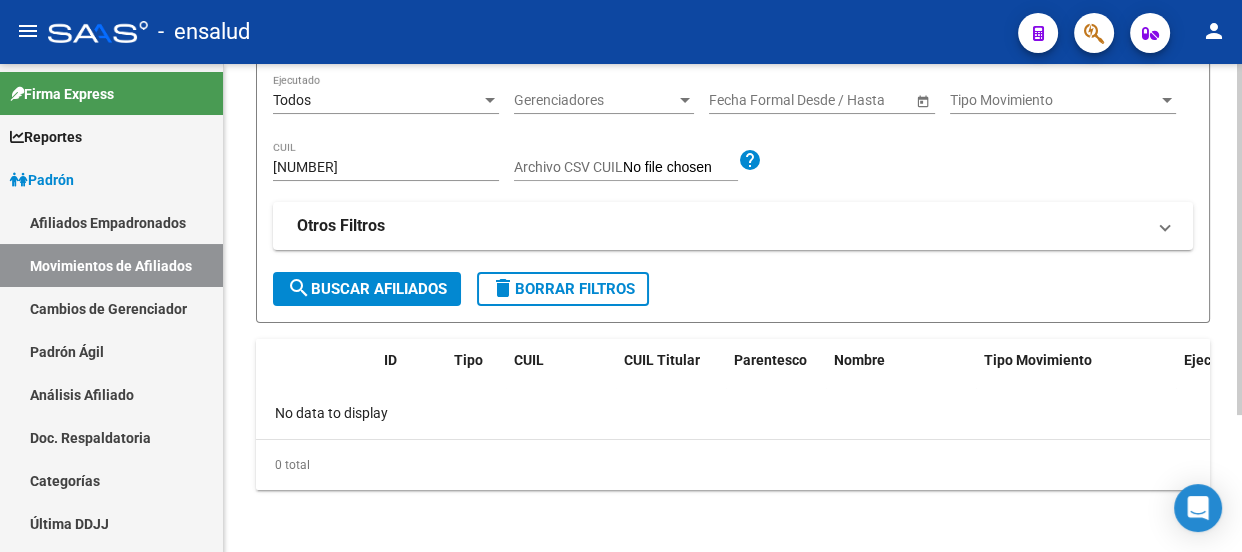 scroll, scrollTop: 8, scrollLeft: 0, axis: vertical 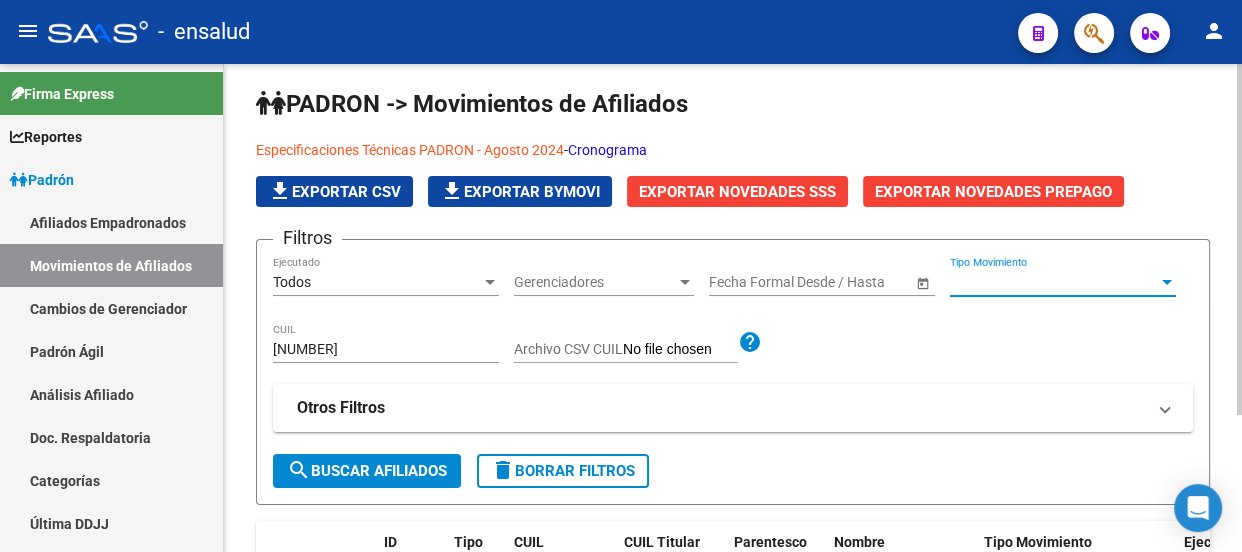 click on "Tipo Movimiento" at bounding box center (1054, 282) 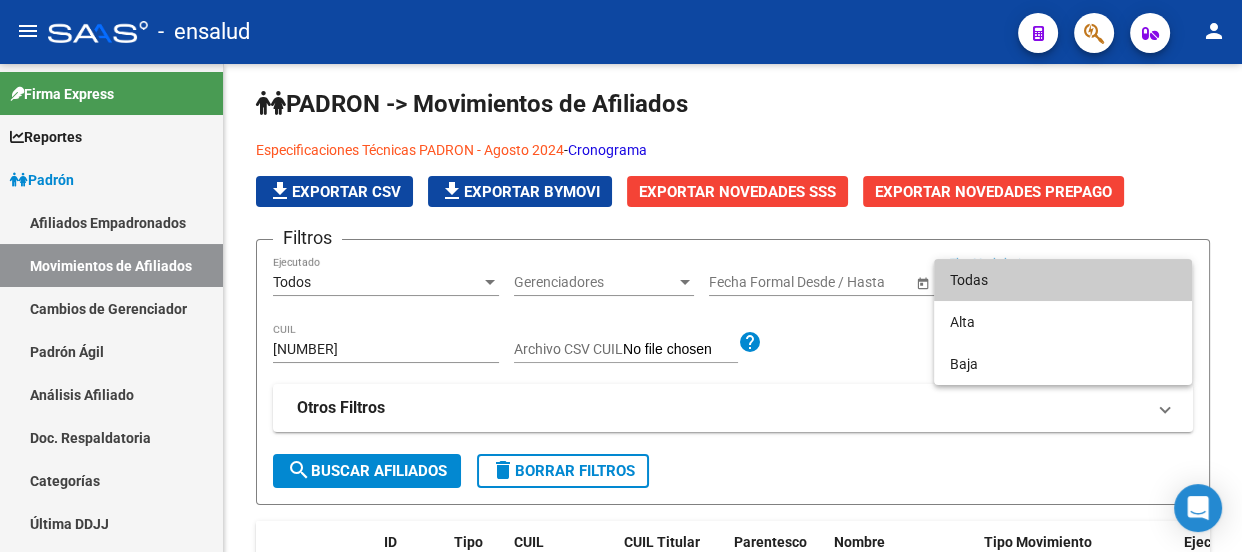 click on "Todas" at bounding box center [1063, 280] 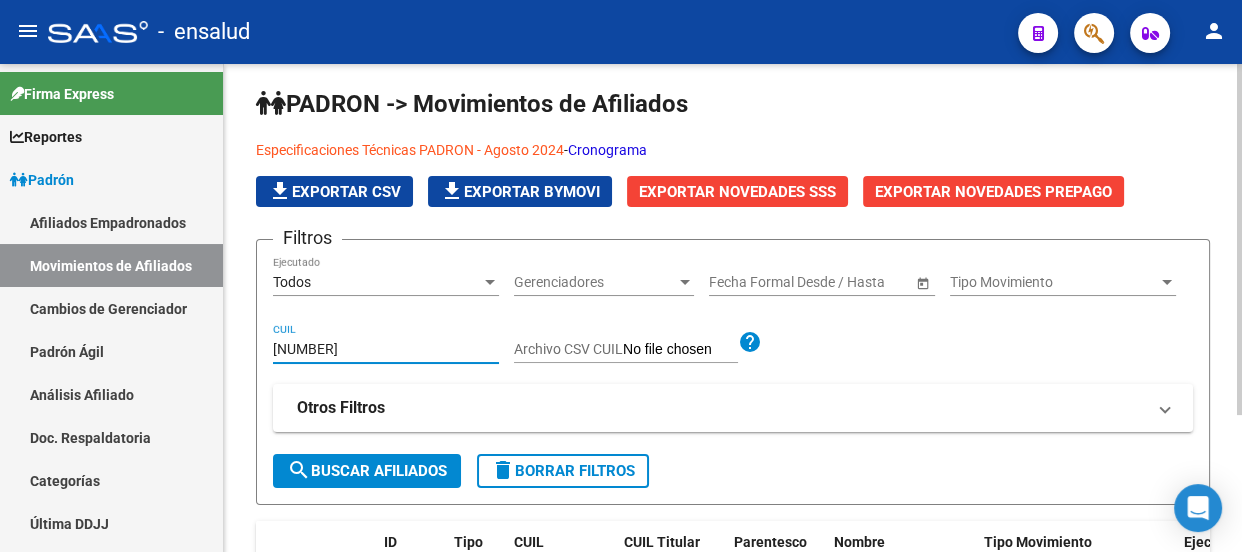 click on "[NUMBER]" at bounding box center [386, 349] 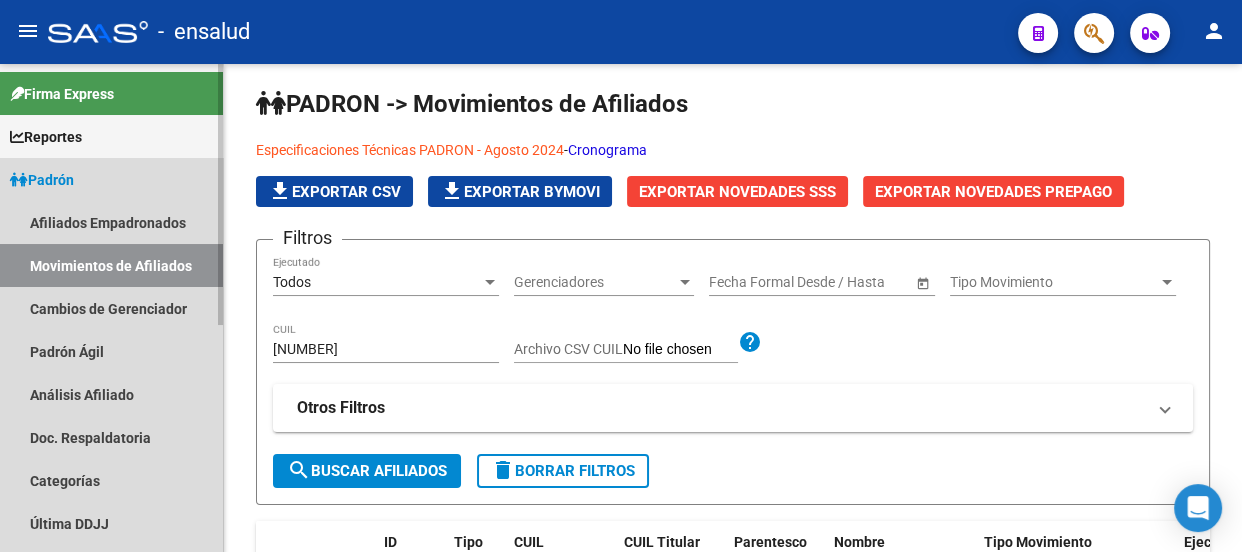 click on "Padrón" at bounding box center (42, 180) 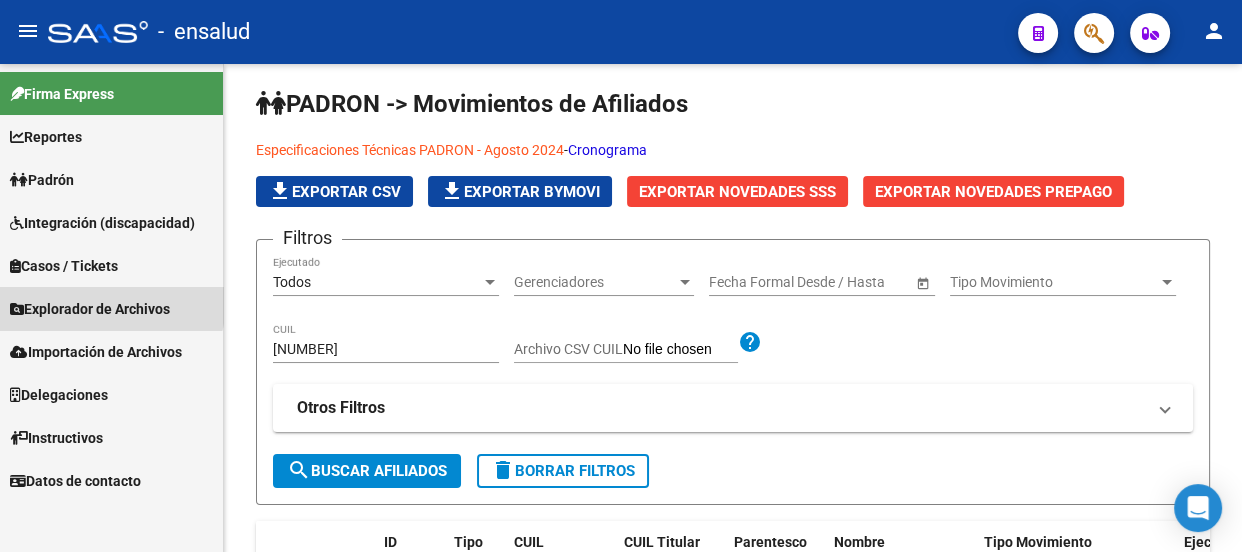 click on "Explorador de Archivos" at bounding box center [90, 309] 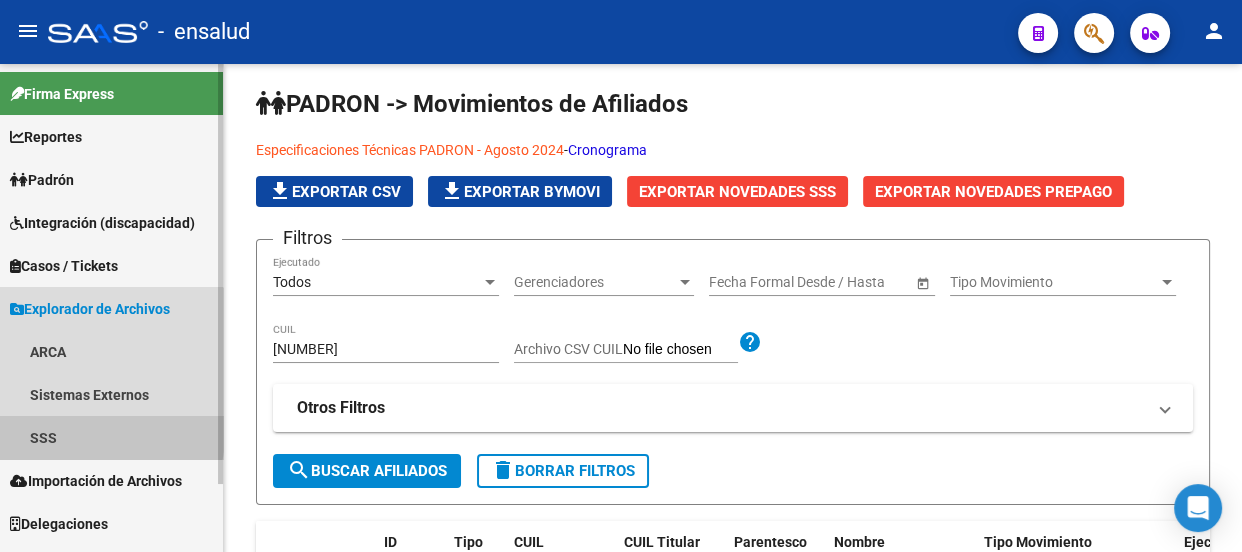 click on "SSS" at bounding box center (111, 437) 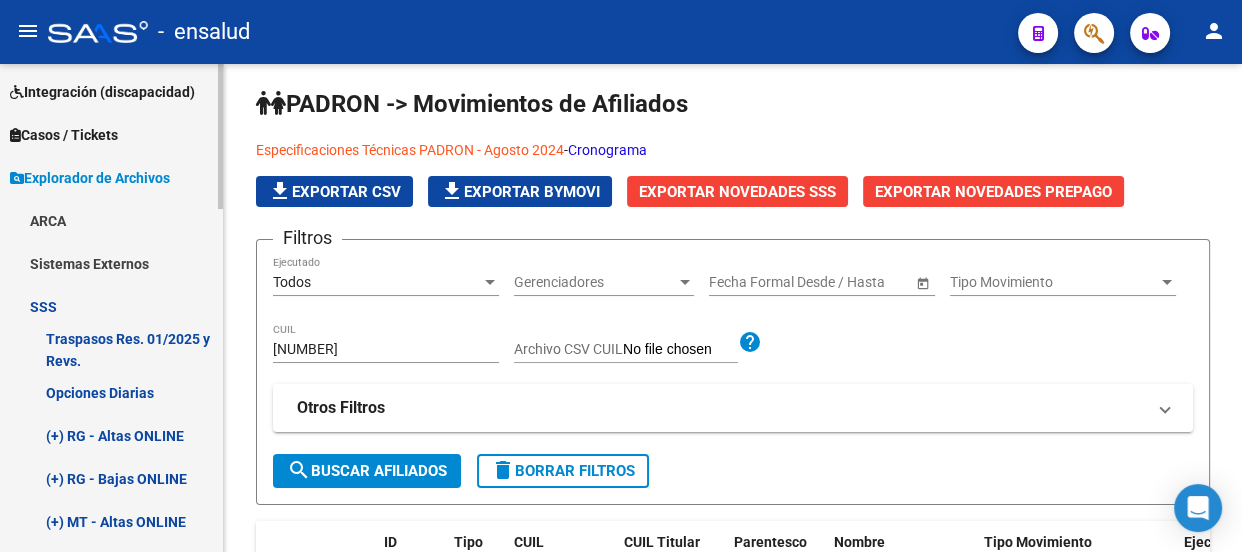 scroll, scrollTop: 181, scrollLeft: 0, axis: vertical 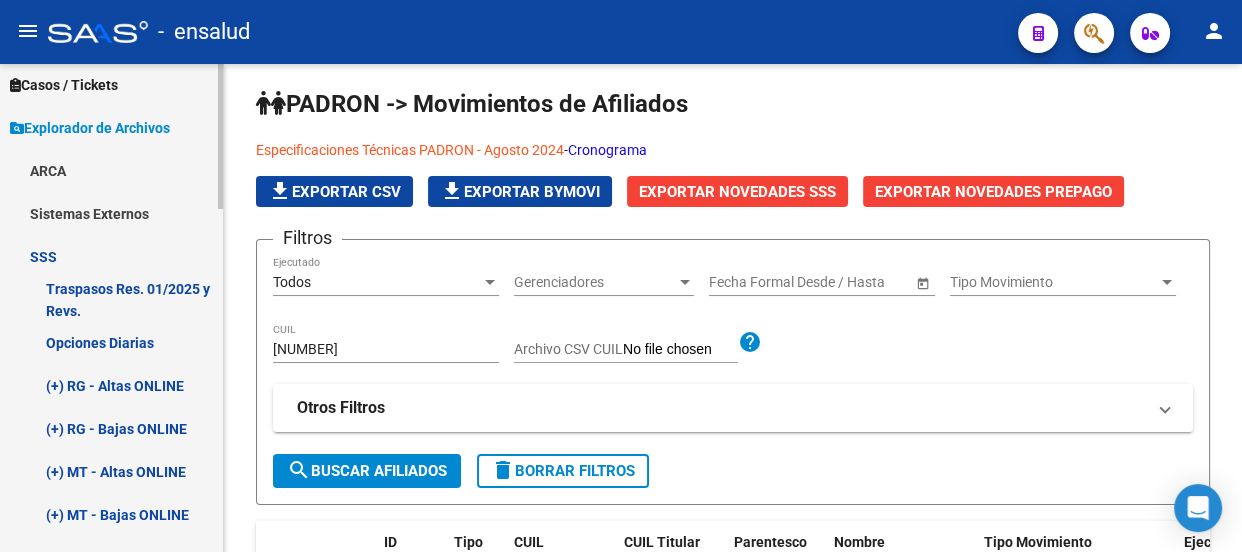 click on "Opciones Diarias" at bounding box center [111, 342] 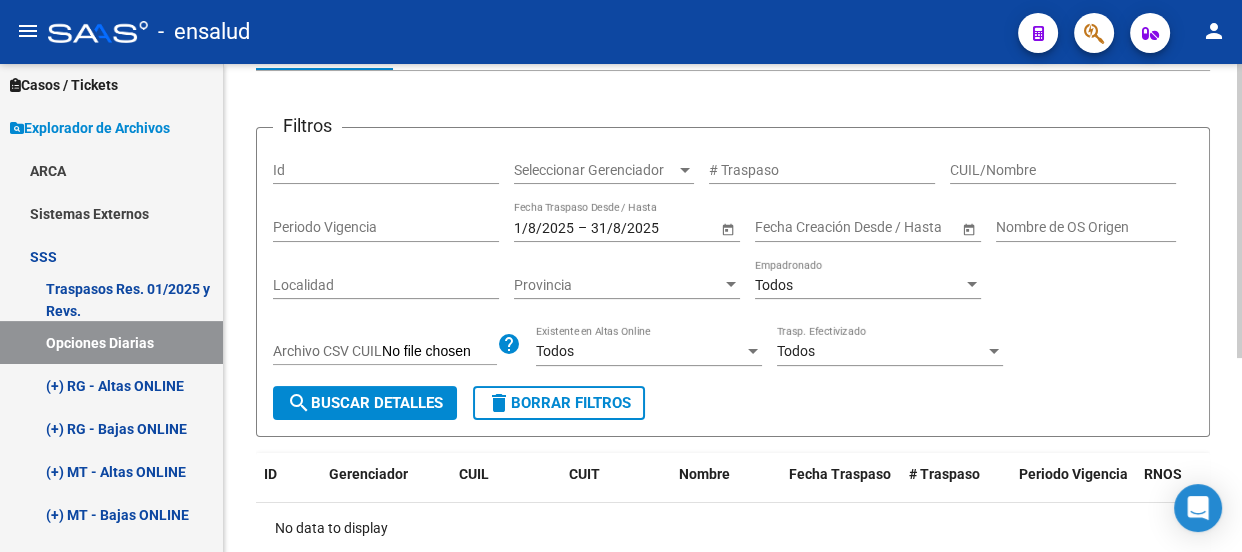 scroll, scrollTop: 138, scrollLeft: 0, axis: vertical 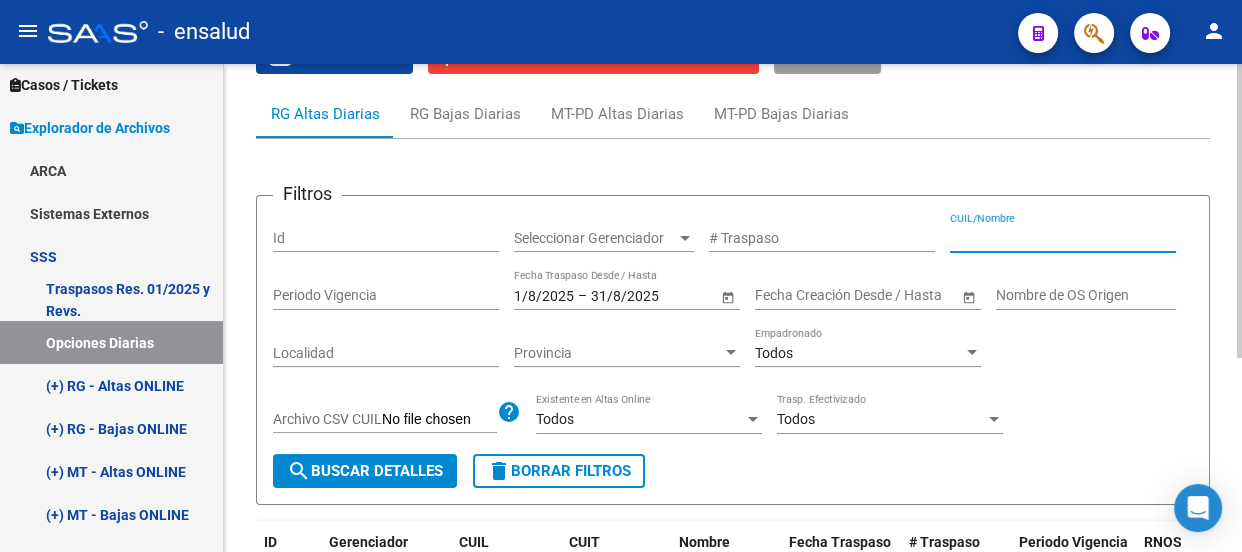 click on "CUIL/Nombre" at bounding box center (1063, 238) 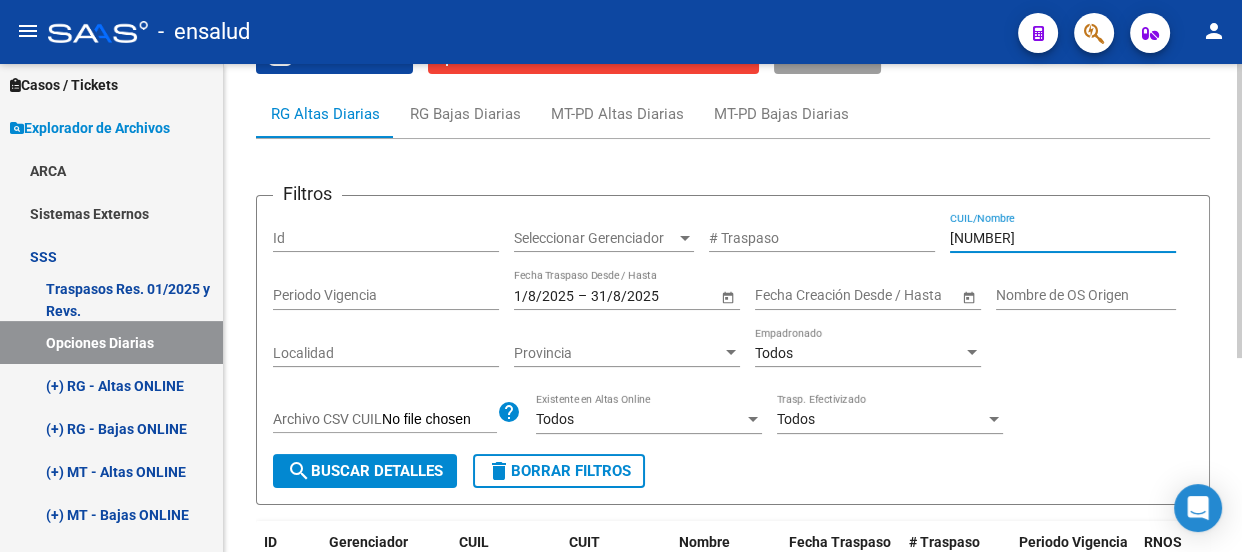 type on "[NUMBER]" 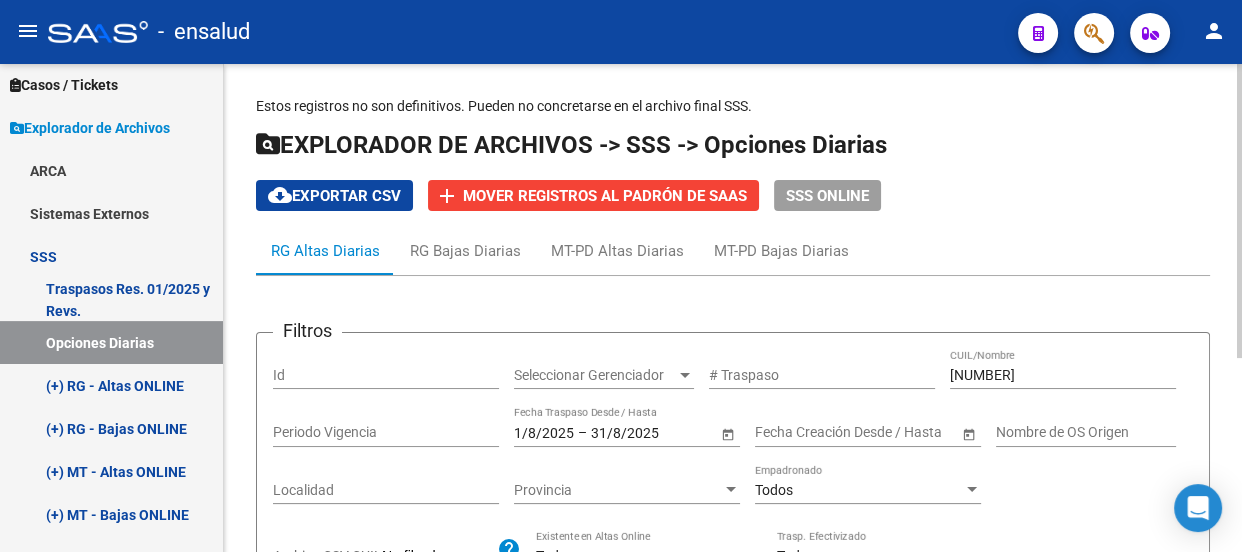 scroll, scrollTop: 0, scrollLeft: 0, axis: both 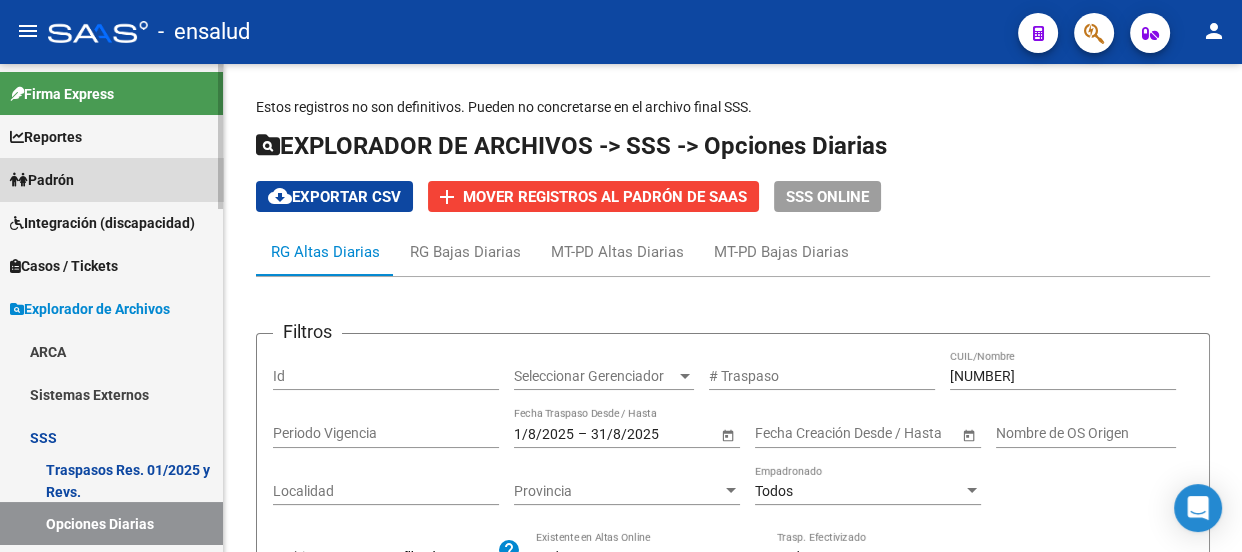 click on "Padrón" at bounding box center (111, 179) 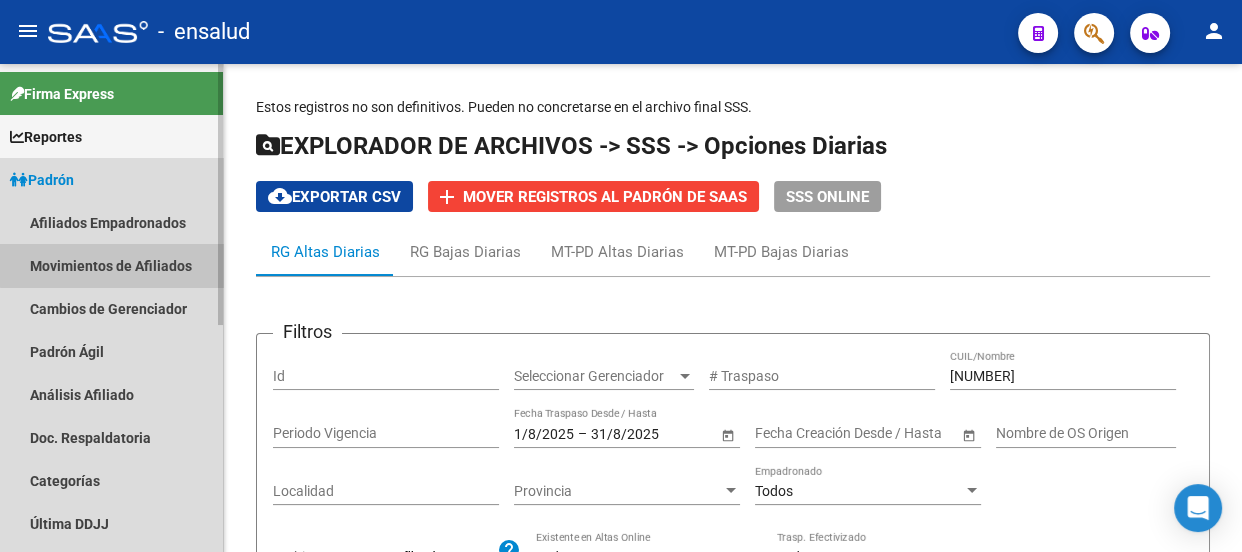 click on "Movimientos de Afiliados" at bounding box center (111, 265) 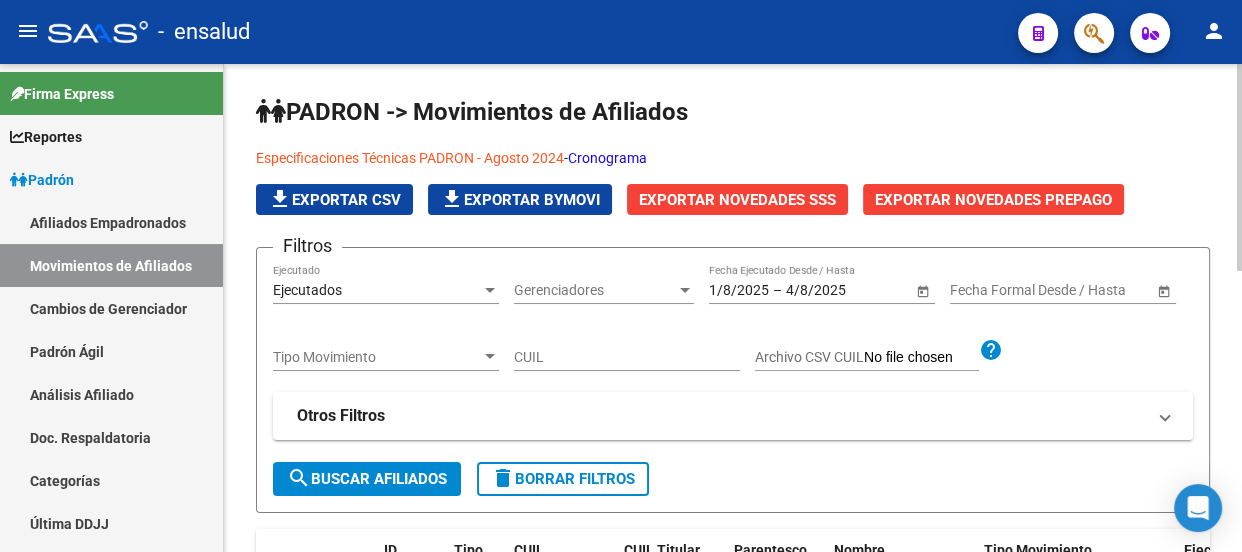 click on "Ejecutados" at bounding box center [307, 290] 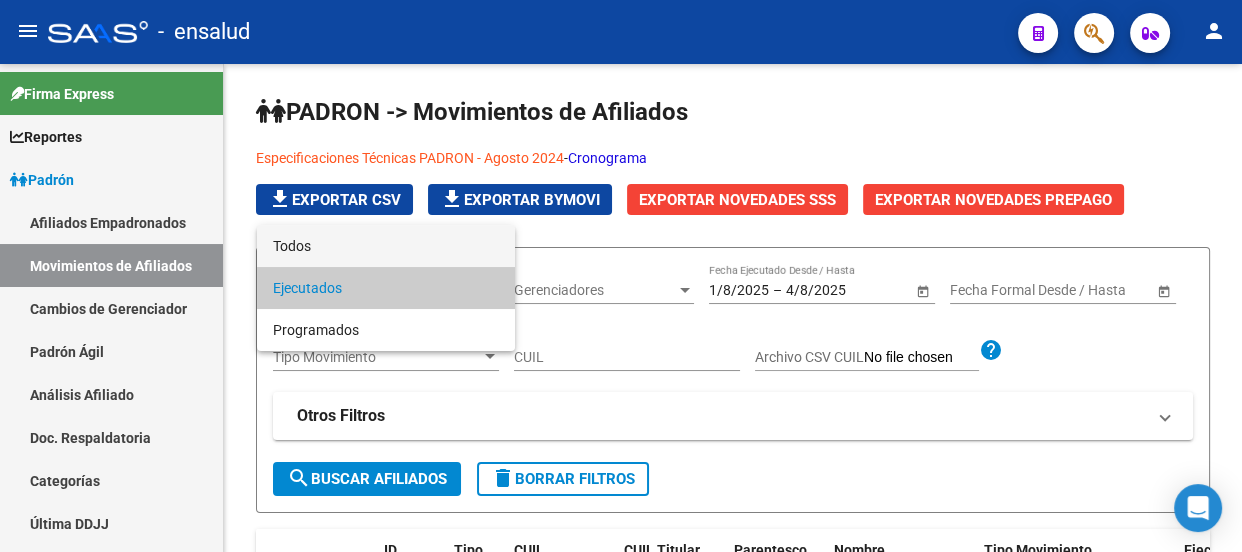 click on "Todos" at bounding box center (386, 246) 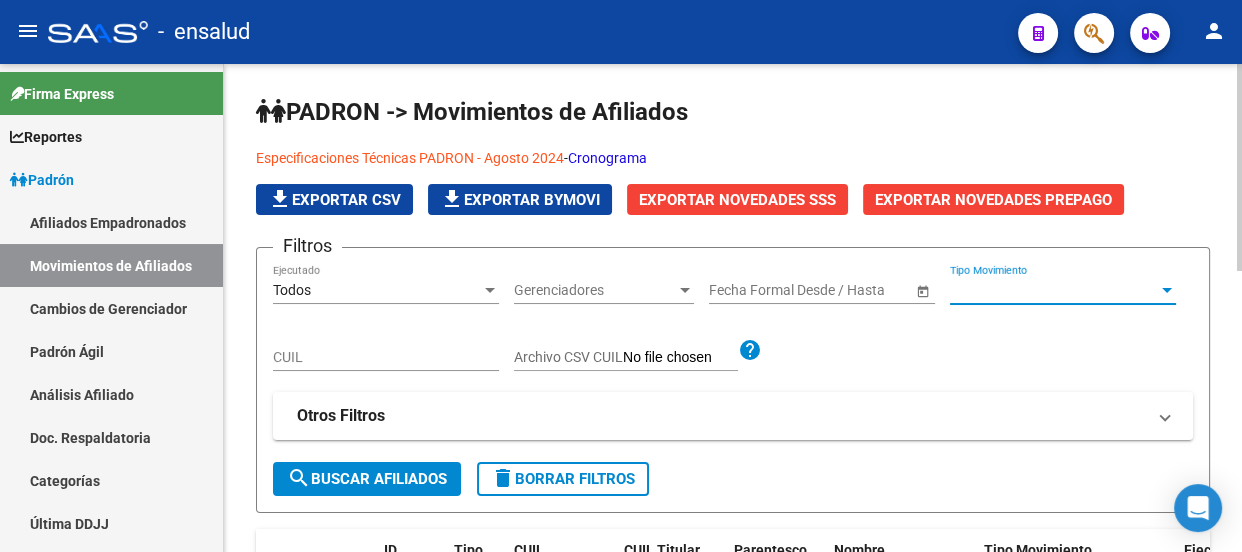 click on "Tipo Movimiento" at bounding box center [1054, 290] 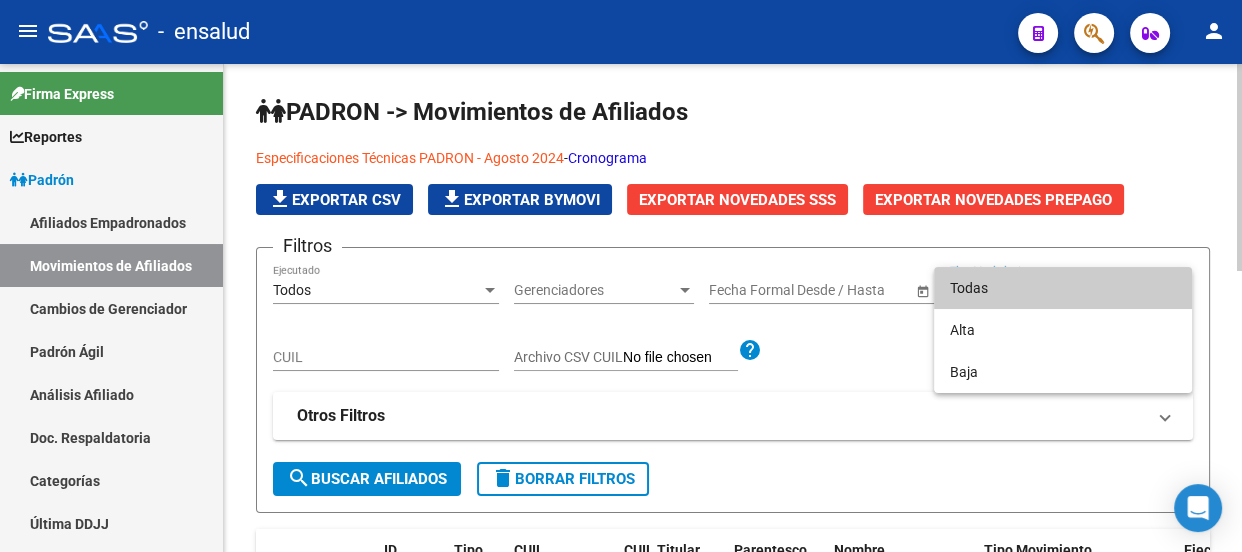 click on "Todas" at bounding box center (1063, 288) 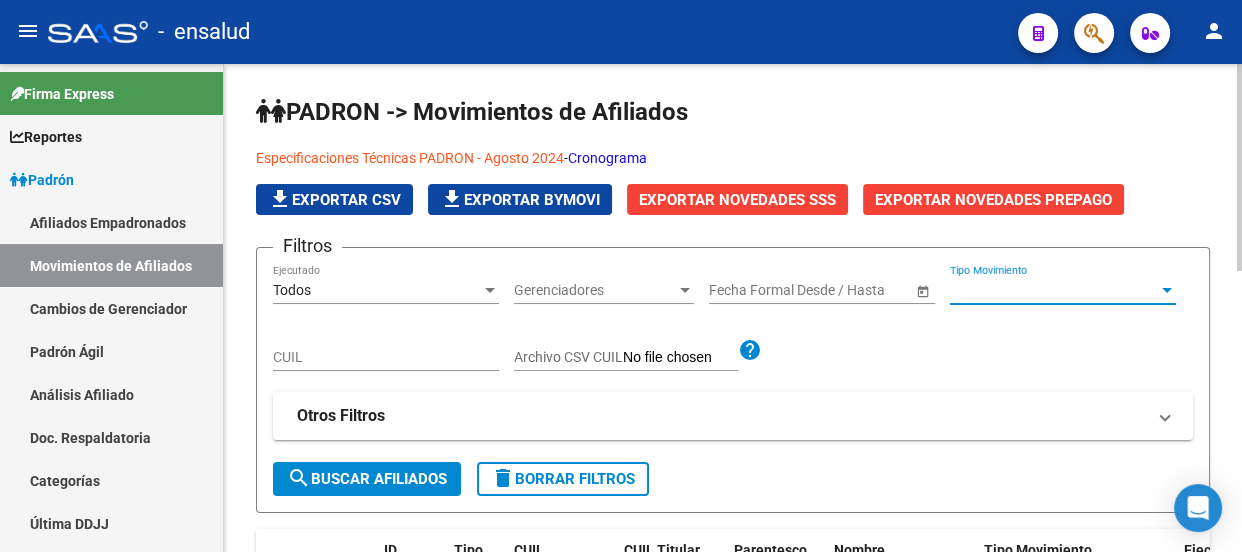 click on "CUIL" at bounding box center [386, 357] 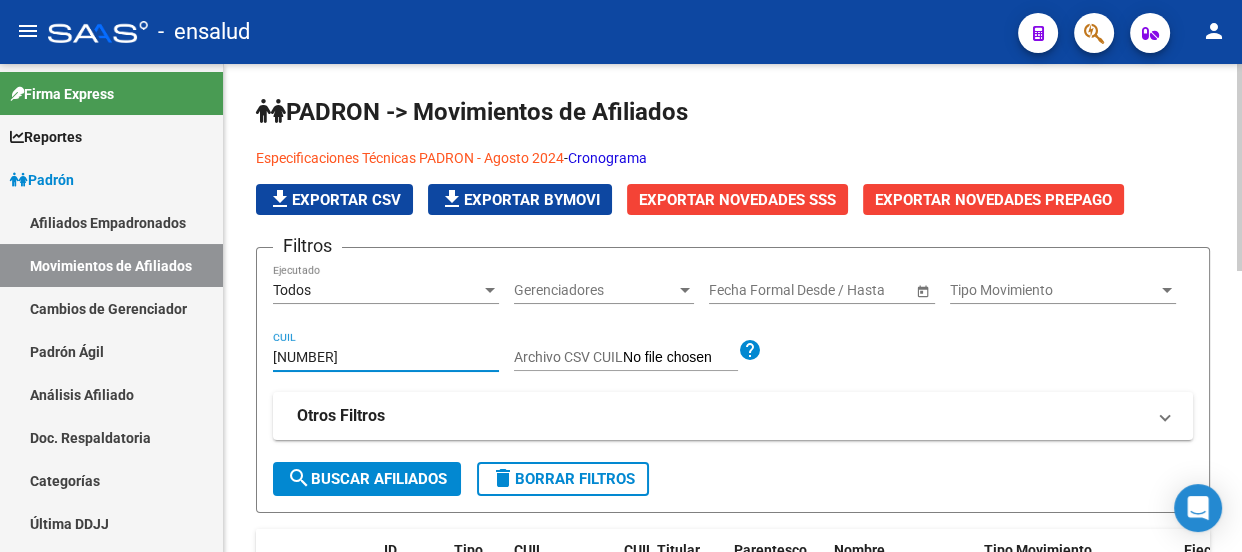 type on "[NUMBER]" 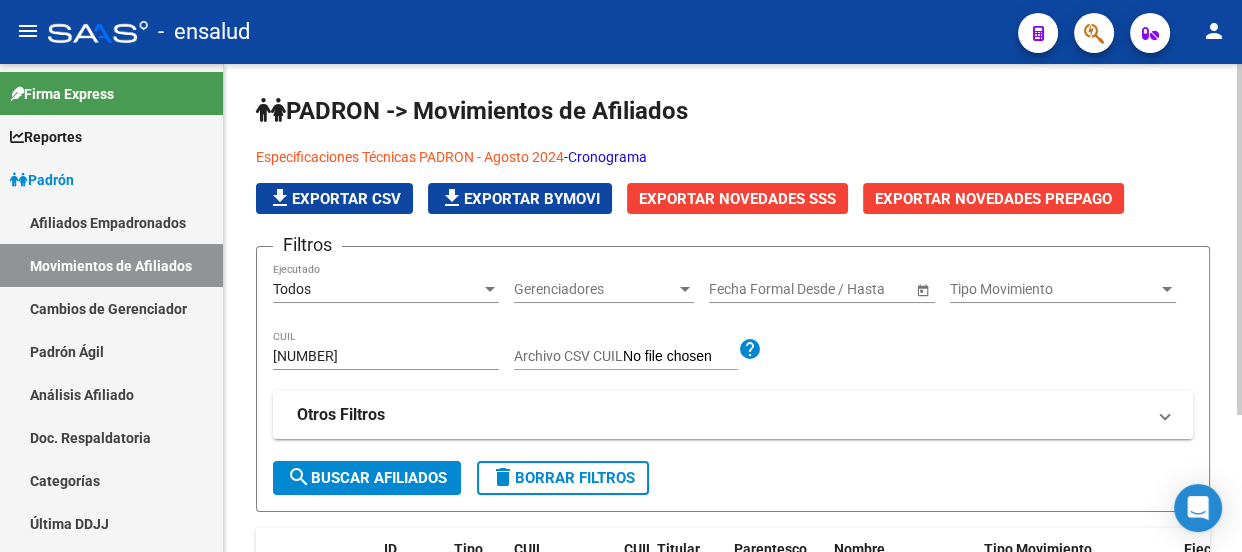 scroll, scrollTop: 0, scrollLeft: 0, axis: both 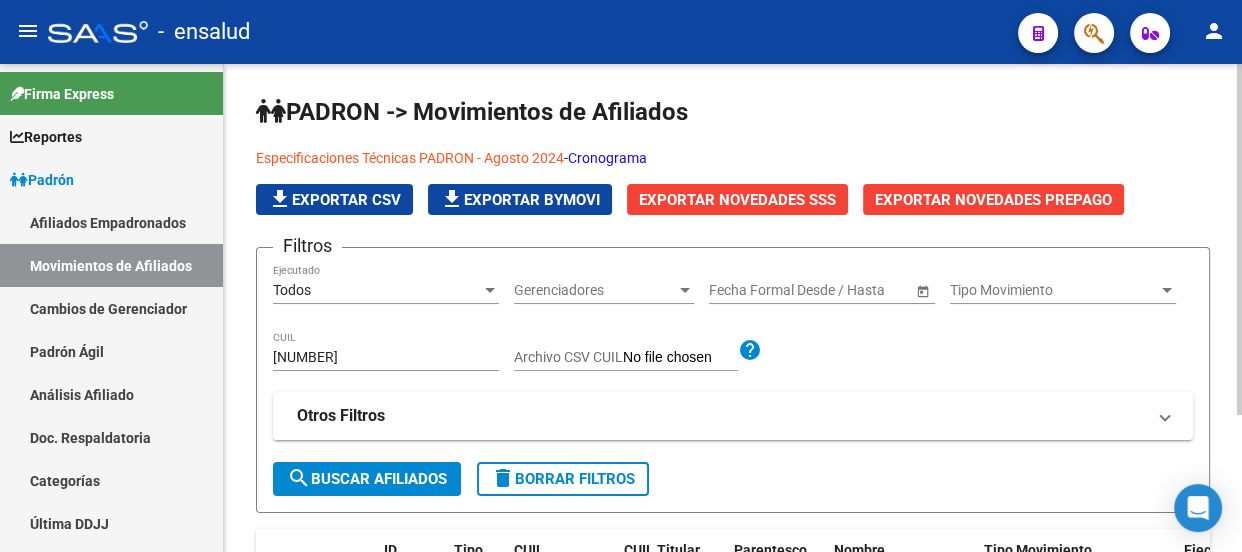 click on "Gerenciadores" at bounding box center (595, 290) 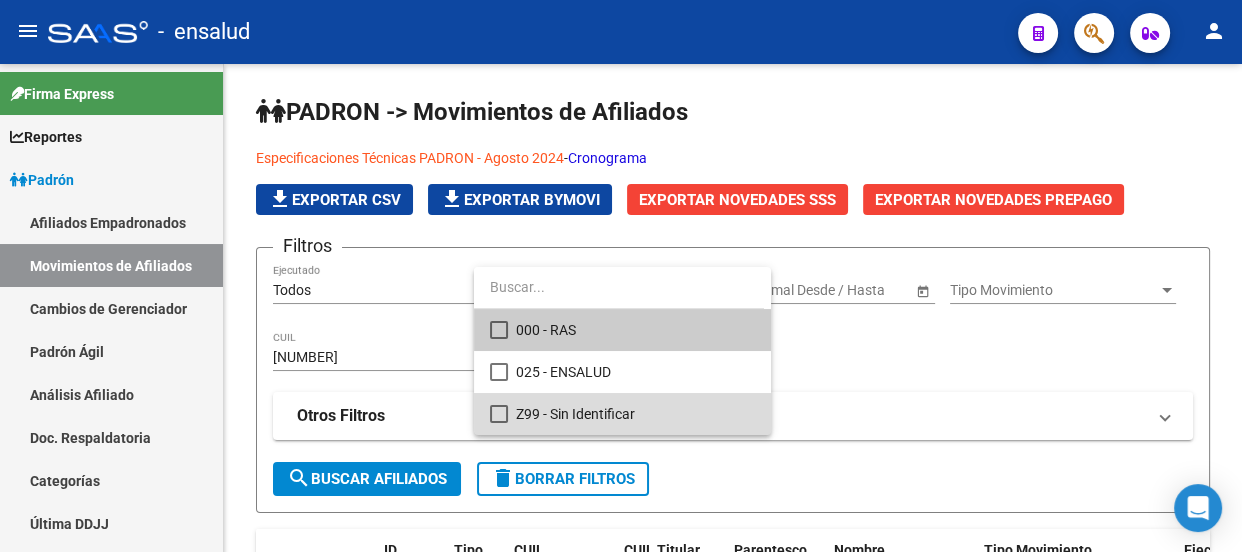 click on "Z99 - Sin Identificar" at bounding box center (635, 414) 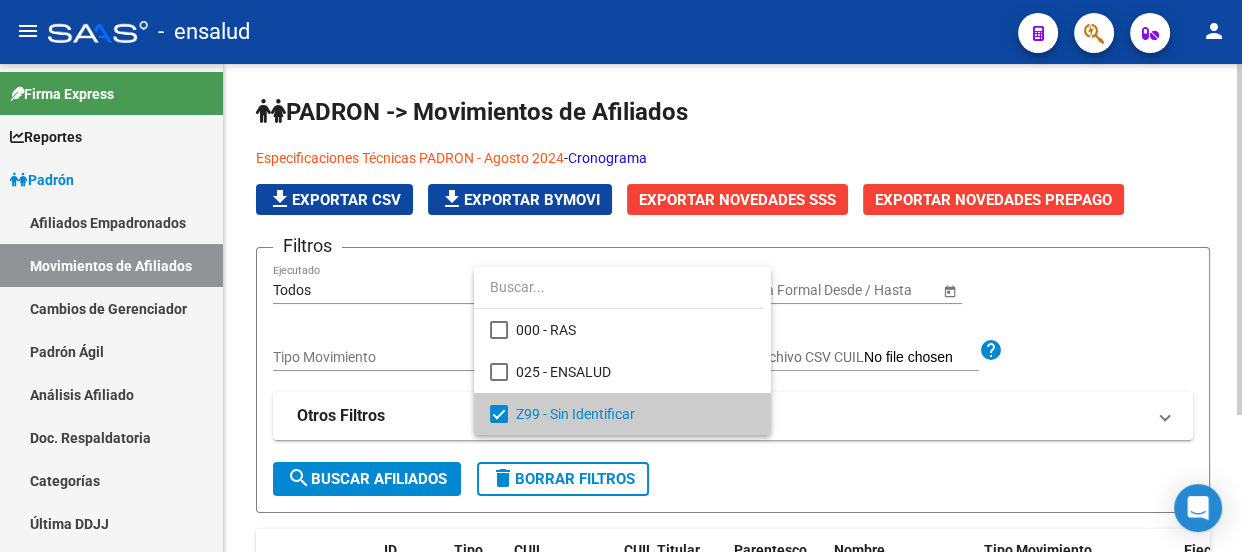 drag, startPoint x: 337, startPoint y: 326, endPoint x: 670, endPoint y: 268, distance: 338.0133 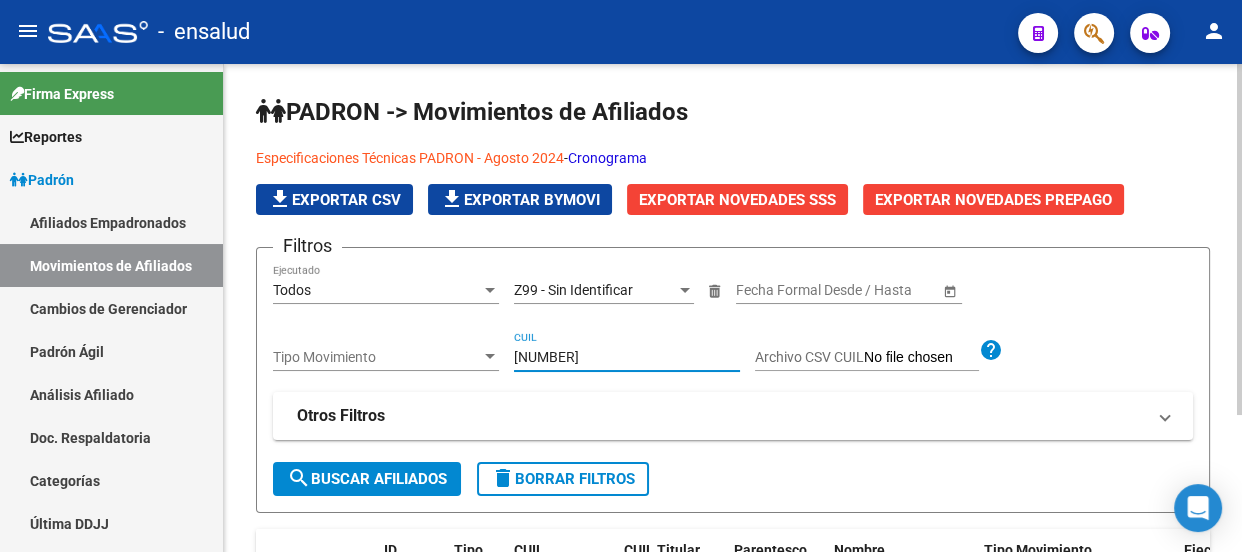 drag, startPoint x: 606, startPoint y: 350, endPoint x: 480, endPoint y: 365, distance: 126.88972 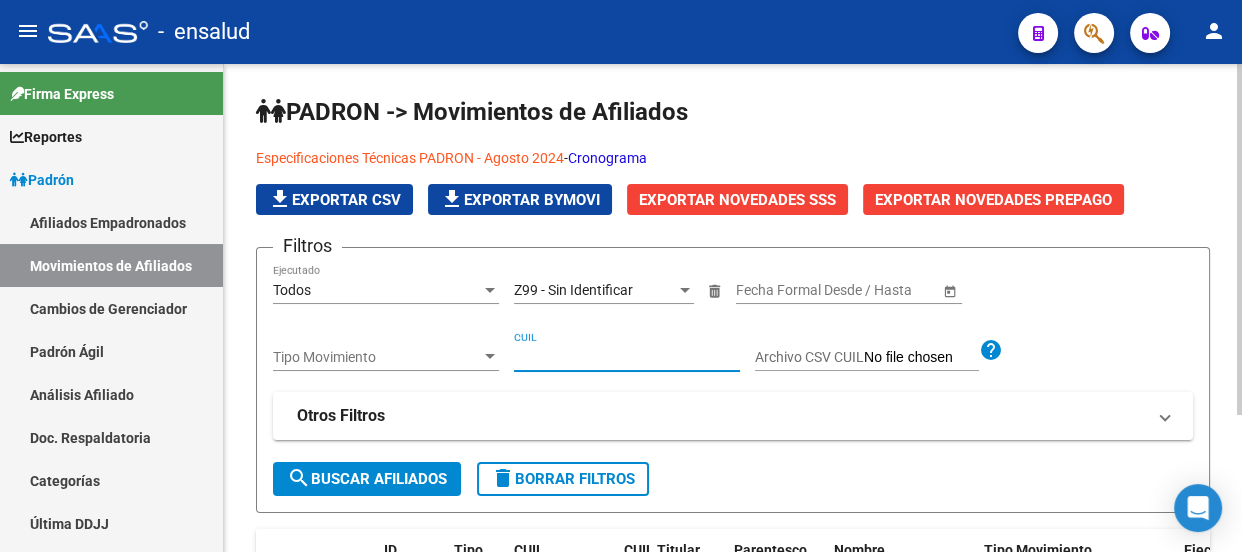 type 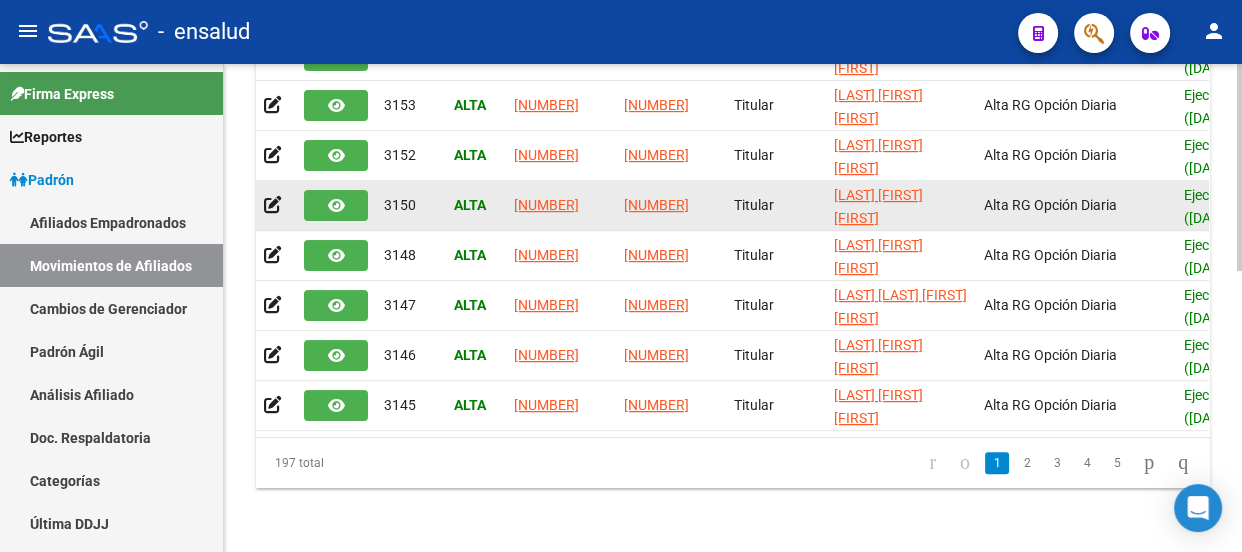 scroll, scrollTop: 660, scrollLeft: 0, axis: vertical 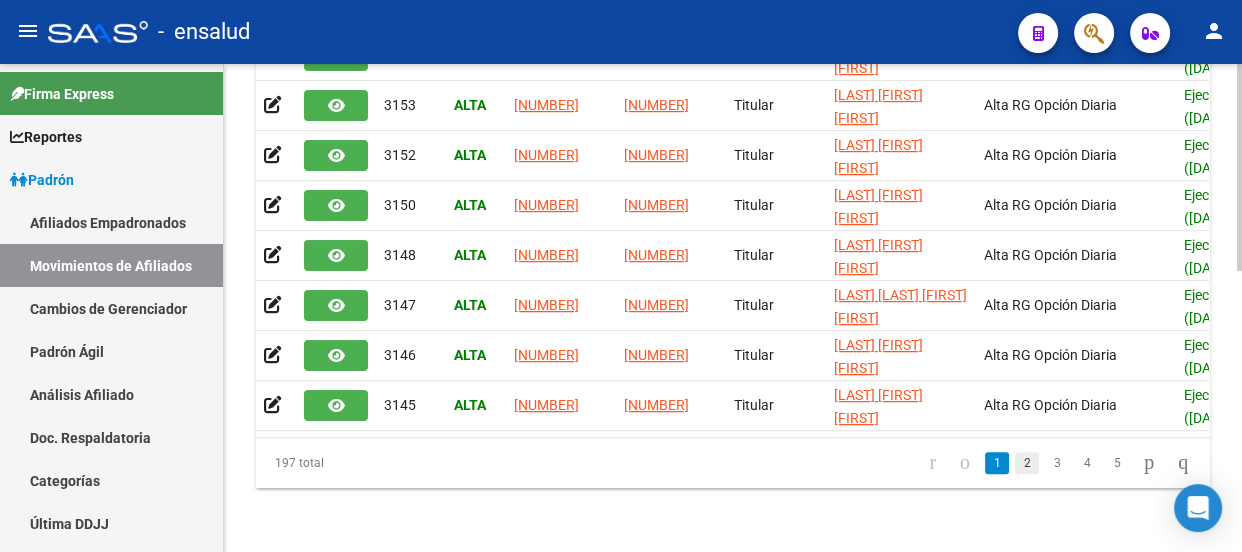 click on "2" 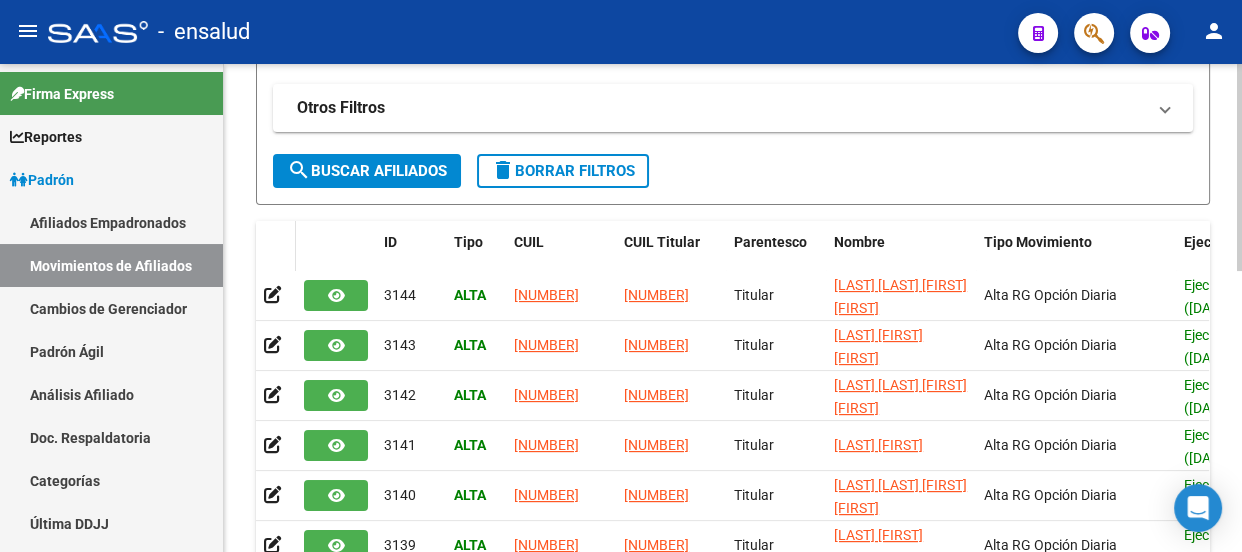 scroll, scrollTop: 296, scrollLeft: 0, axis: vertical 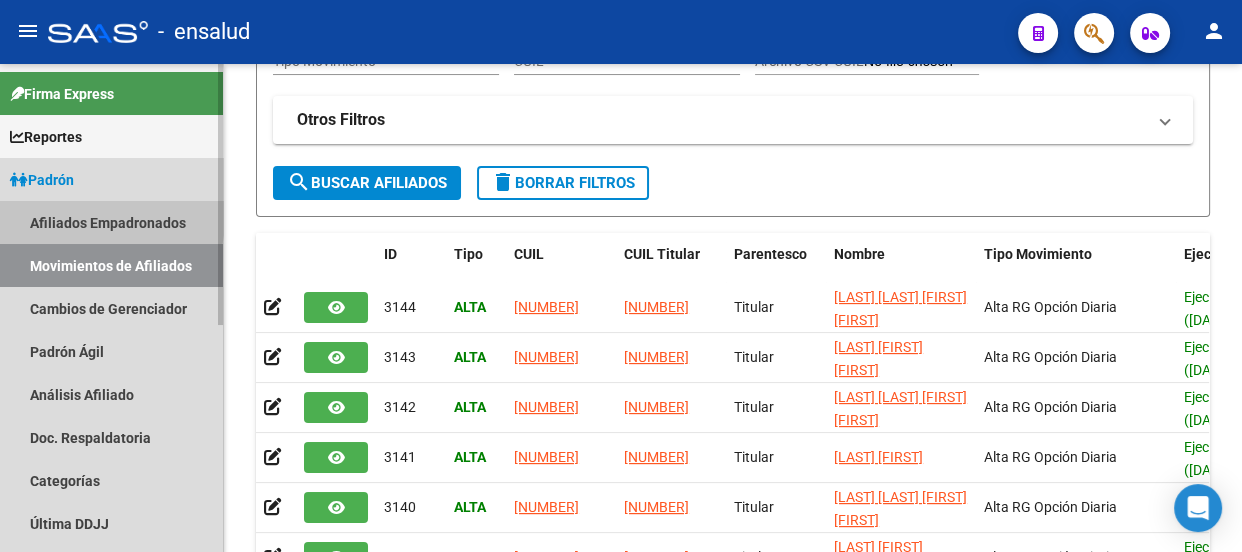 click on "Afiliados Empadronados" at bounding box center [111, 222] 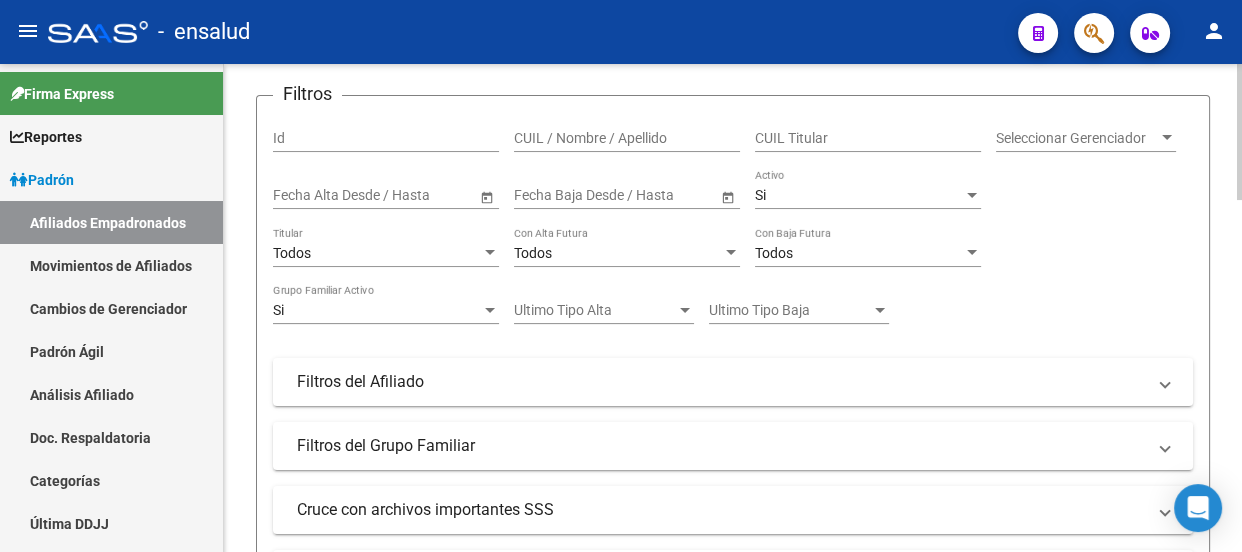 scroll, scrollTop: 0, scrollLeft: 0, axis: both 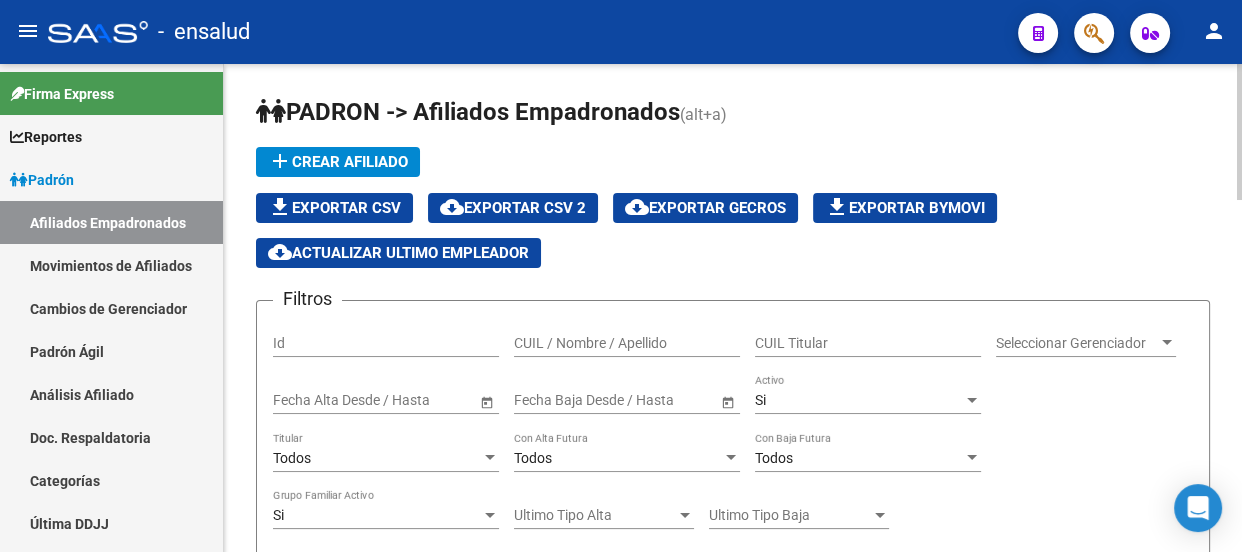 click on "CUIL / Nombre / Apellido" at bounding box center (627, 343) 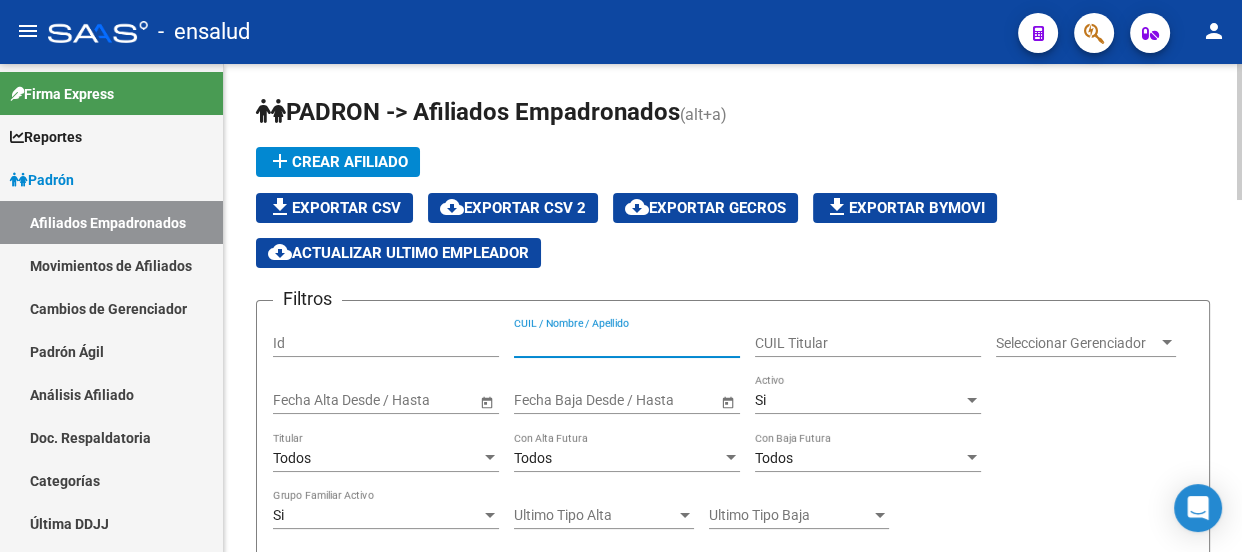 paste on "[NUMBER]" 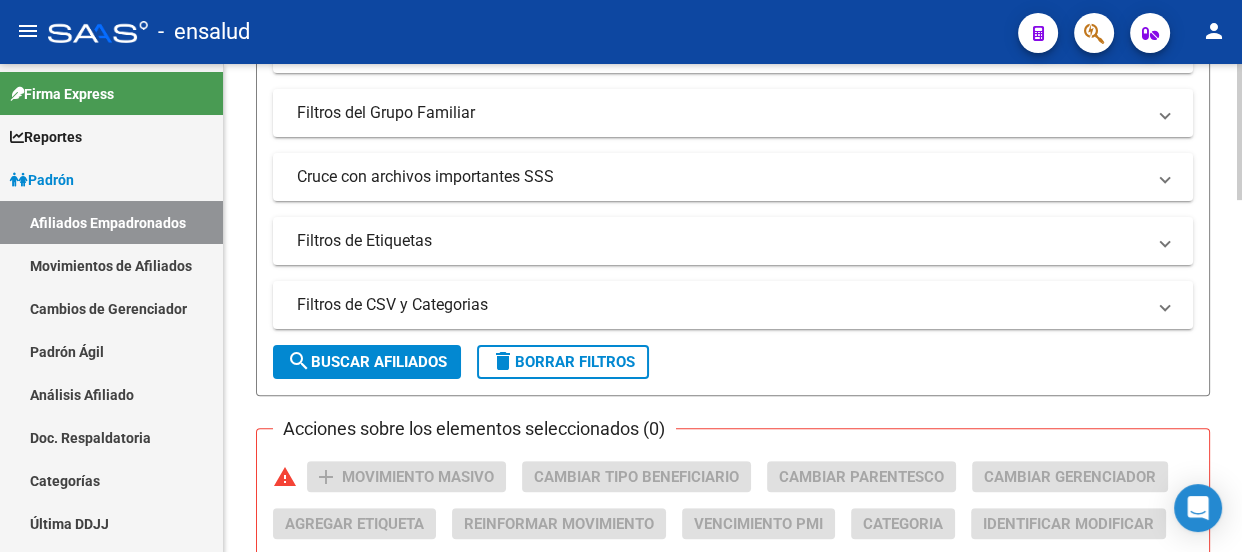 scroll, scrollTop: 545, scrollLeft: 0, axis: vertical 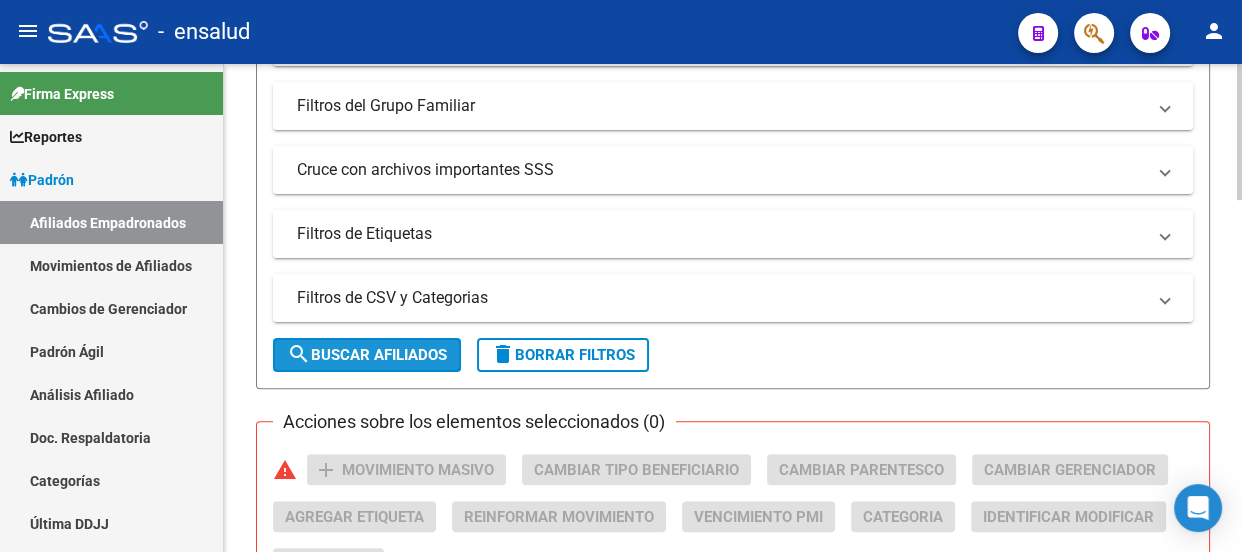 drag, startPoint x: 373, startPoint y: 344, endPoint x: 667, endPoint y: 229, distance: 315.6913 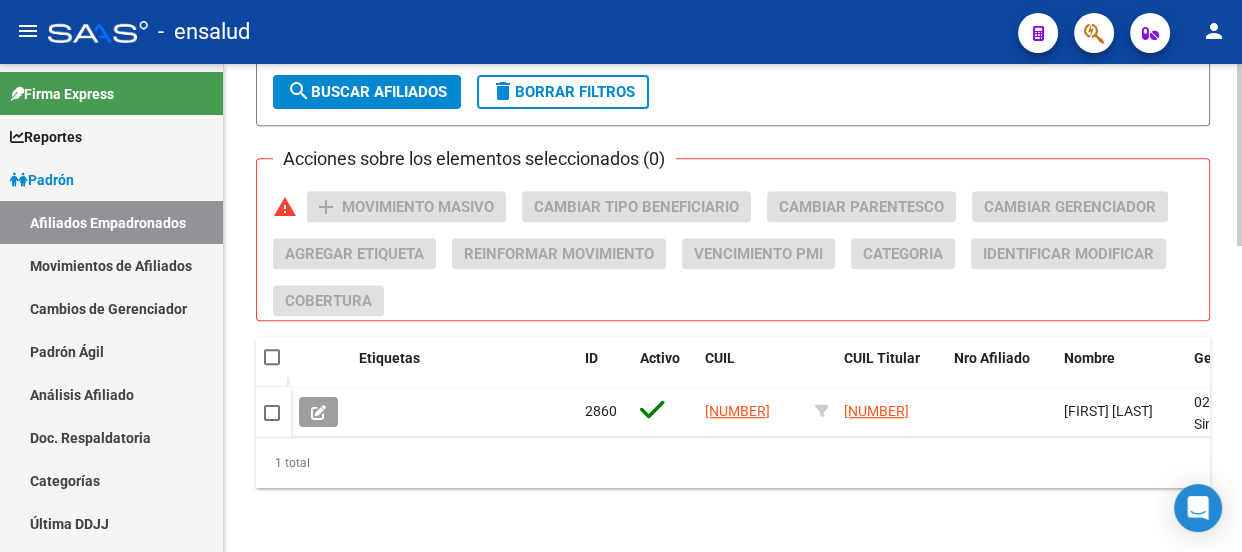 scroll, scrollTop: 819, scrollLeft: 0, axis: vertical 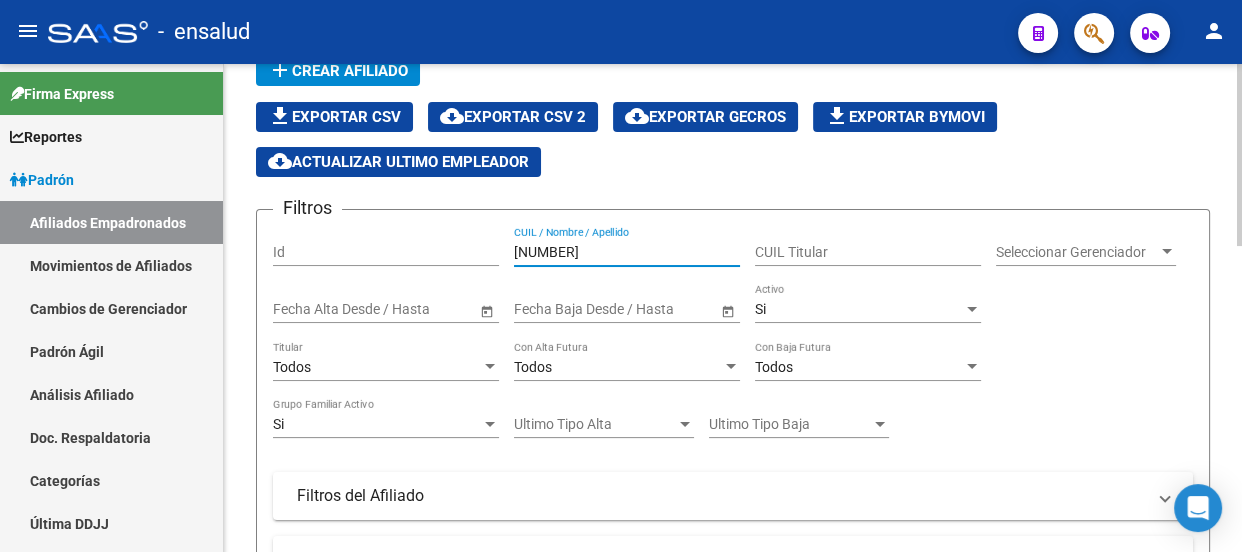 drag, startPoint x: 551, startPoint y: 248, endPoint x: 437, endPoint y: 248, distance: 114 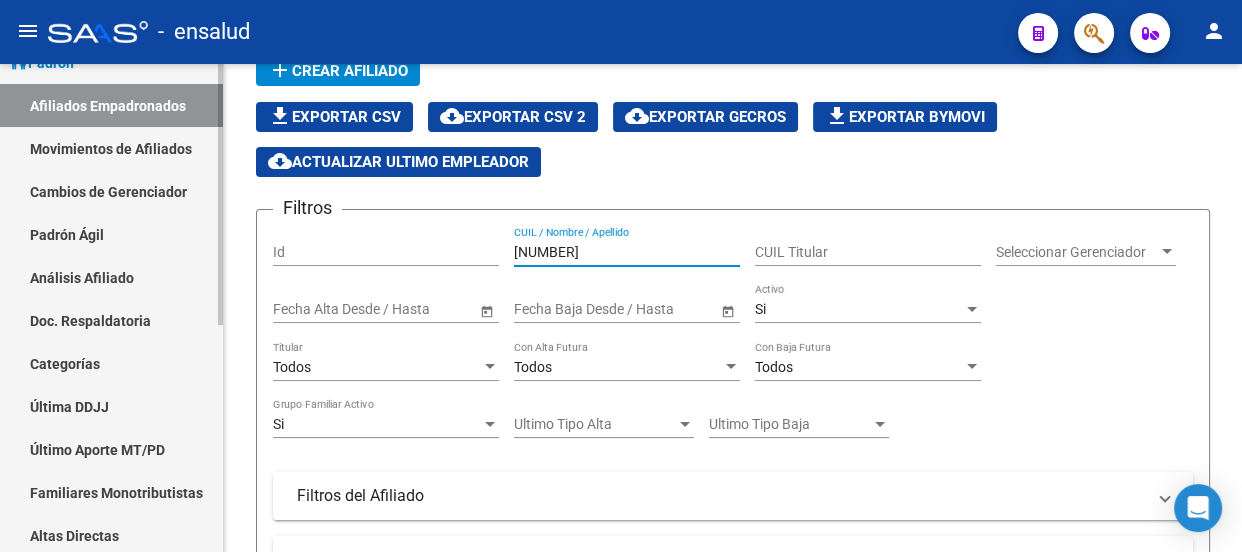 scroll, scrollTop: 272, scrollLeft: 0, axis: vertical 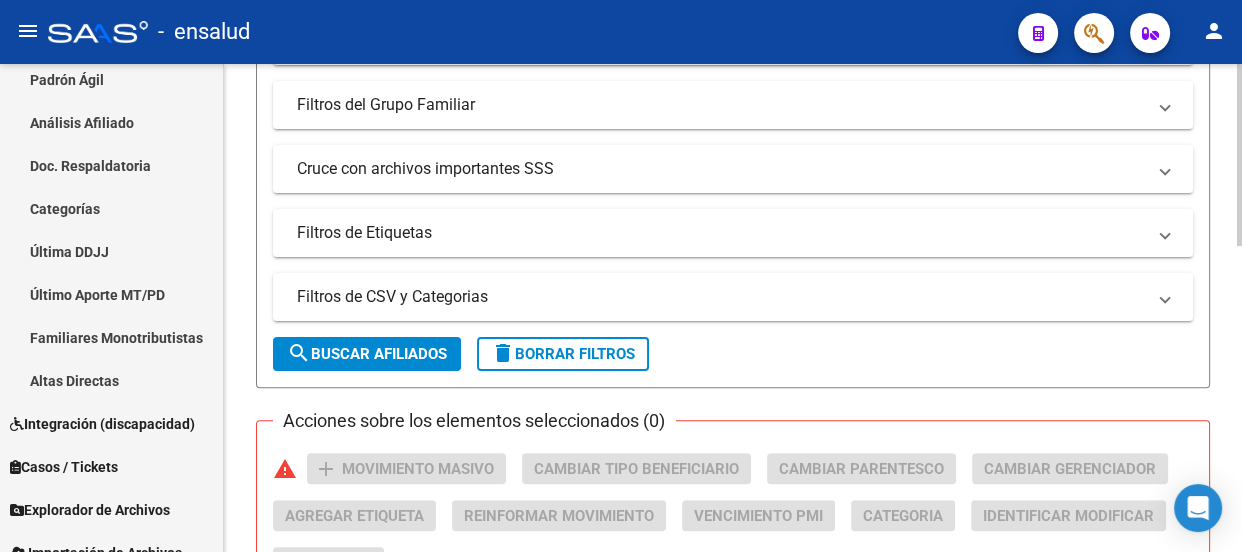 type on "[NUMBER]" 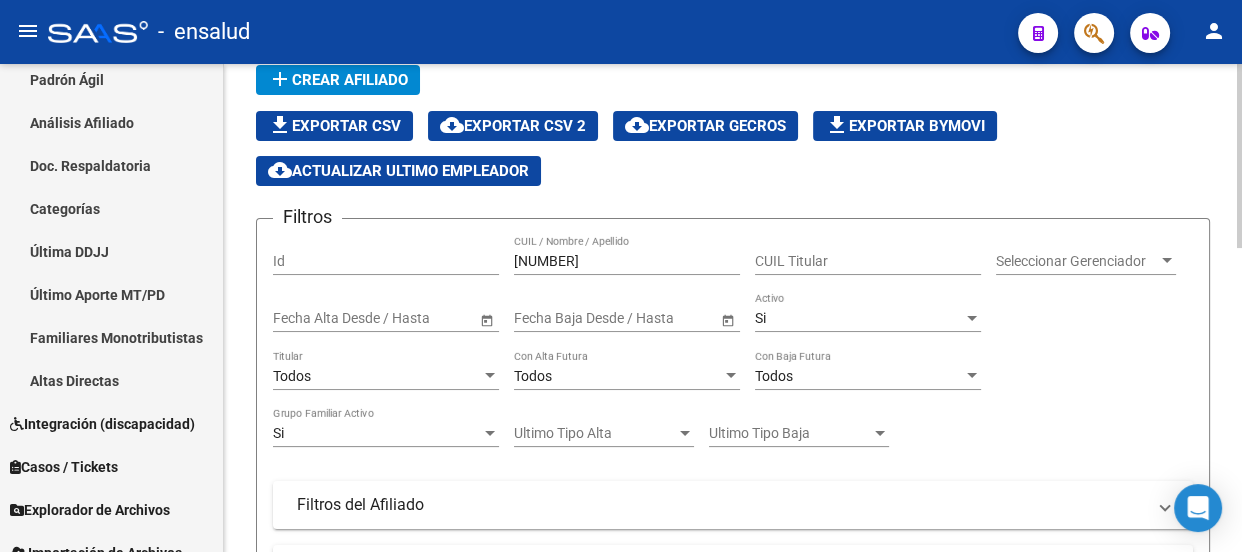 scroll, scrollTop: 78, scrollLeft: 0, axis: vertical 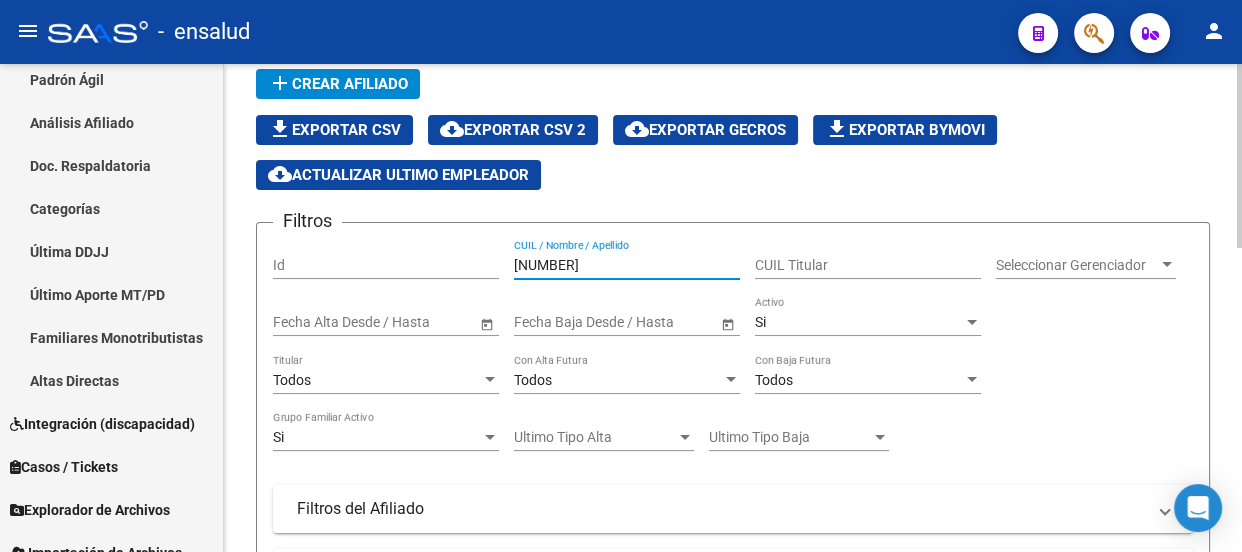 drag, startPoint x: 574, startPoint y: 279, endPoint x: 498, endPoint y: 271, distance: 76.41989 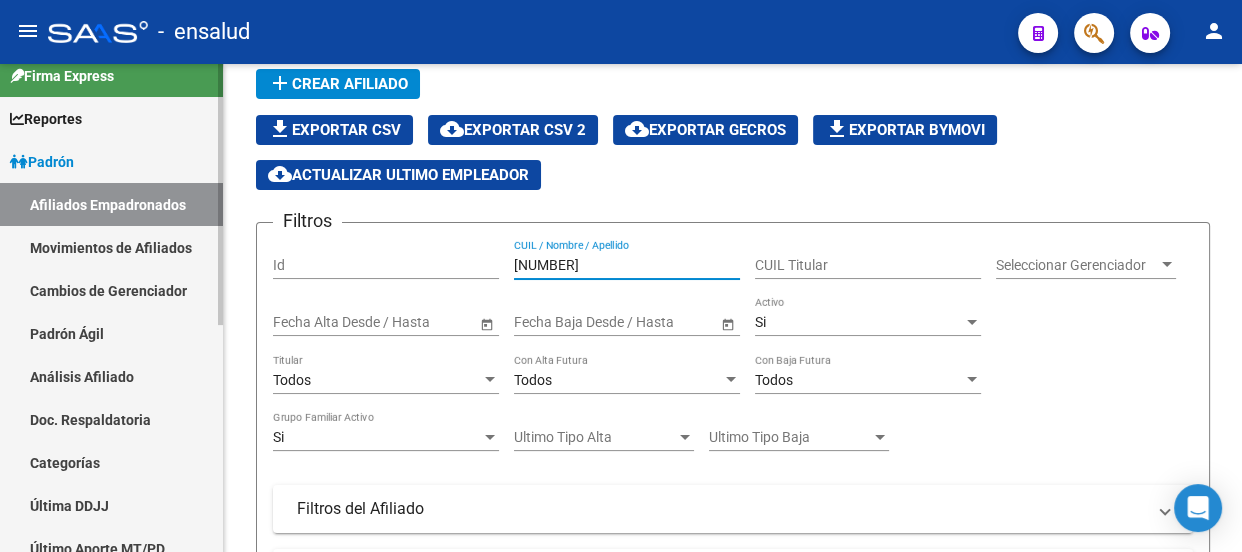 scroll, scrollTop: 0, scrollLeft: 0, axis: both 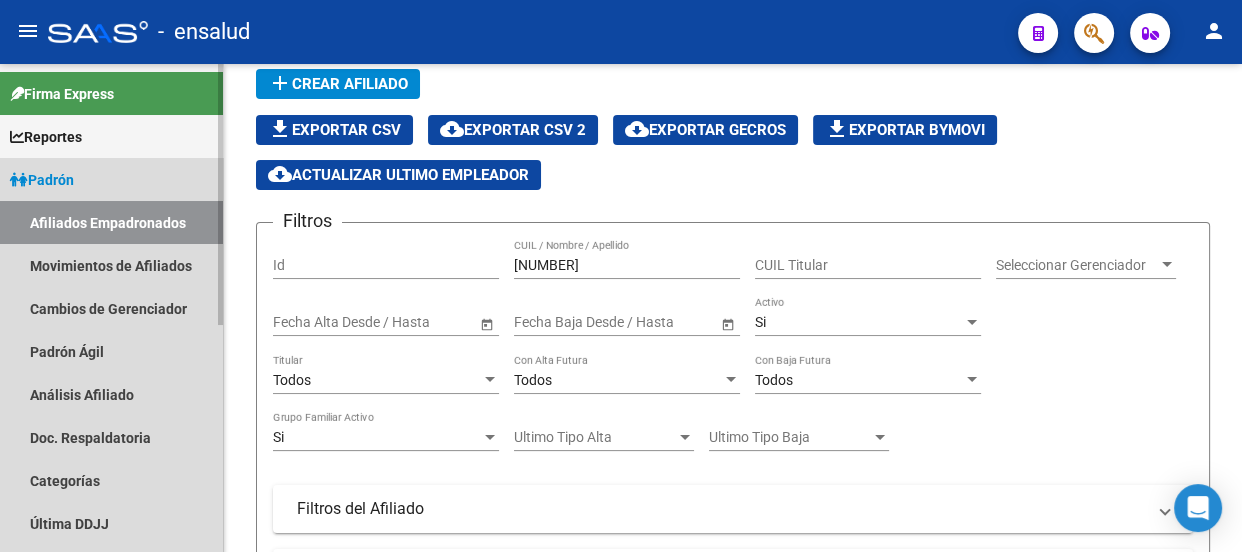 click on "Padrón" at bounding box center [42, 180] 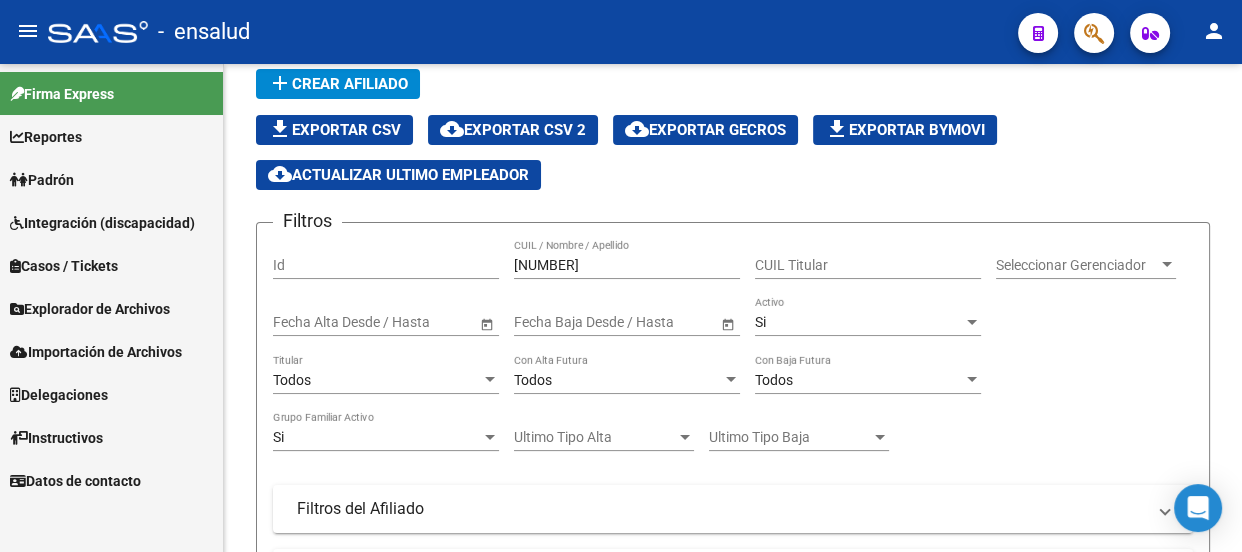 click on "Explorador de Archivos" at bounding box center (90, 309) 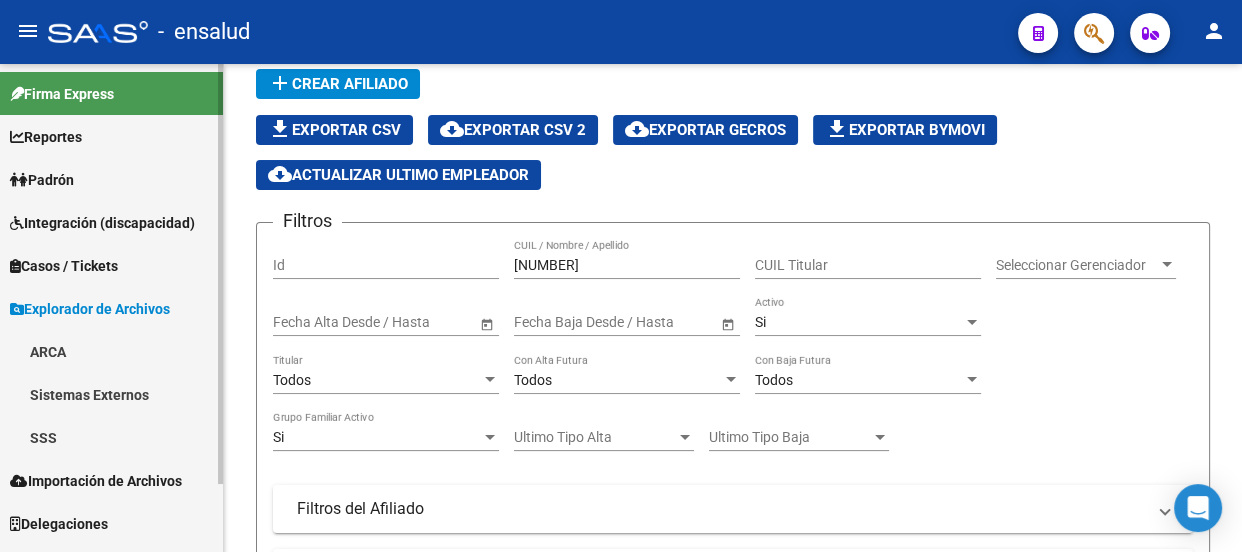 click on "SSS" at bounding box center [111, 437] 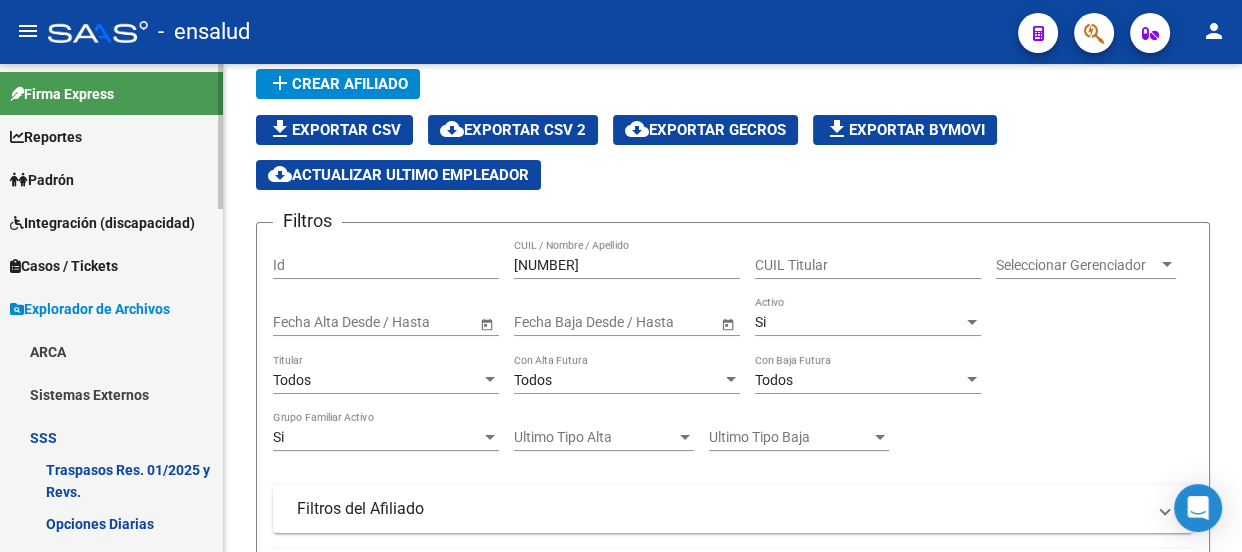 scroll, scrollTop: 90, scrollLeft: 0, axis: vertical 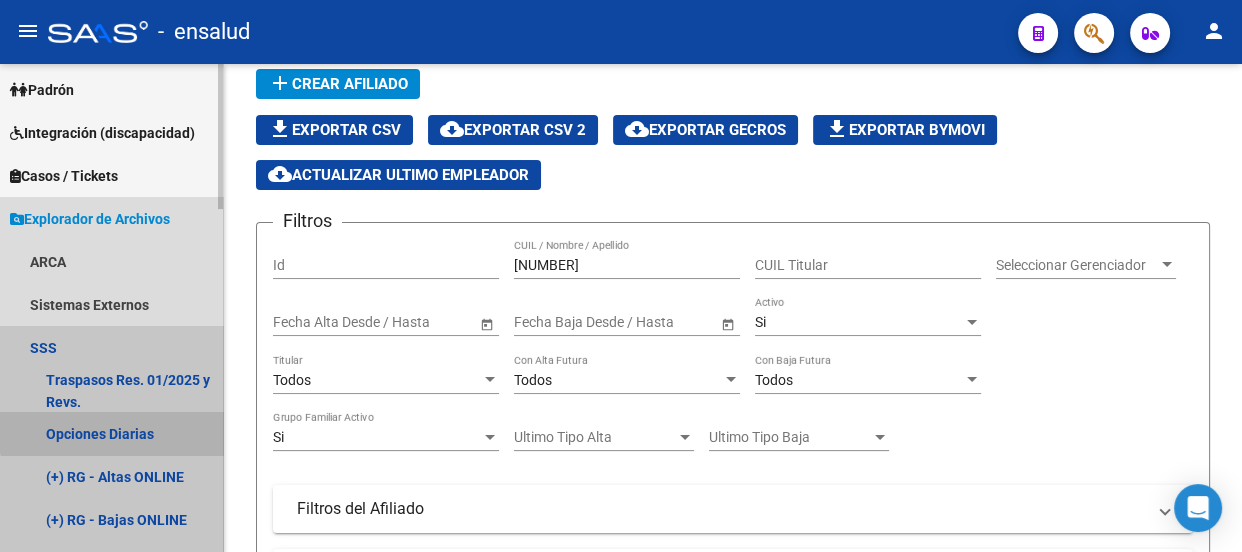 click on "Opciones Diarias" at bounding box center (111, 433) 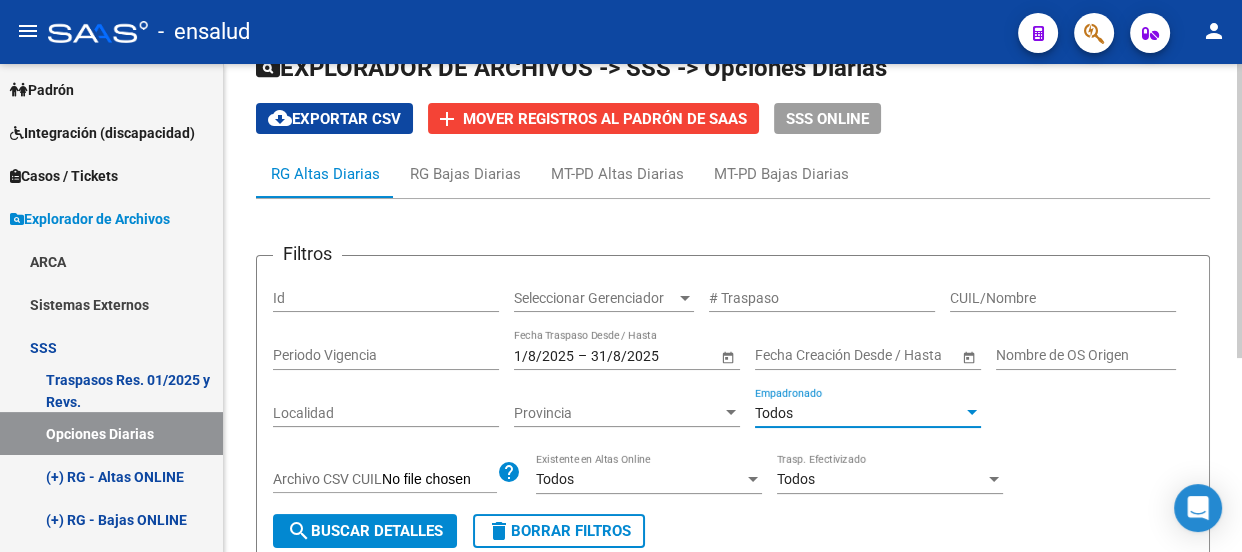 click on "Todos" at bounding box center (859, 413) 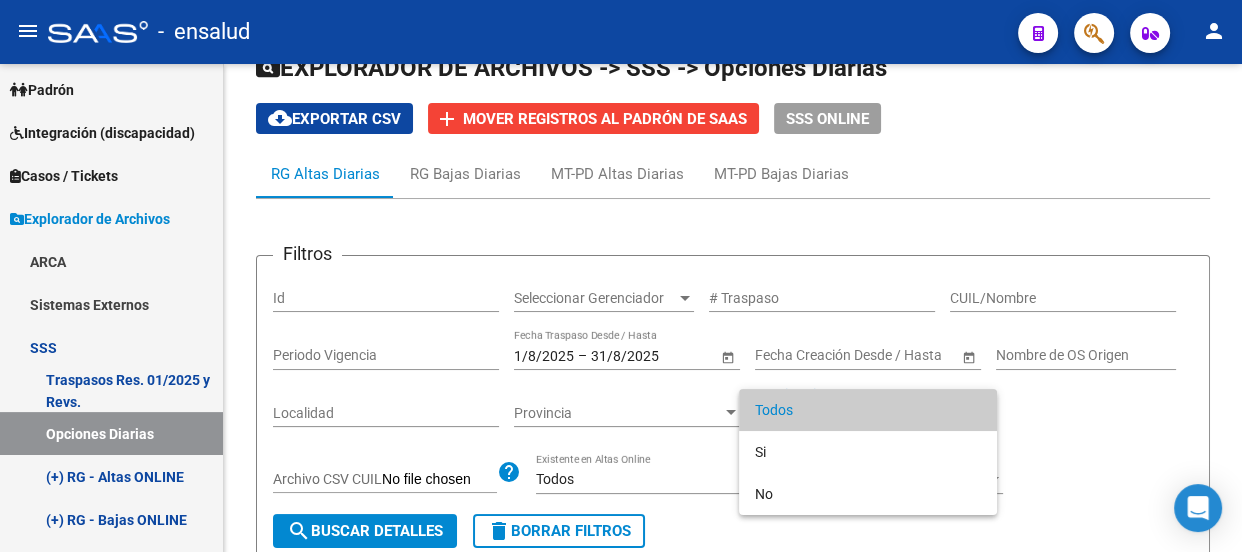 click on "Todos" at bounding box center [868, 410] 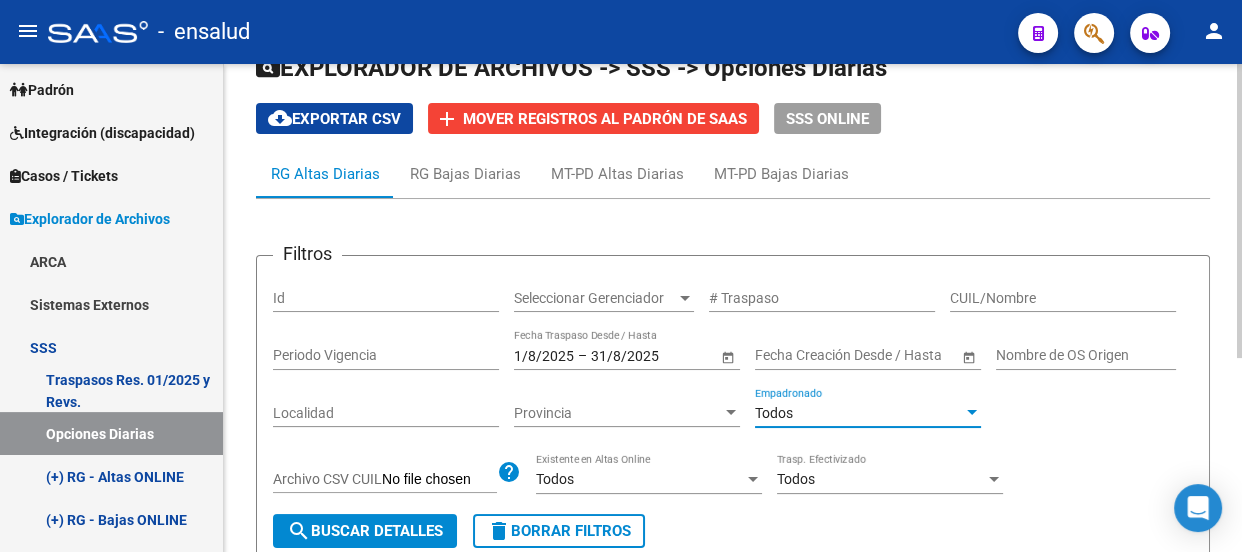 click on "CUIL/Nombre" at bounding box center [1063, 298] 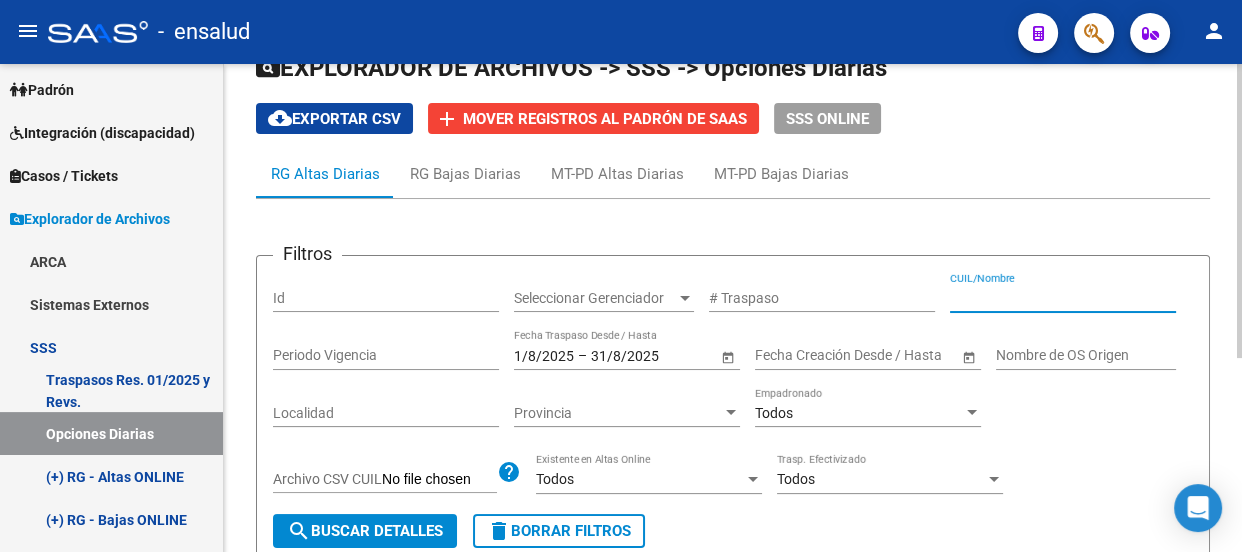 paste on "[NUMBER]" 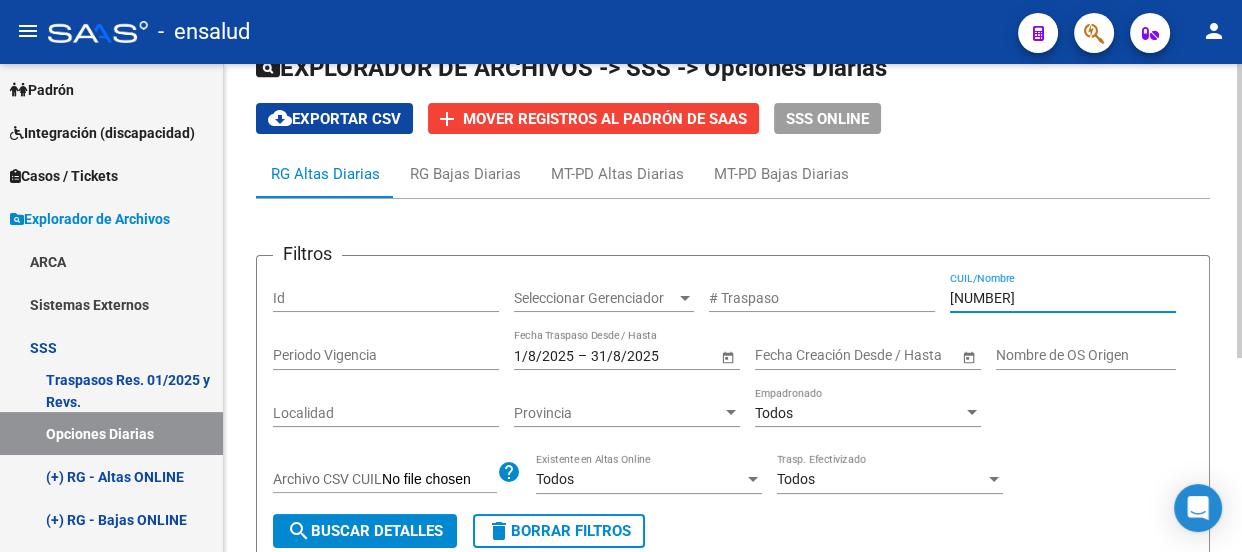 type on "[NUMBER]" 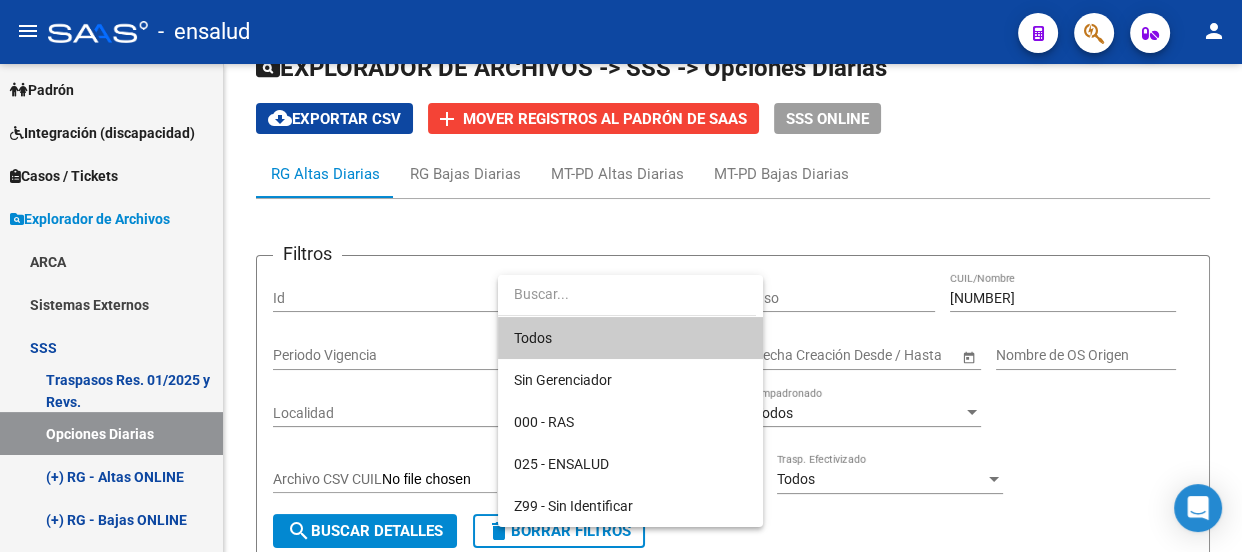 click on "Todos" at bounding box center [630, 338] 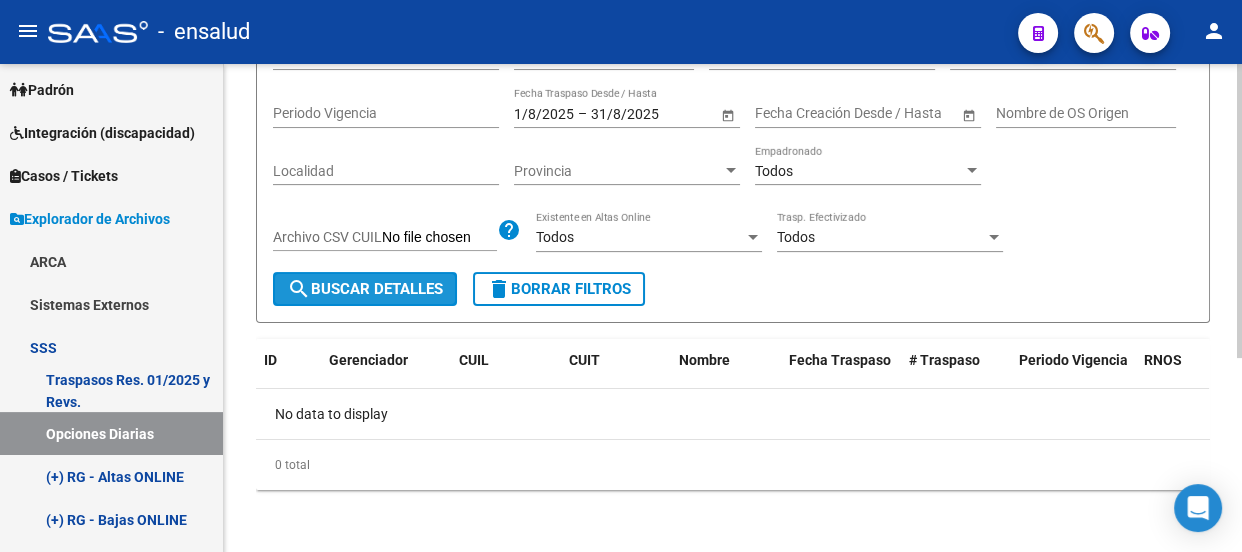 click on "search  Buscar Detalles" at bounding box center (365, 289) 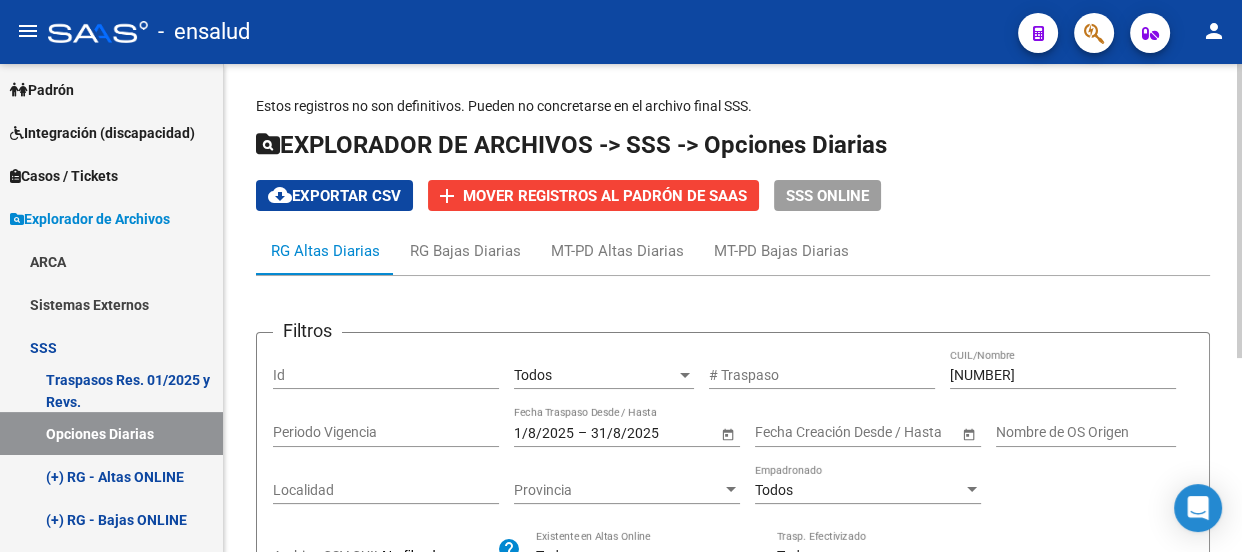 scroll, scrollTop: 0, scrollLeft: 0, axis: both 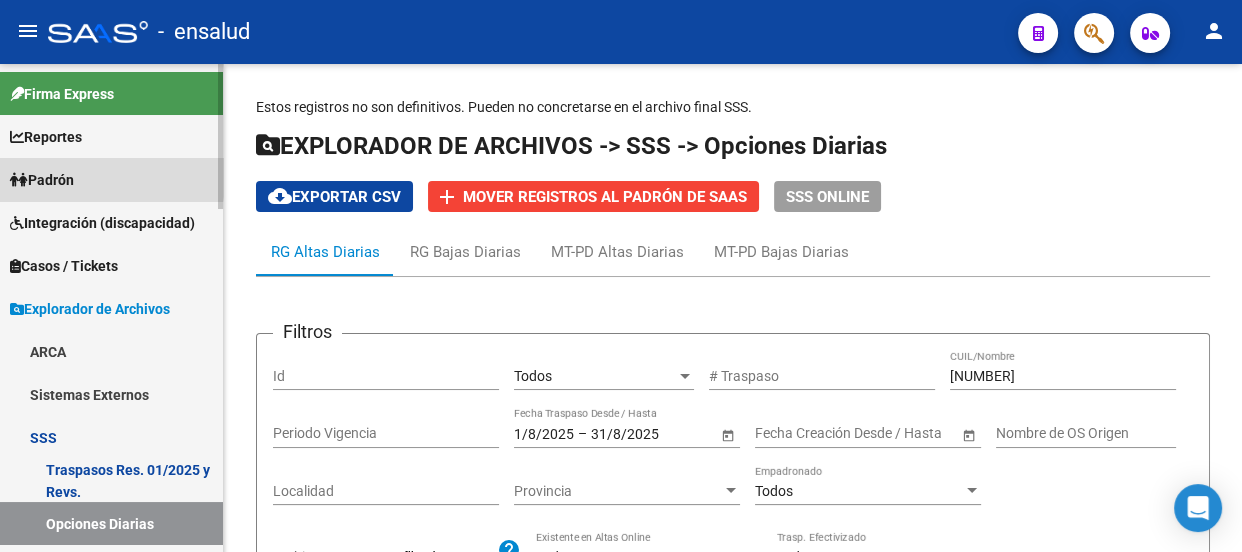 click on "Padrón" at bounding box center [42, 180] 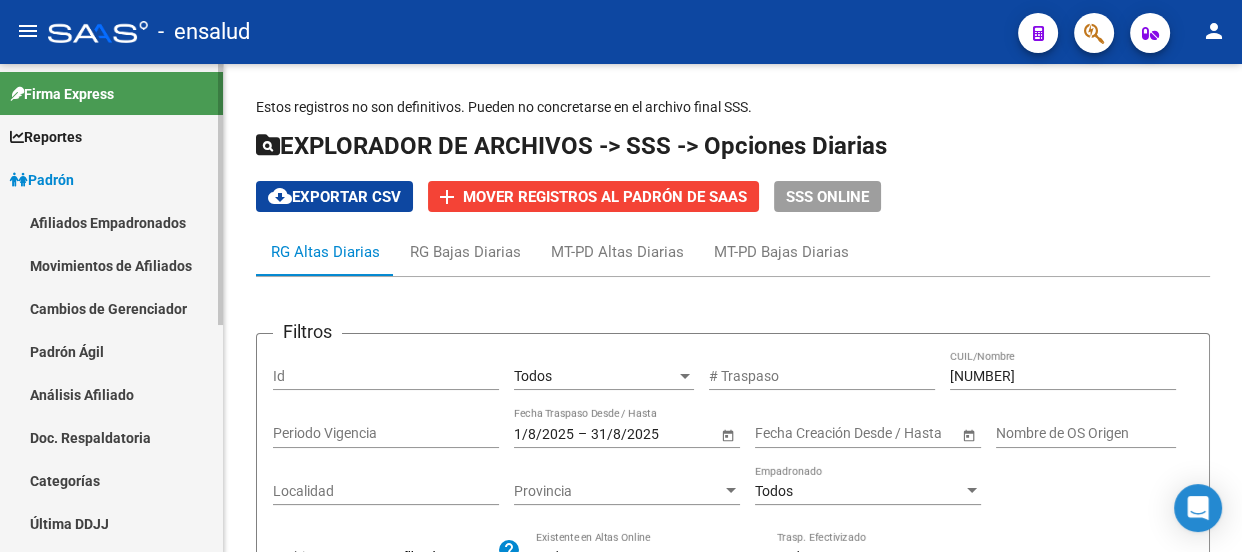 click on "Afiliados Empadronados" at bounding box center (111, 222) 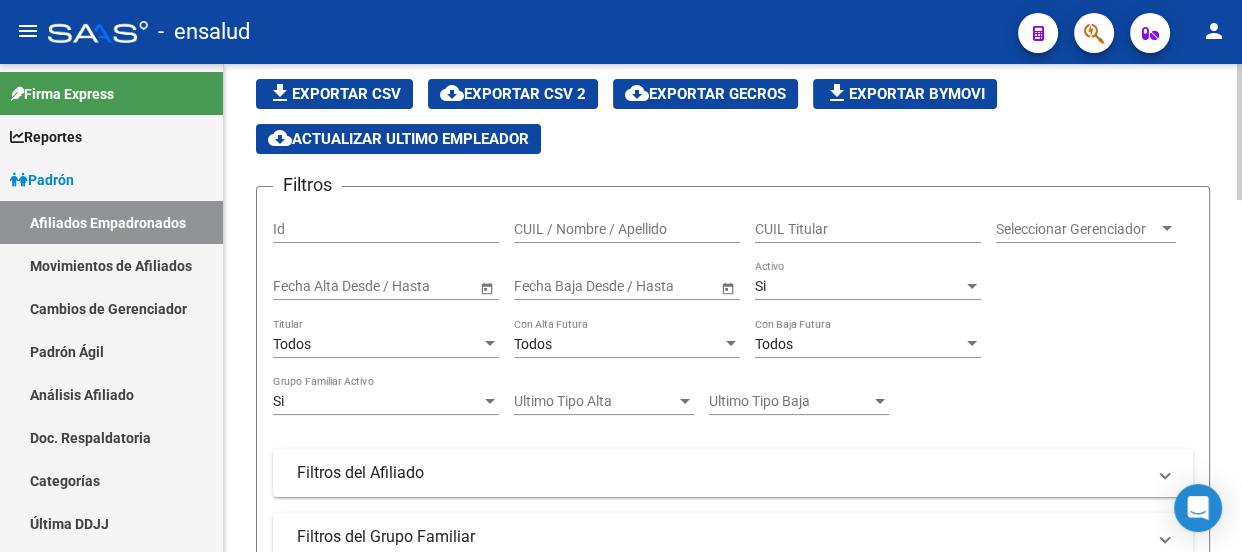scroll, scrollTop: 90, scrollLeft: 0, axis: vertical 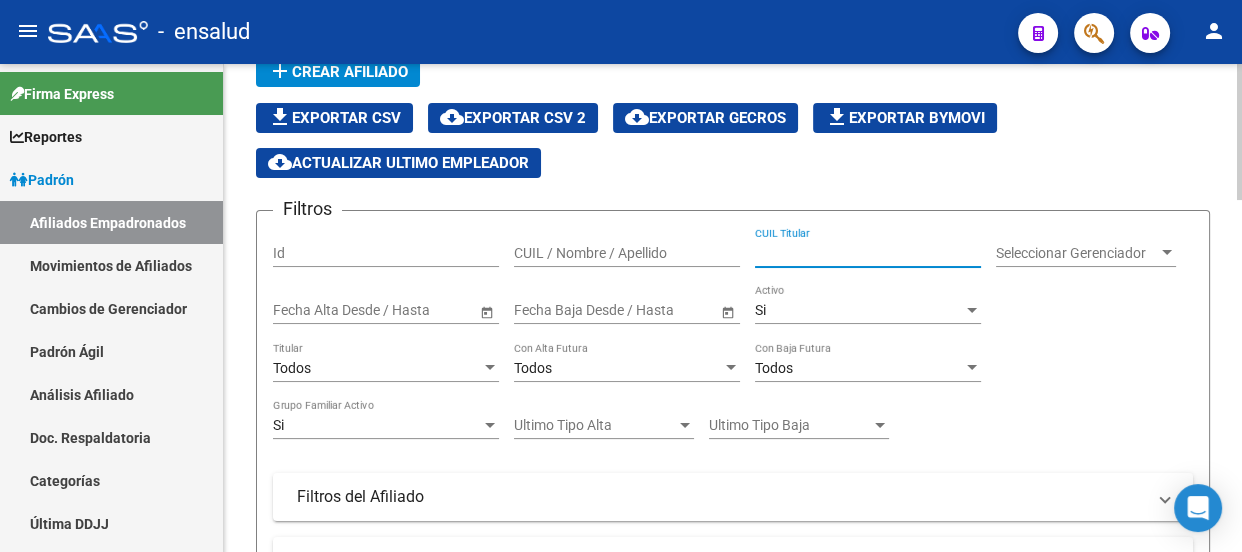click on "CUIL Titular" at bounding box center [868, 253] 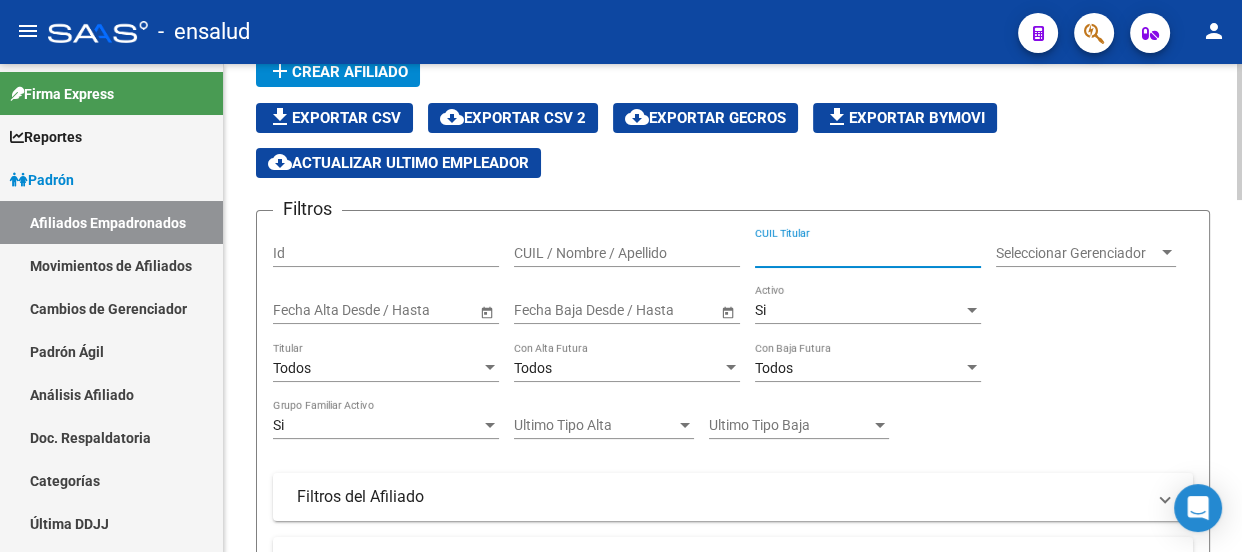 paste on "[NUMBER]" 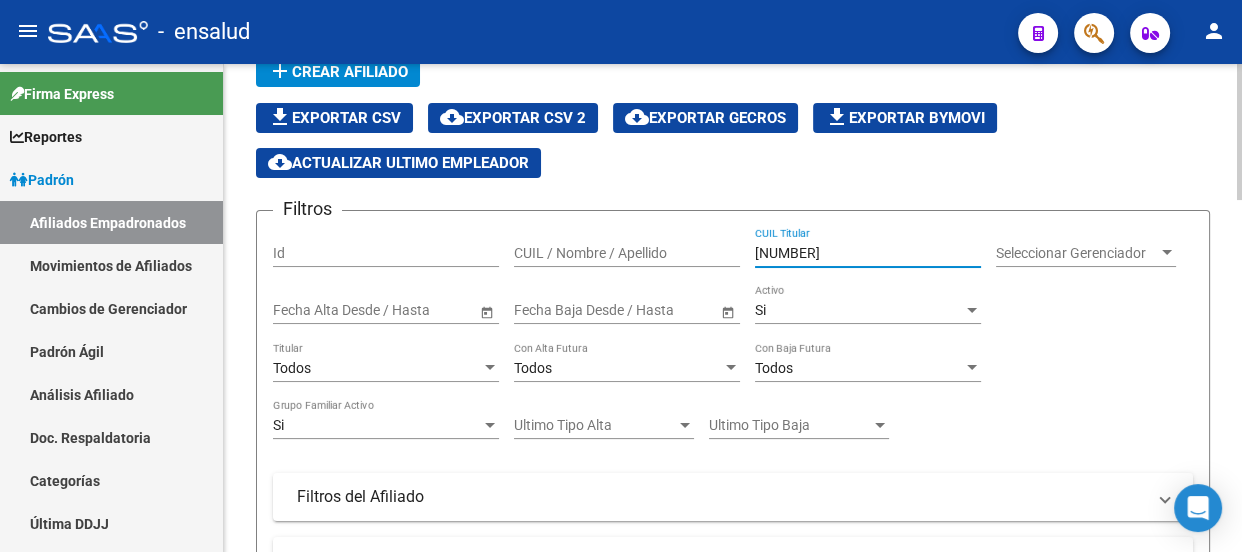 type on "[NUMBER]" 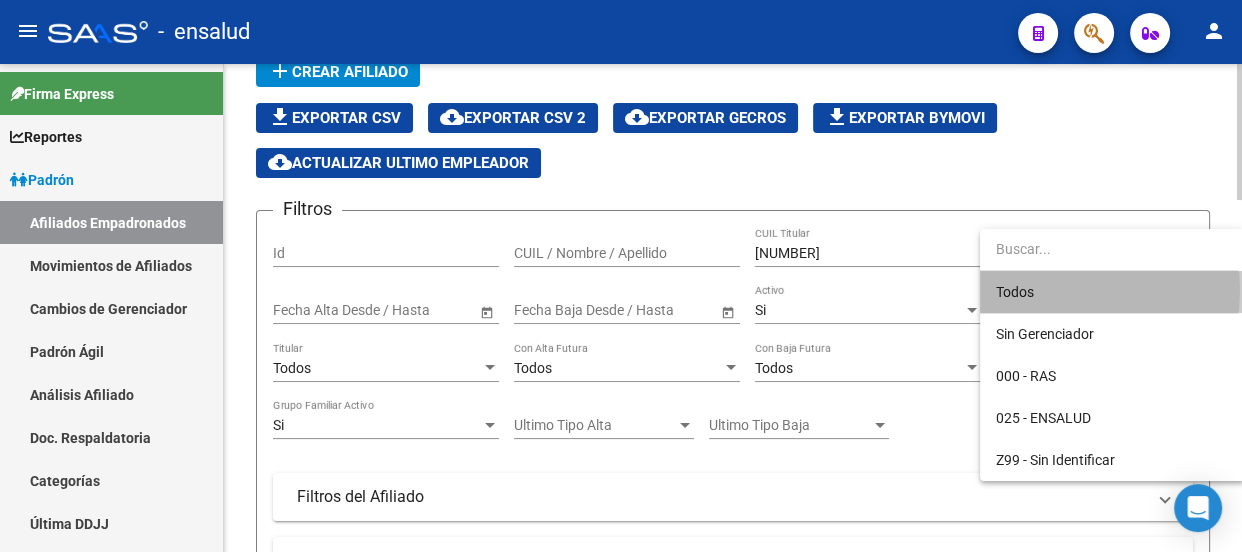 drag, startPoint x: 1063, startPoint y: 290, endPoint x: 414, endPoint y: 338, distance: 650.77264 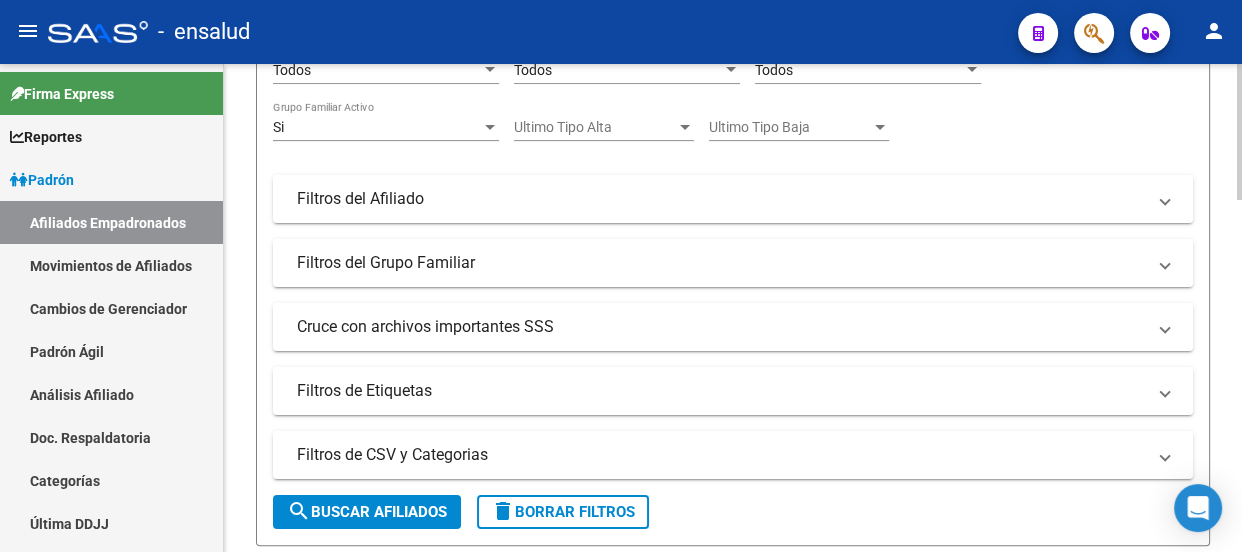 scroll, scrollTop: 454, scrollLeft: 0, axis: vertical 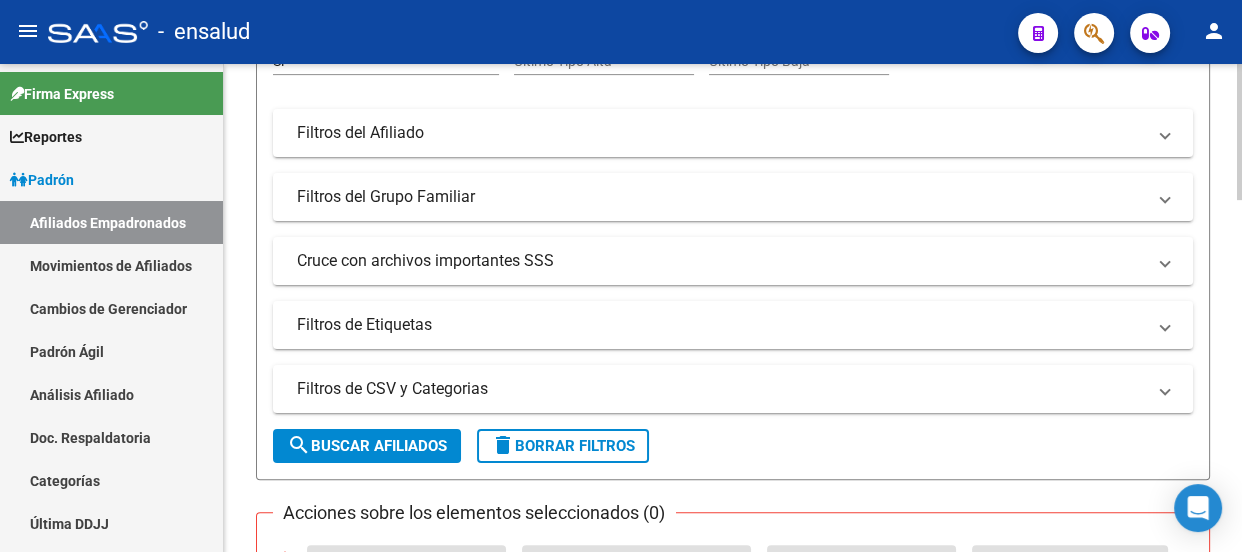 click on "search  Buscar Afiliados" 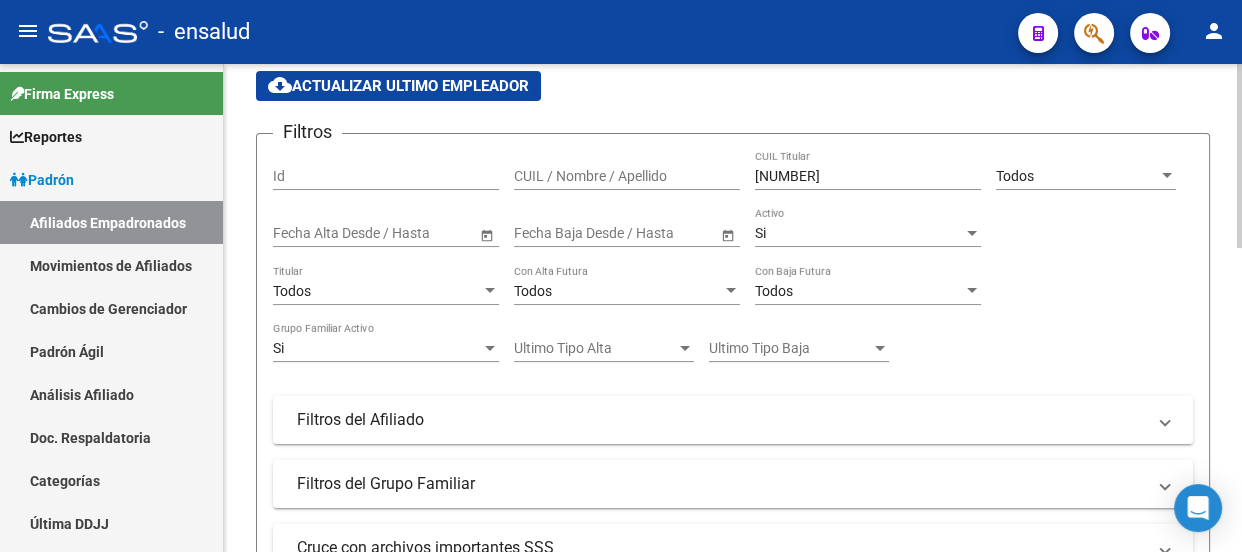 scroll, scrollTop: 0, scrollLeft: 0, axis: both 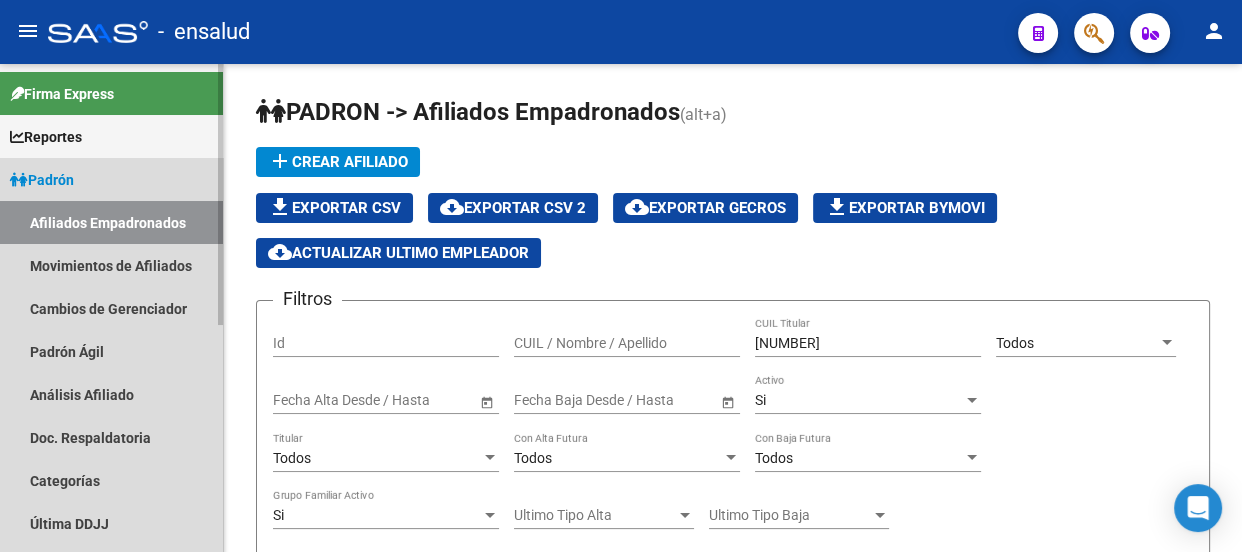 click on "Padrón" at bounding box center (111, 179) 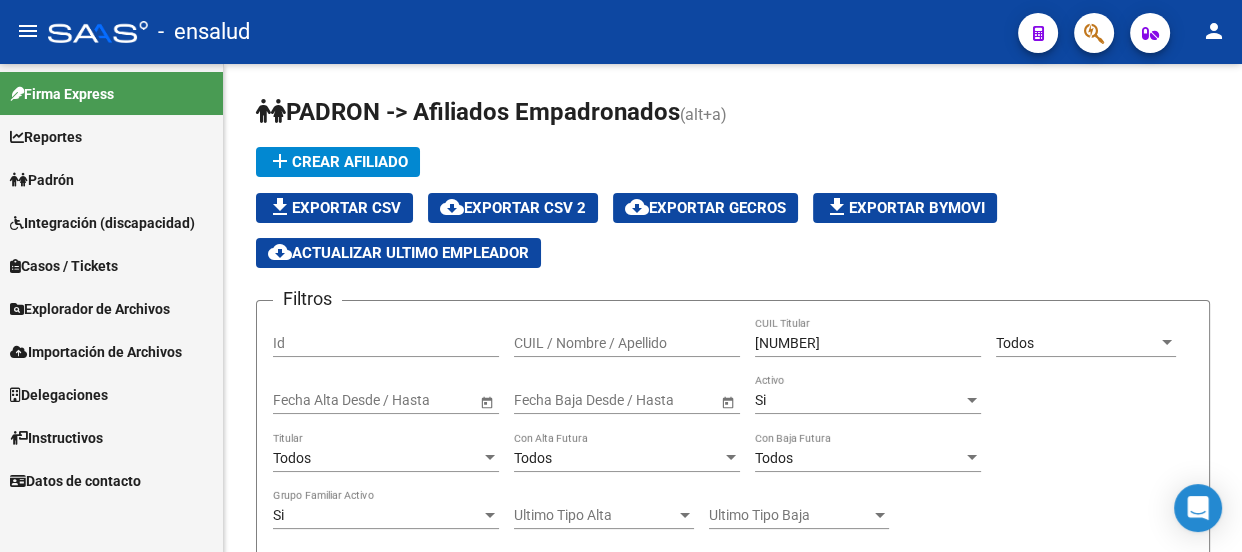 click on "Padrón" at bounding box center (42, 180) 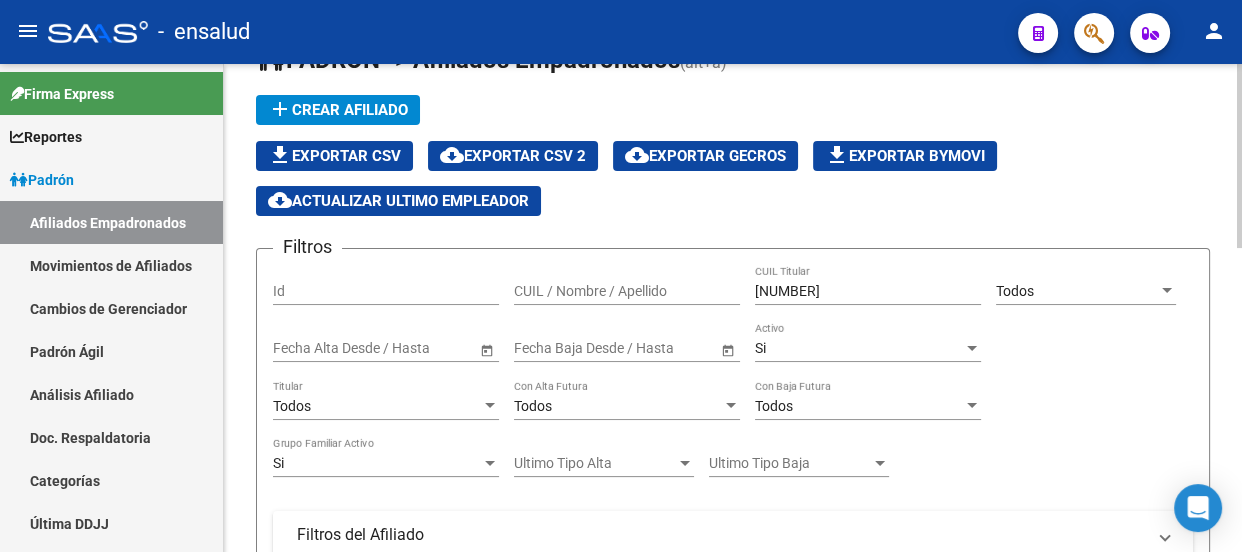 scroll, scrollTop: 90, scrollLeft: 0, axis: vertical 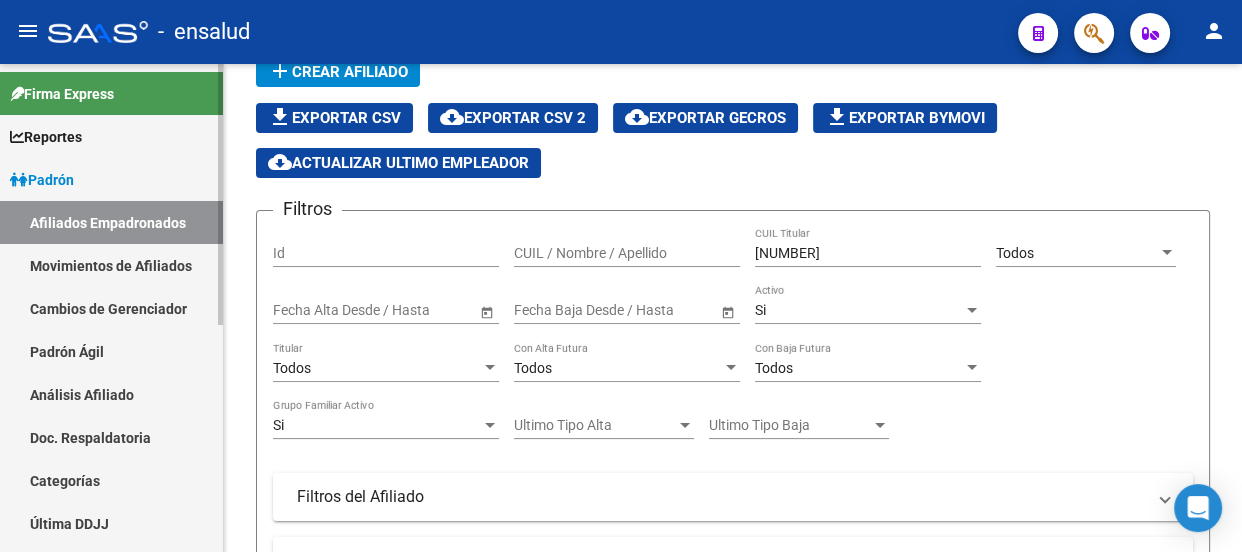 click on "Padrón" at bounding box center (42, 180) 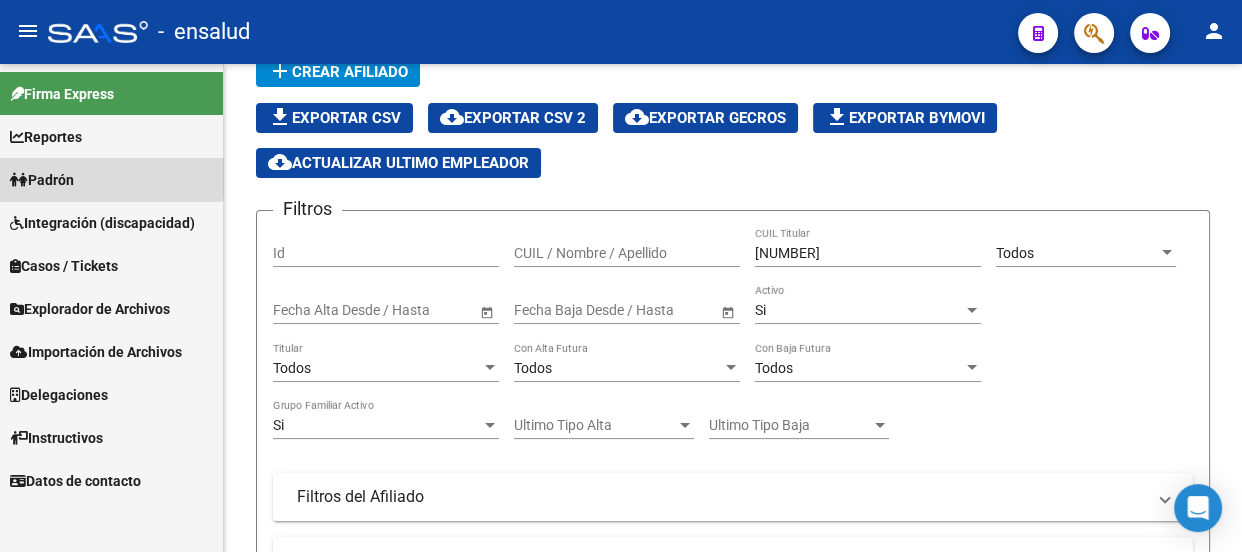 click on "Padrón" at bounding box center [42, 180] 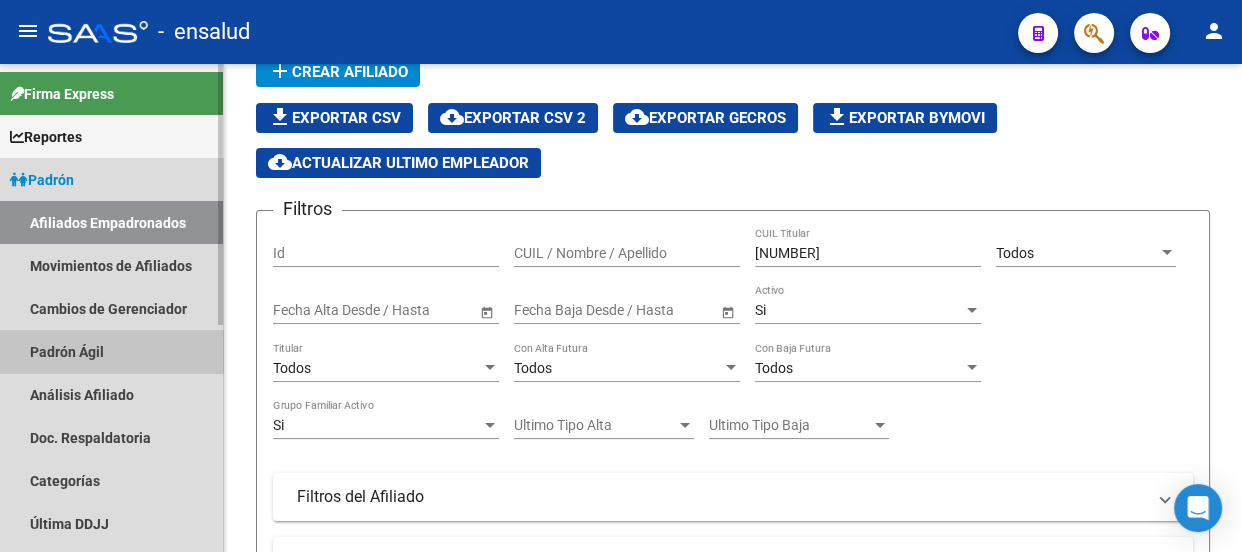click on "Padrón Ágil" at bounding box center (111, 351) 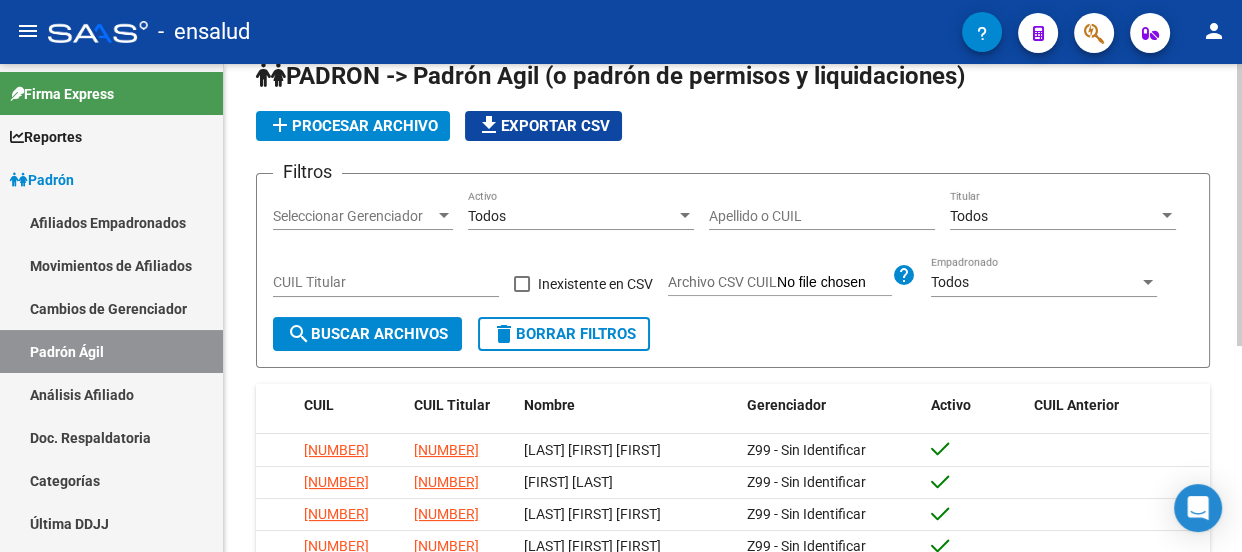 scroll, scrollTop: 90, scrollLeft: 0, axis: vertical 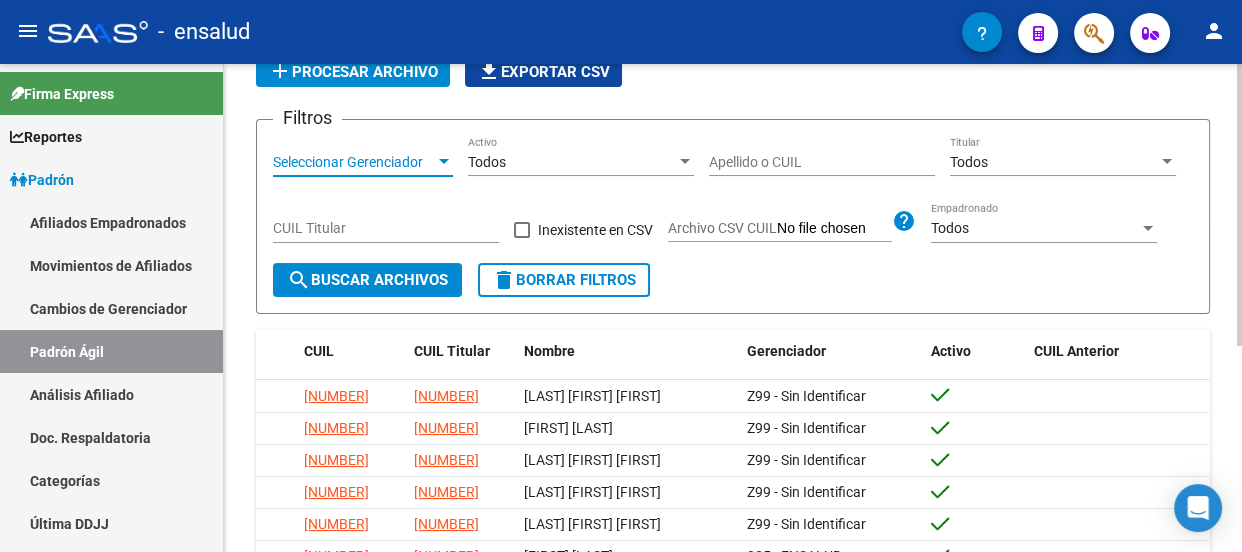 click on "Seleccionar Gerenciador" at bounding box center (354, 162) 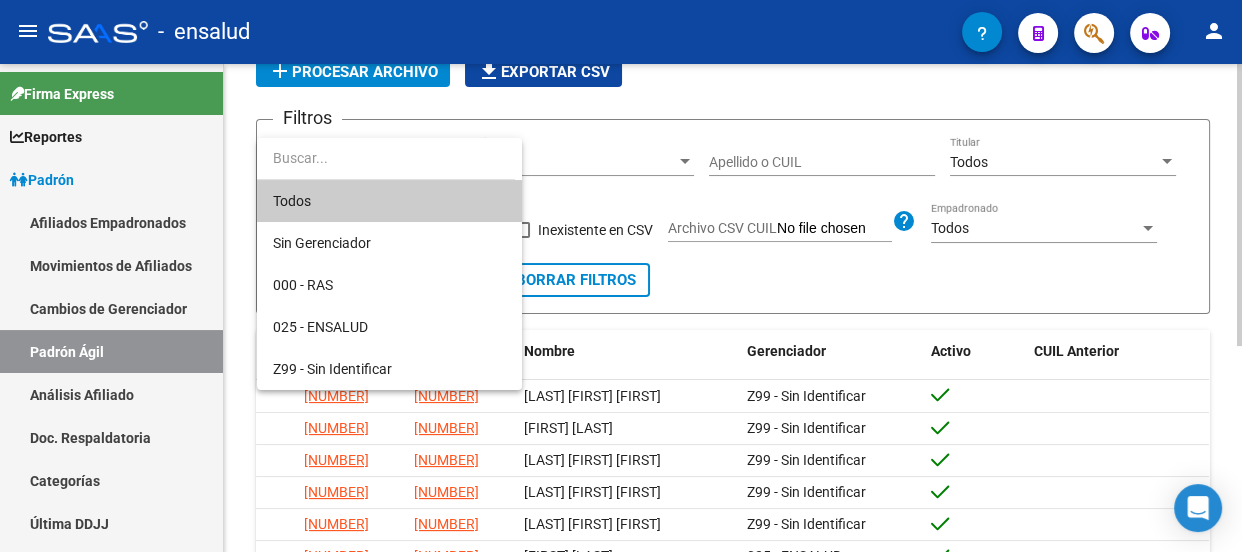drag, startPoint x: 394, startPoint y: 205, endPoint x: 404, endPoint y: 198, distance: 12.206555 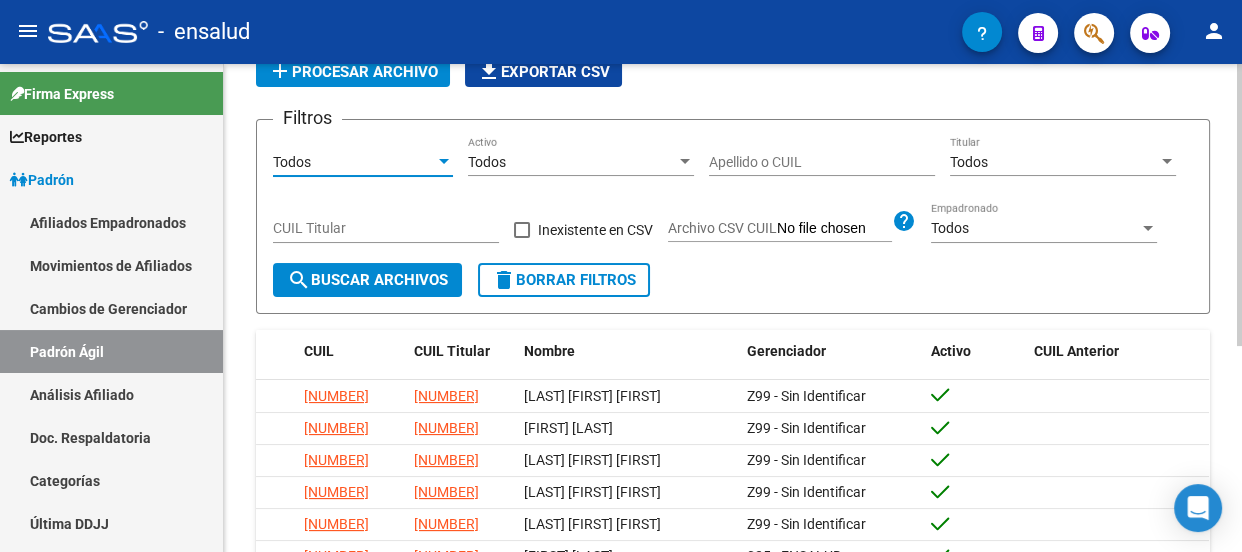 click on "Todos" at bounding box center (572, 162) 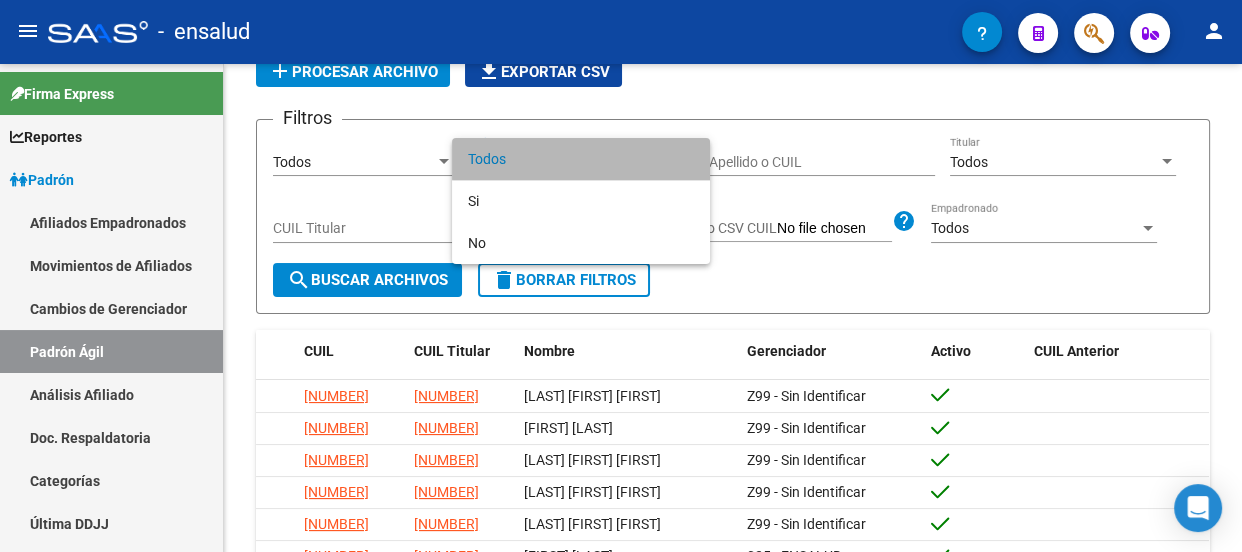 click on "Todos" at bounding box center [581, 159] 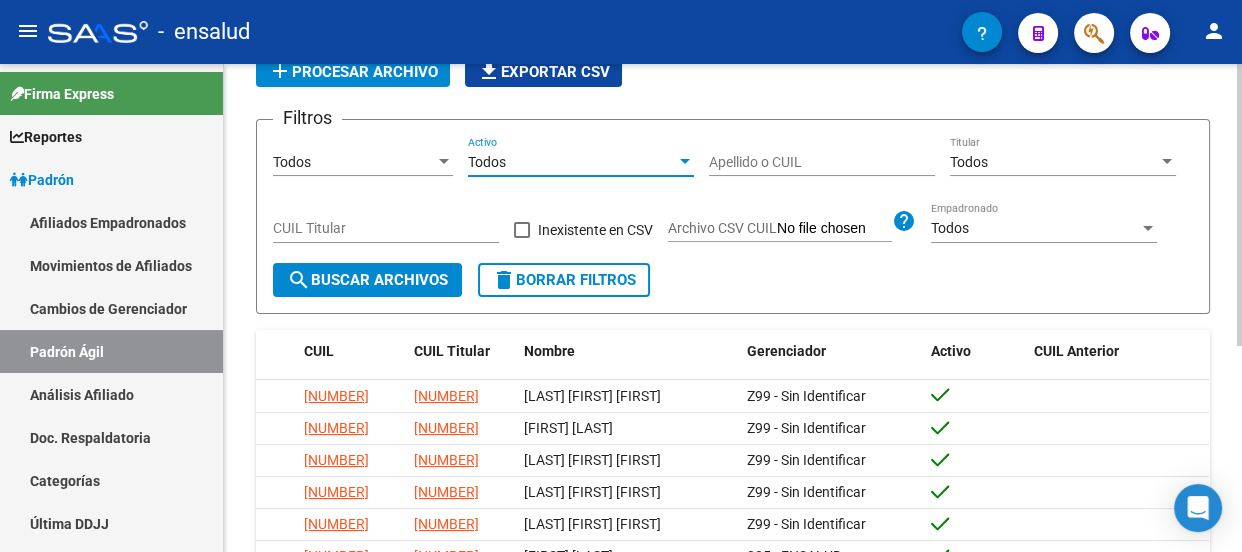 click on "CUIL Titular" at bounding box center [386, 228] 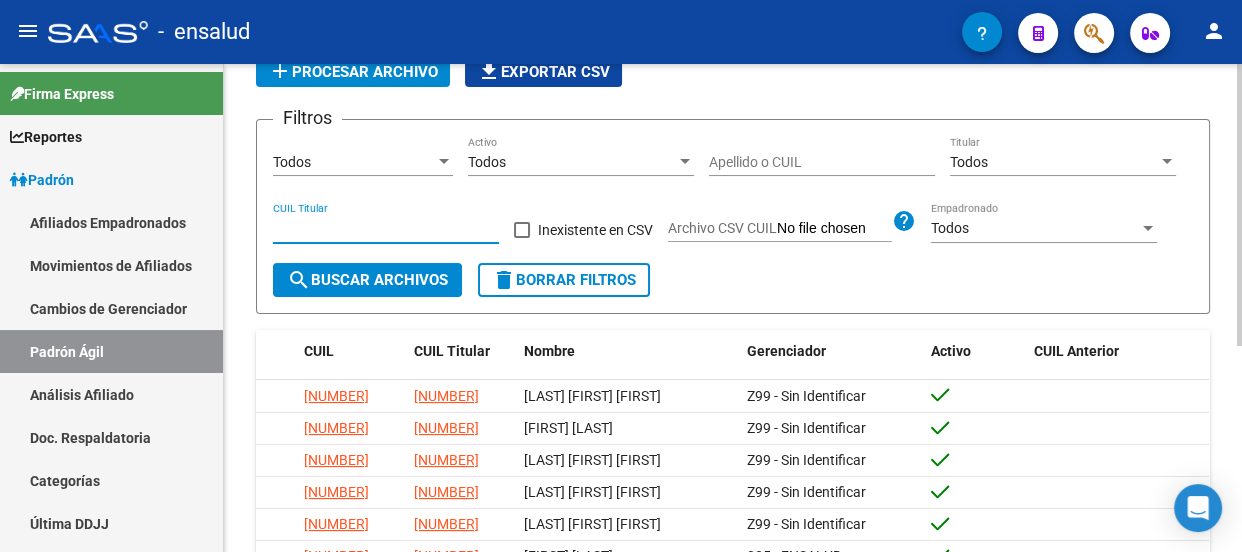 paste on "[AGE]-[NUMBER]-[NUMBER]" 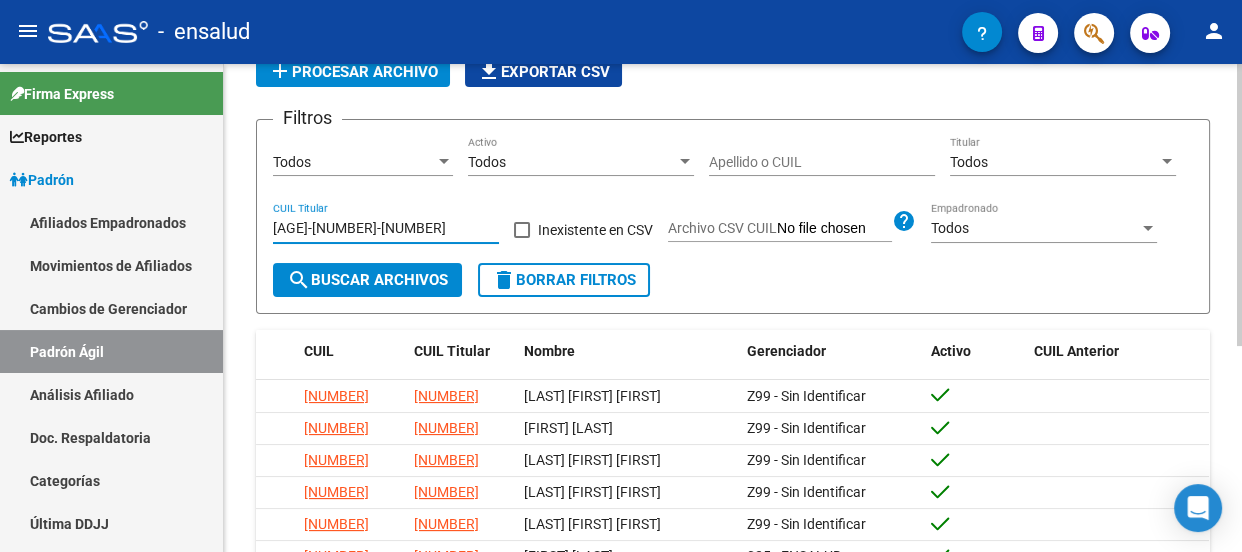 type on "[AGE]-[NUMBER]-[NUMBER]" 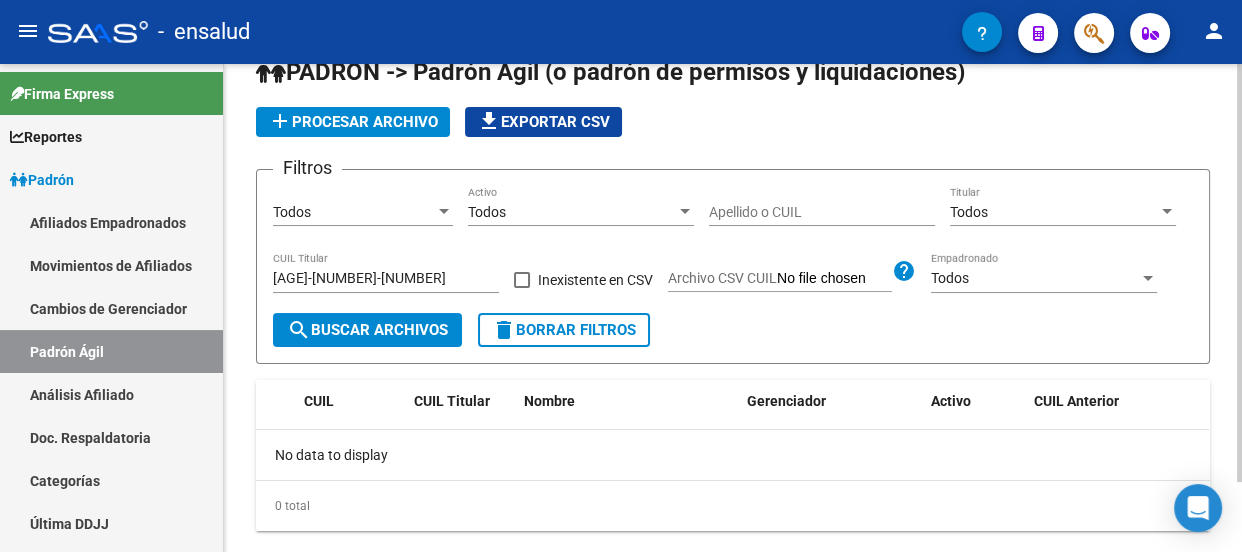 scroll, scrollTop: 0, scrollLeft: 0, axis: both 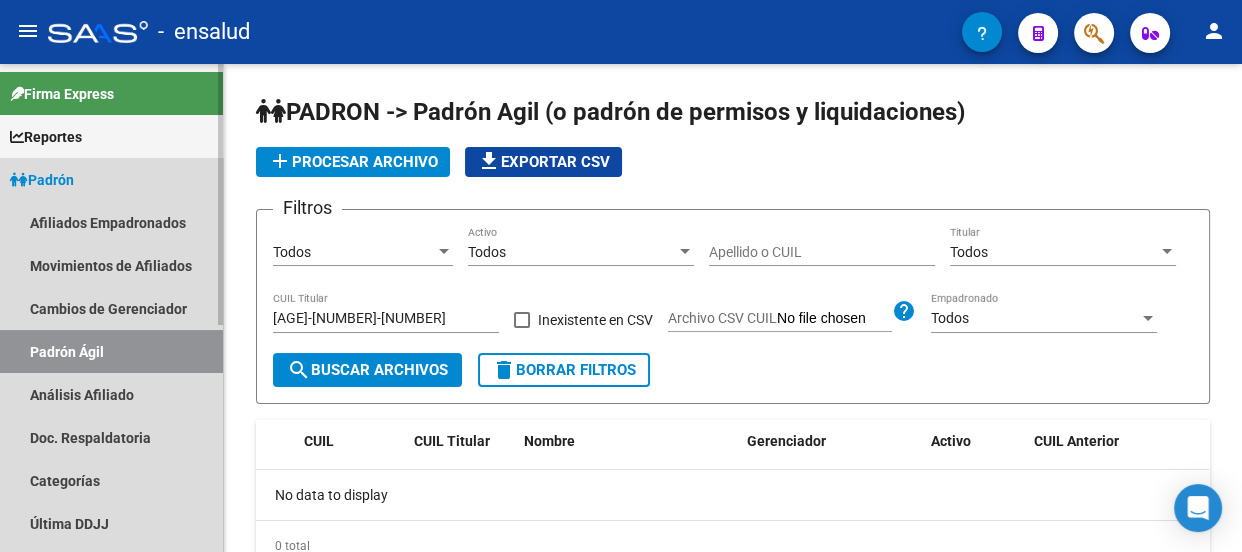 click on "Padrón" at bounding box center [111, 179] 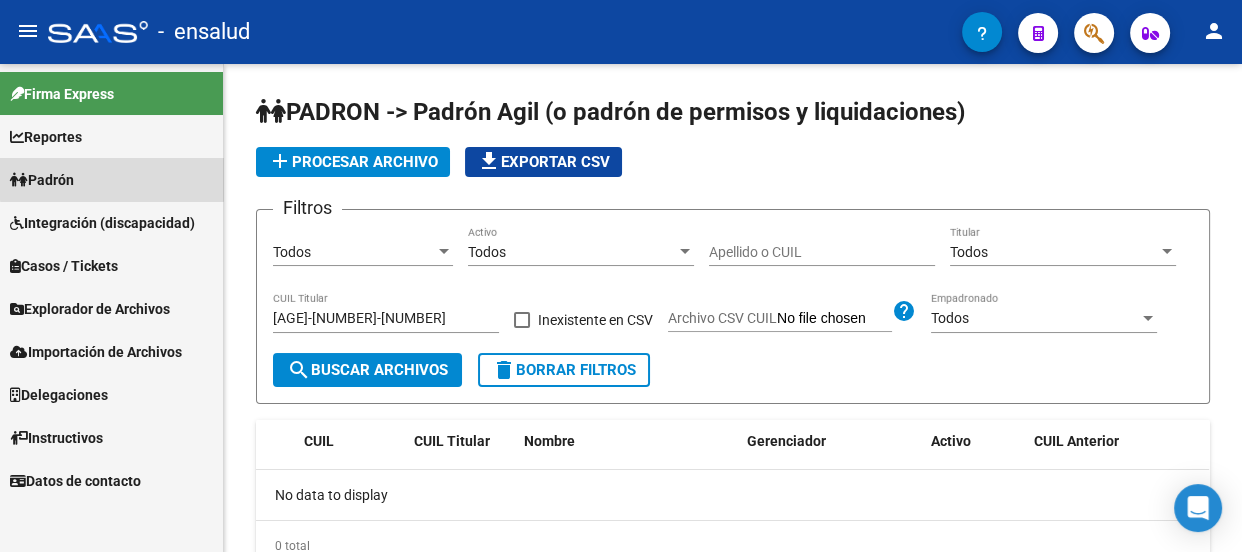 click on "Padrón" at bounding box center [111, 179] 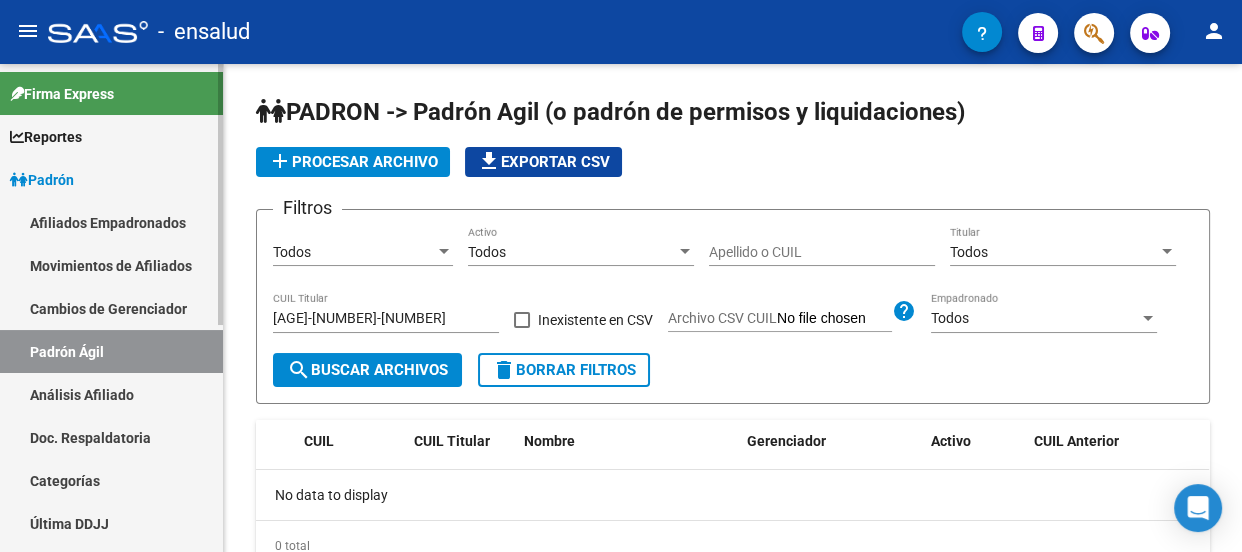drag, startPoint x: 118, startPoint y: 219, endPoint x: 119, endPoint y: 207, distance: 12.0415945 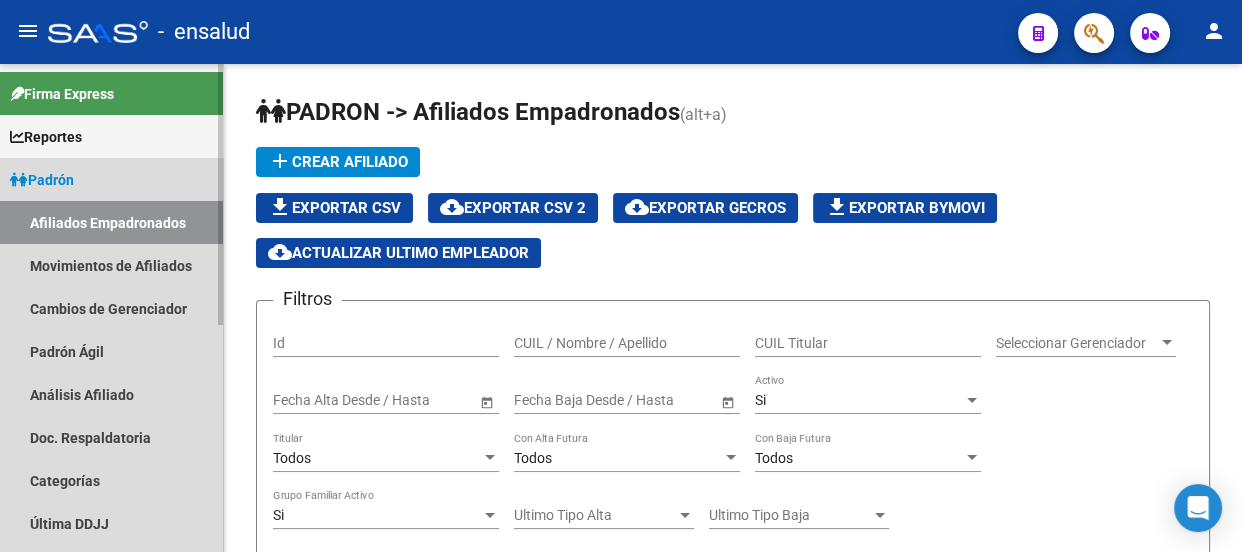 click on "Padrón" at bounding box center (111, 179) 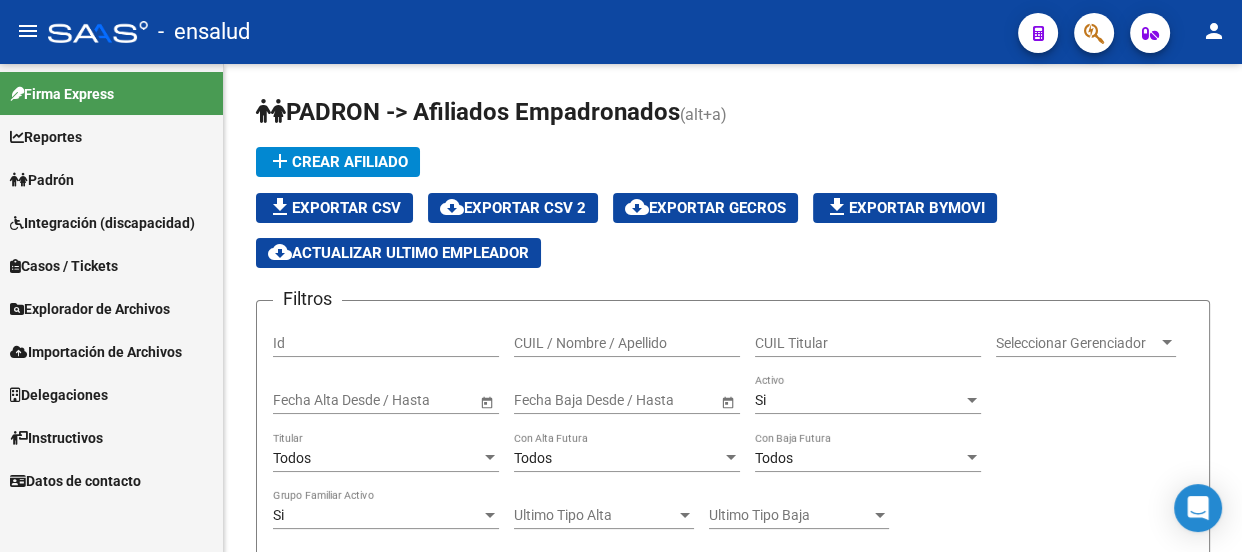 click on "Padrón" at bounding box center (111, 179) 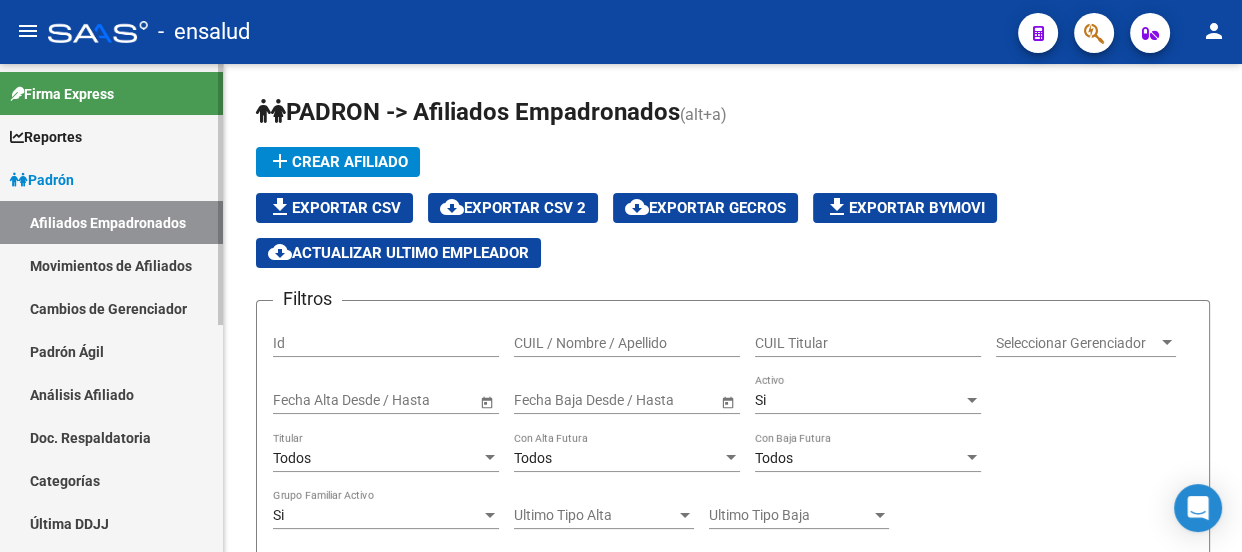 click on "Padrón Ágil" at bounding box center (111, 351) 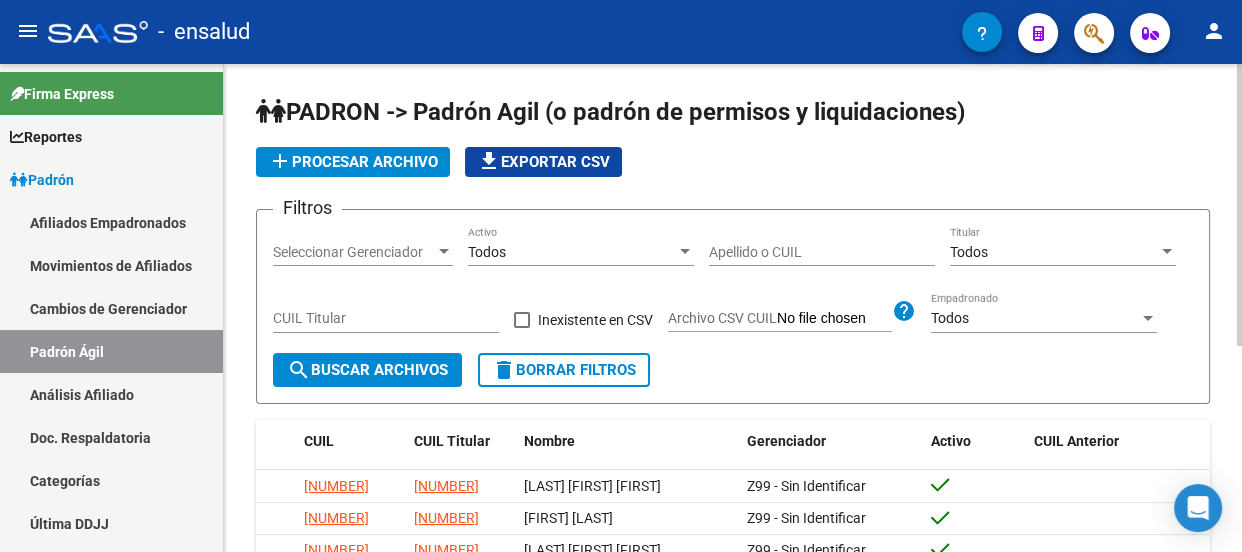 click on "CUIL Titular" at bounding box center [386, 318] 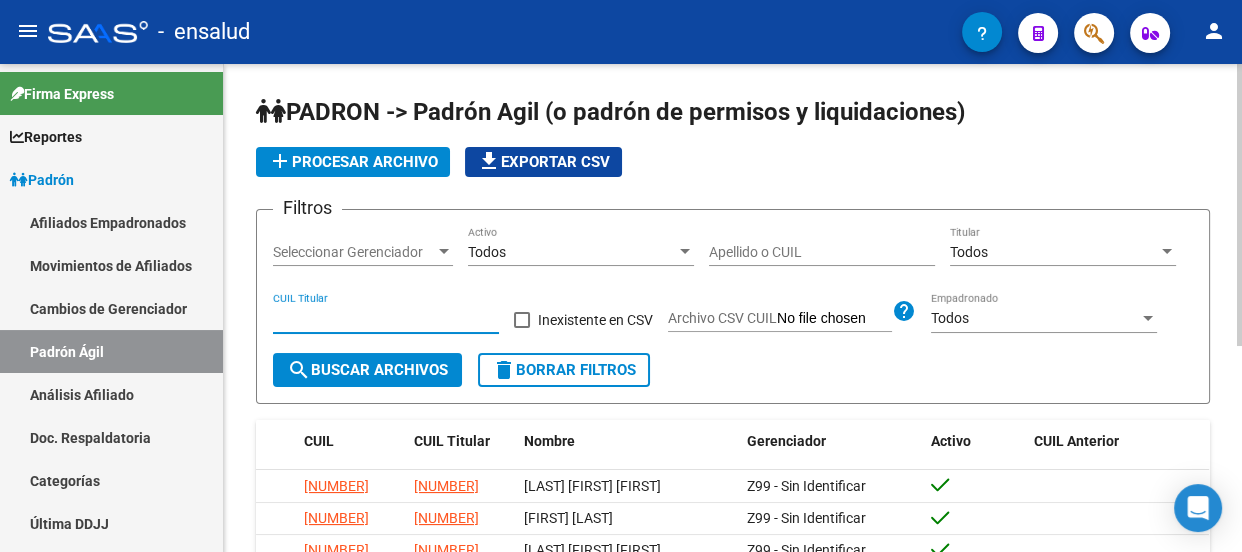 paste on "[AGE]-[NUMBER]-[NUMBER]" 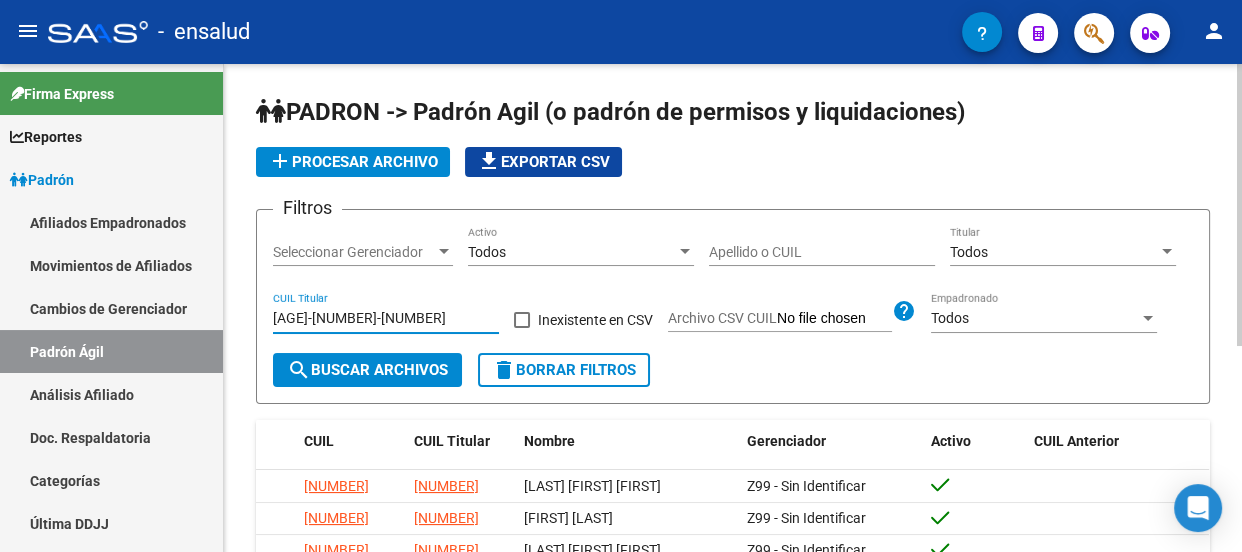 type on "[AGE]-[NUMBER]-[NUMBER]" 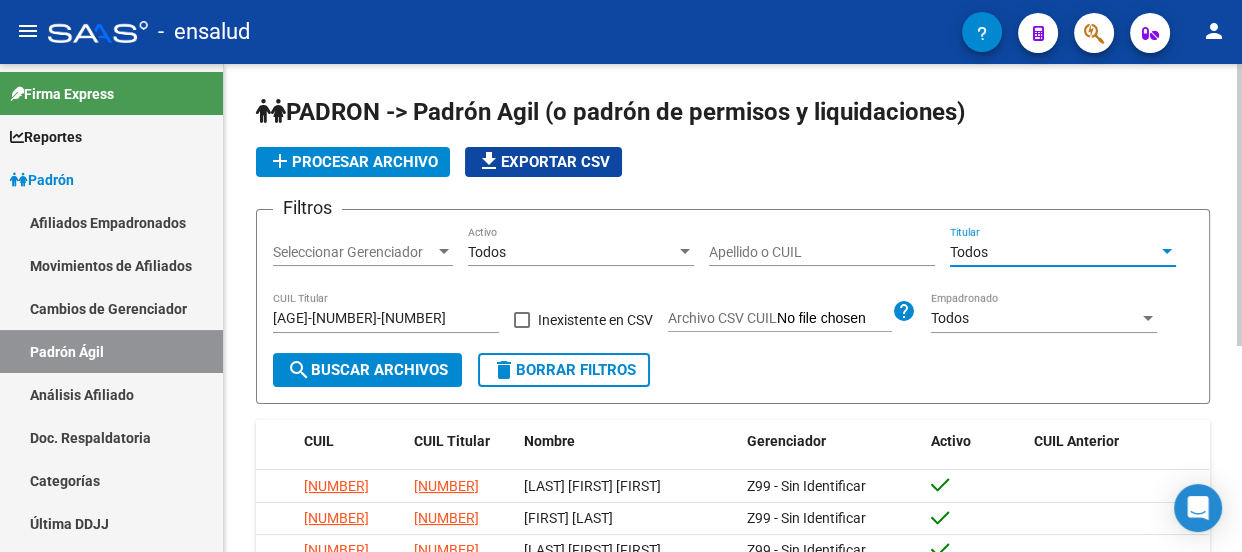 click on "Todos" at bounding box center [1054, 252] 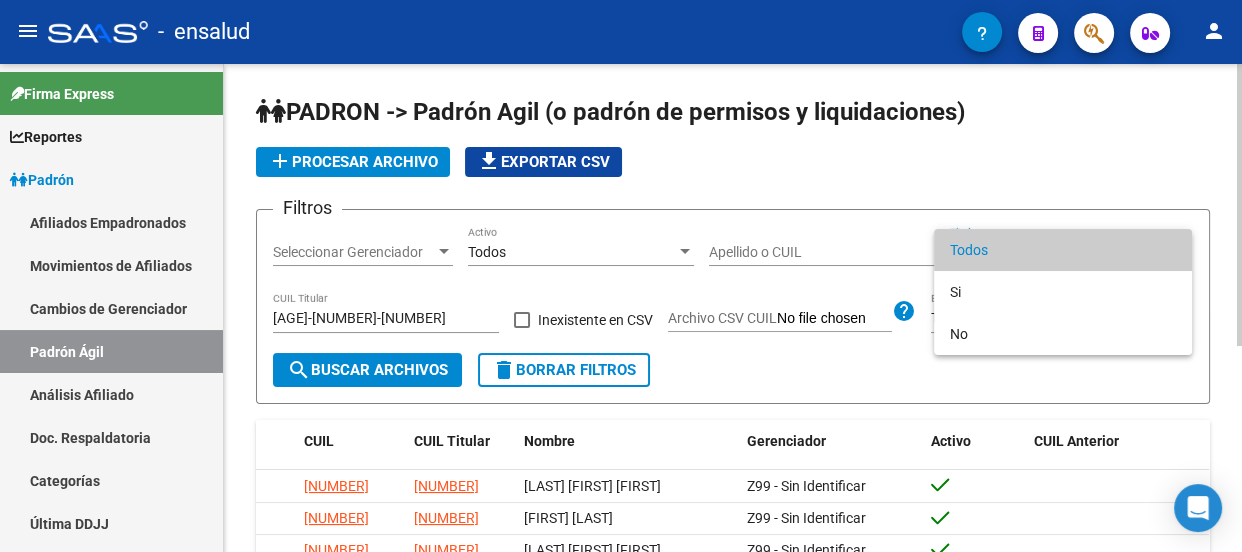 click on "Todos" at bounding box center [1063, 250] 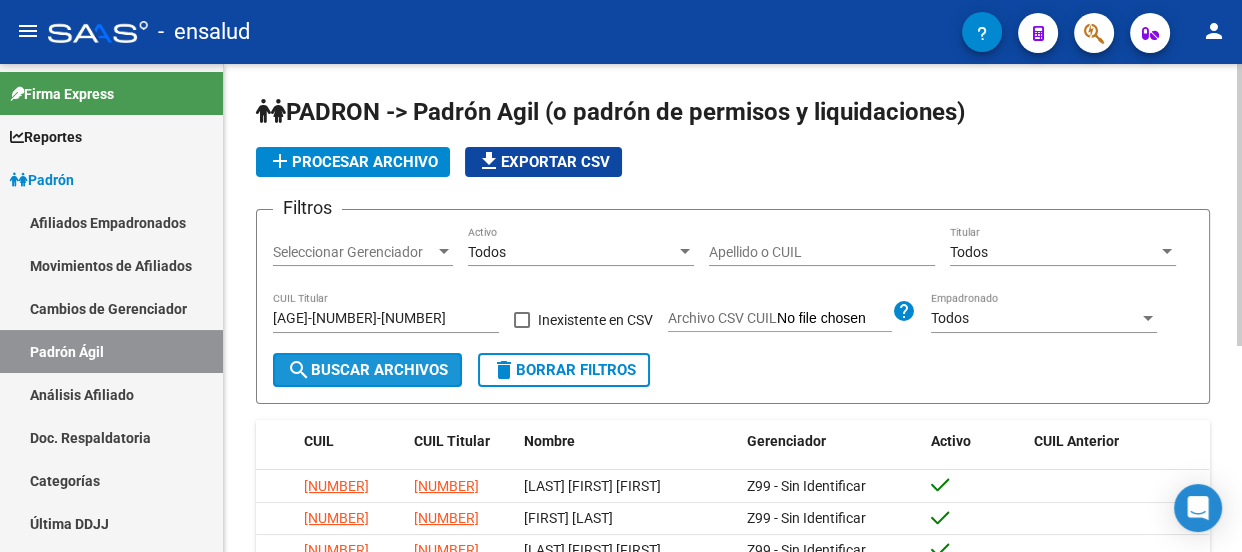 drag, startPoint x: 392, startPoint y: 363, endPoint x: 406, endPoint y: 359, distance: 14.56022 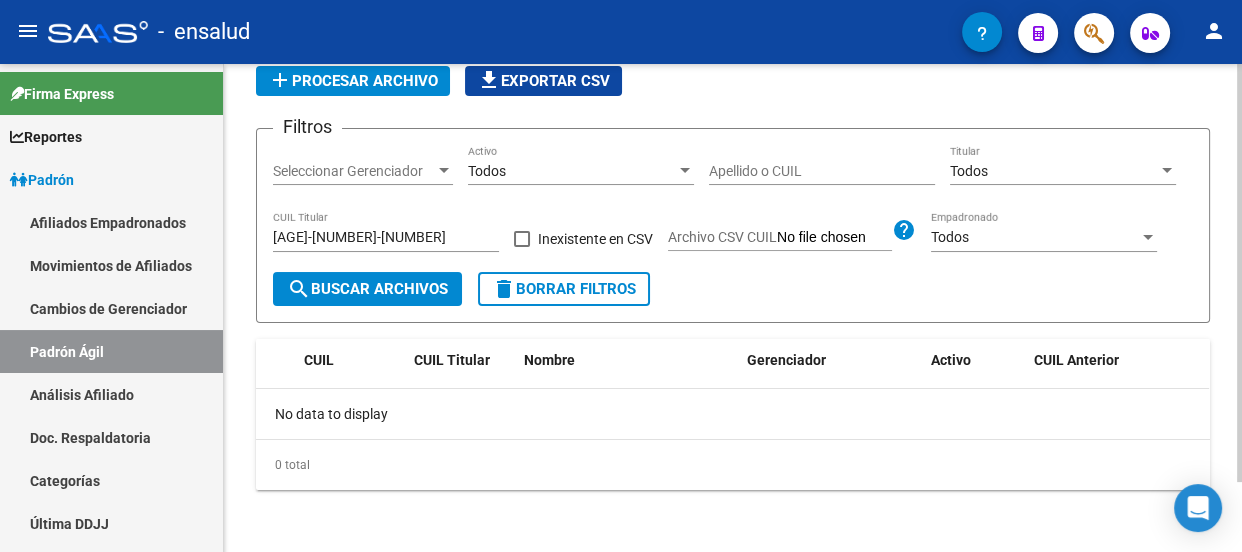 scroll, scrollTop: 0, scrollLeft: 0, axis: both 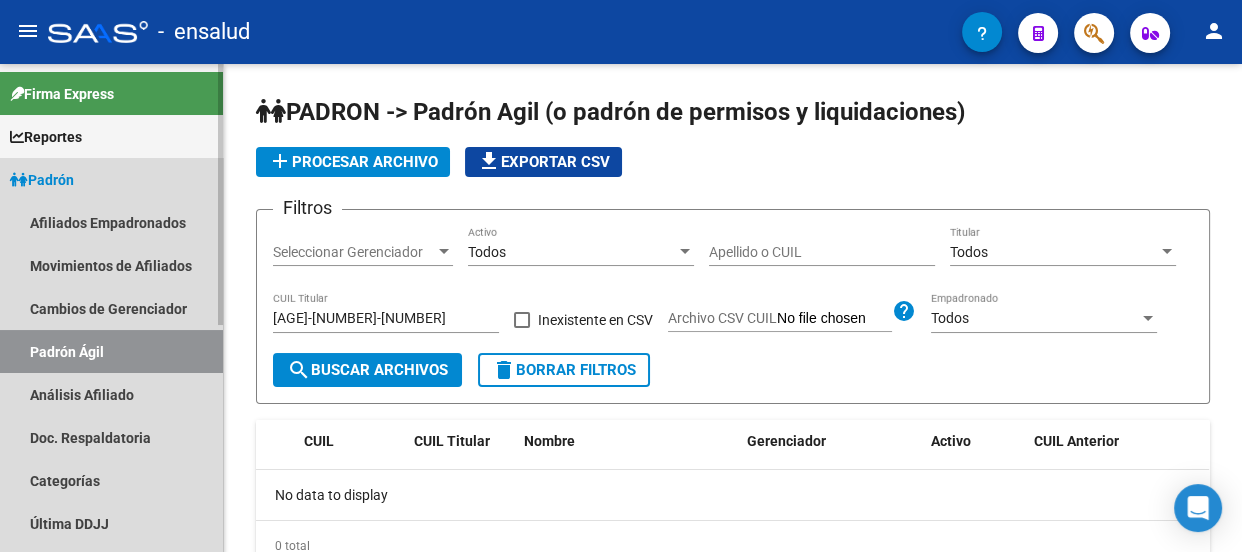 click on "Padrón" at bounding box center [42, 180] 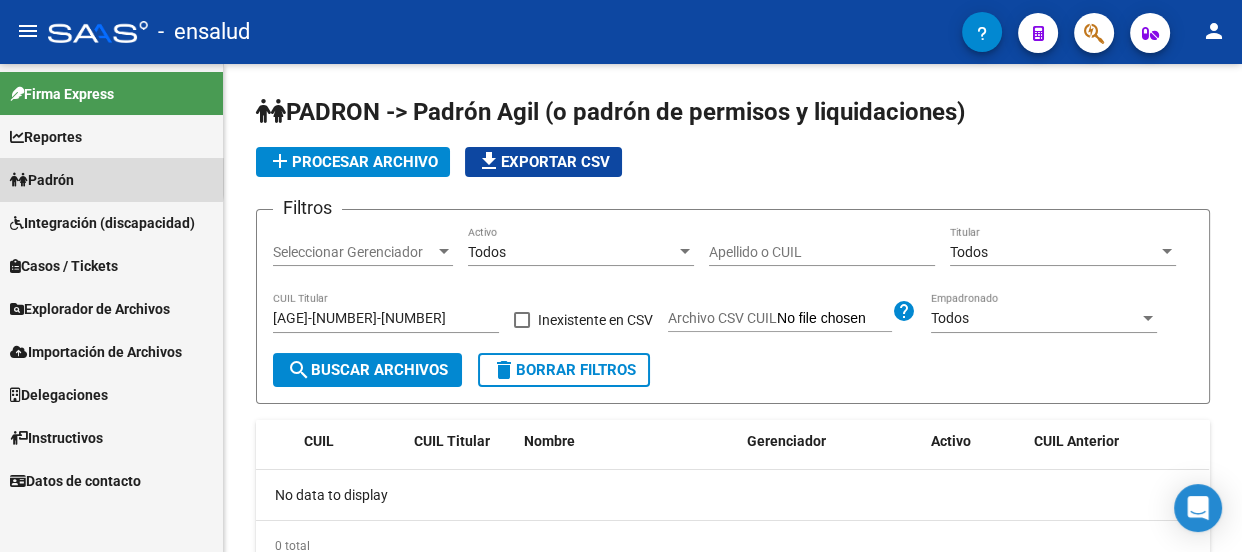 click on "Padrón" at bounding box center (42, 180) 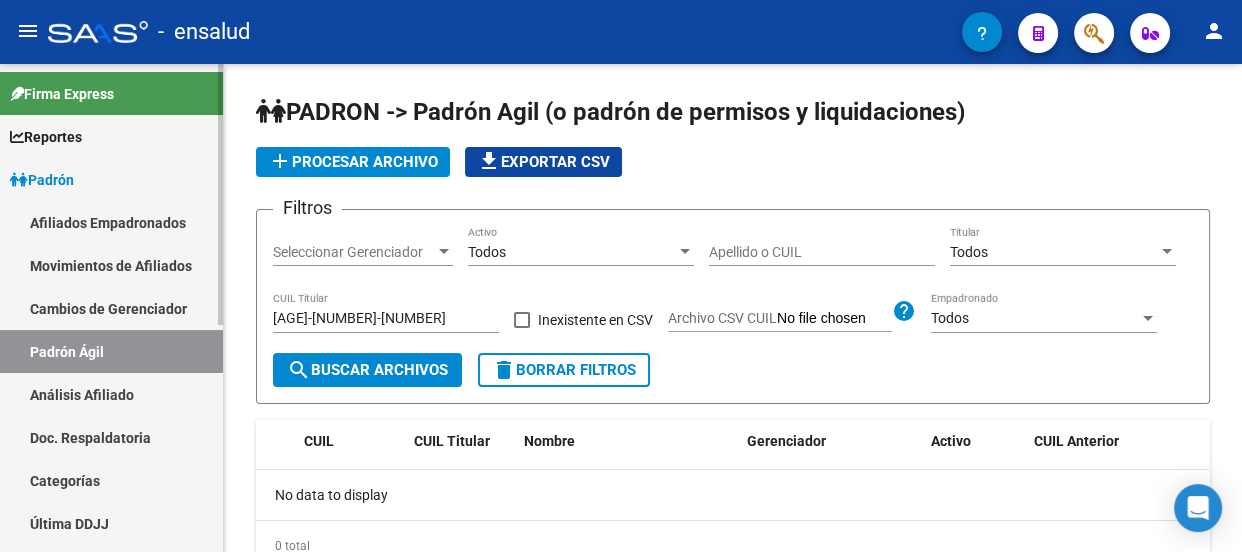 click on "Movimientos de Afiliados" at bounding box center (111, 265) 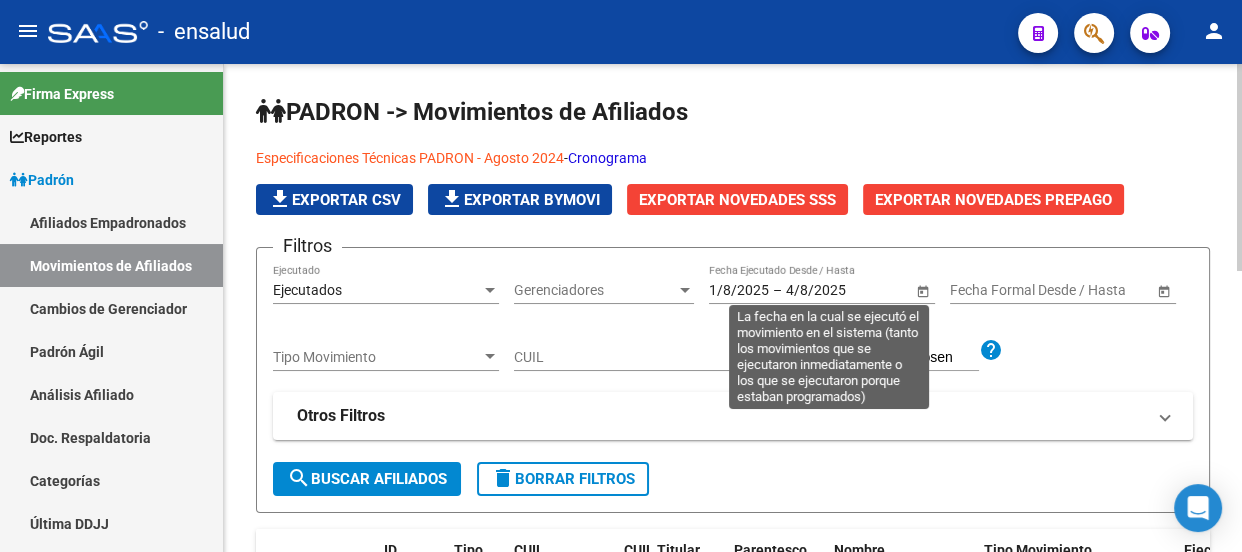 click on "4/8/2025" at bounding box center (835, 290) 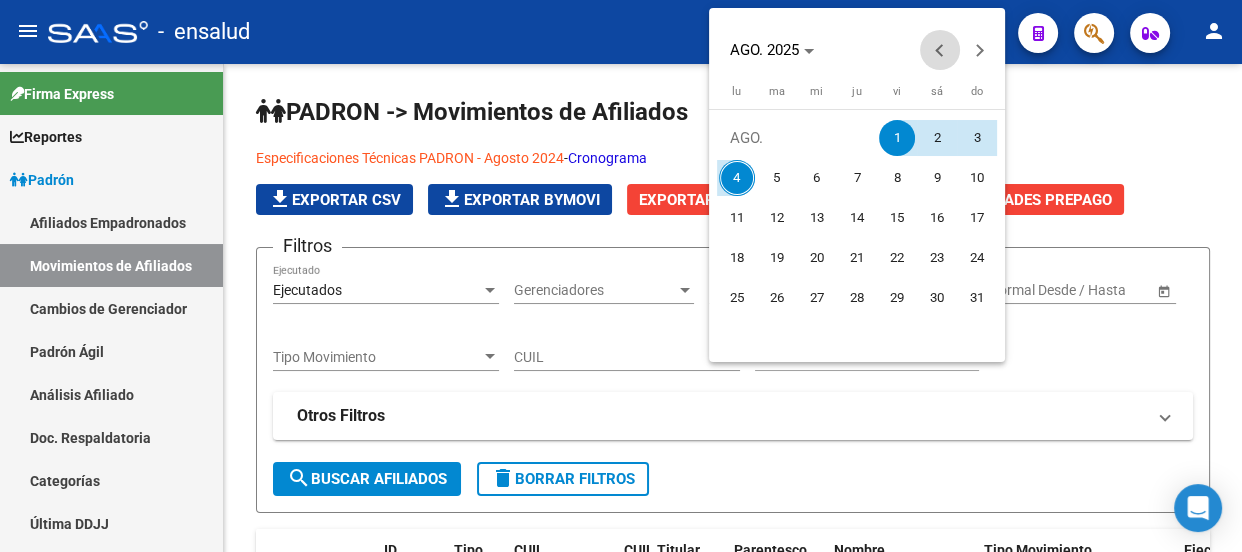 click at bounding box center [940, 50] 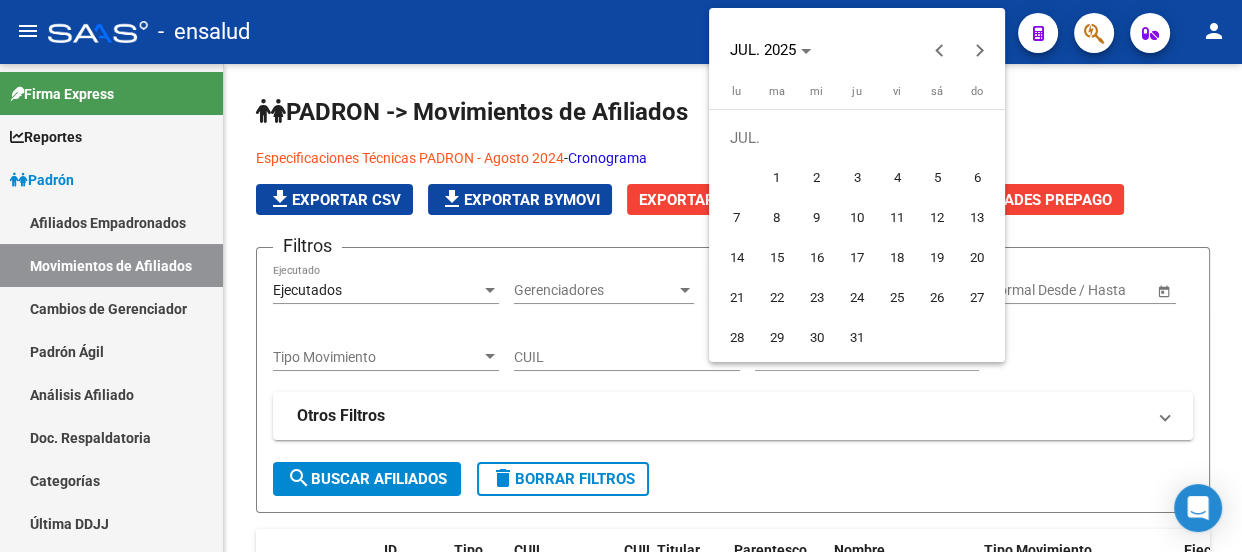 drag, startPoint x: 779, startPoint y: 174, endPoint x: 798, endPoint y: 208, distance: 38.948685 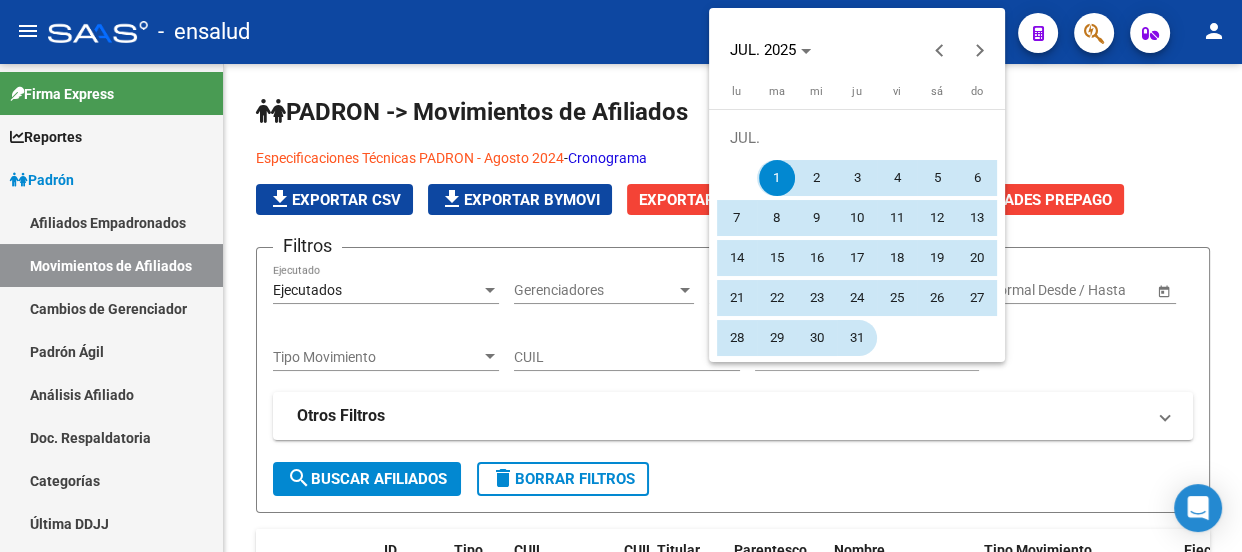 click on "31" at bounding box center [857, 338] 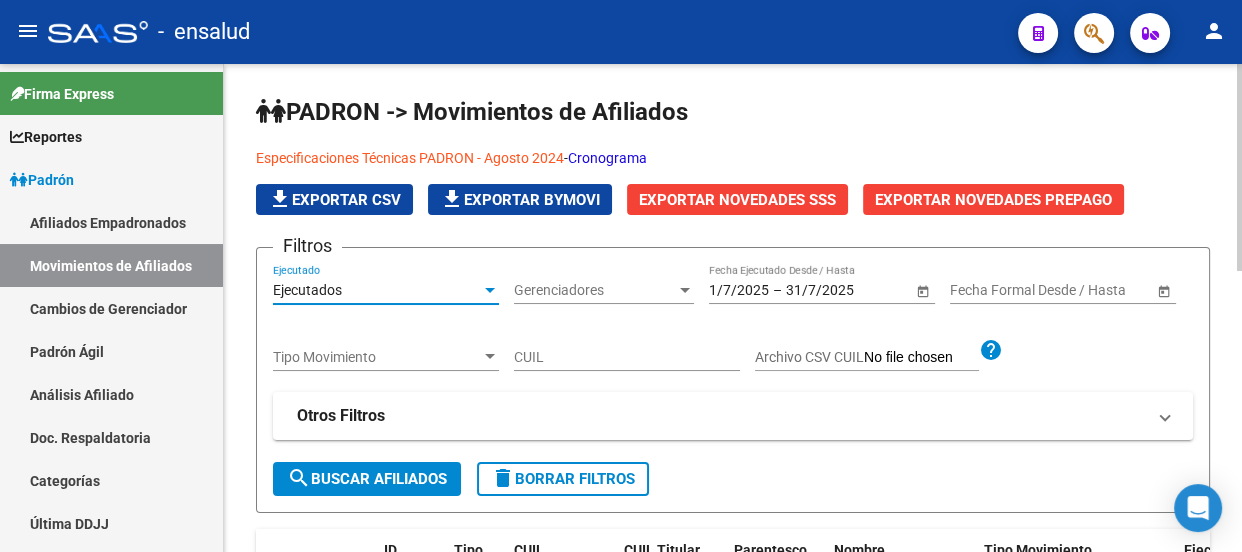 click on "Ejecutados" at bounding box center (377, 290) 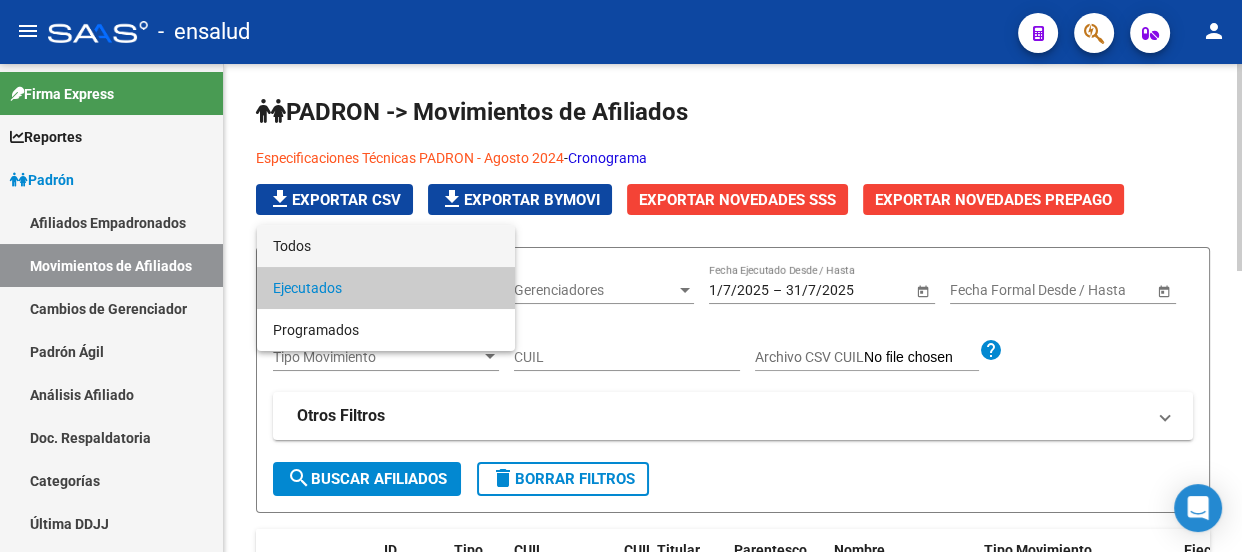click on "Todos" at bounding box center [386, 246] 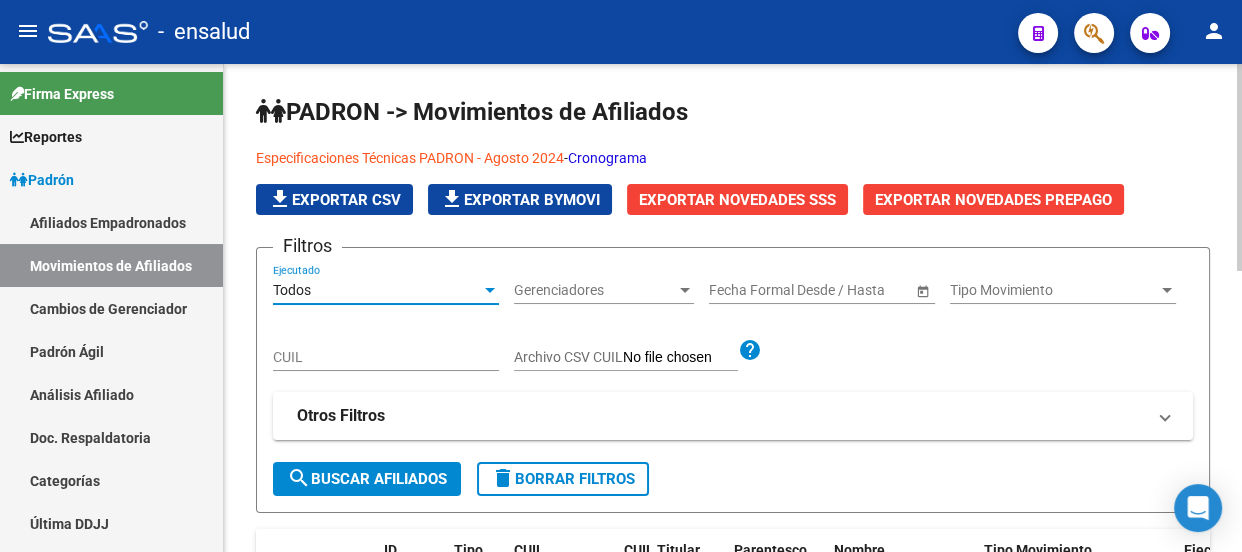 click on "CUIL" at bounding box center [386, 357] 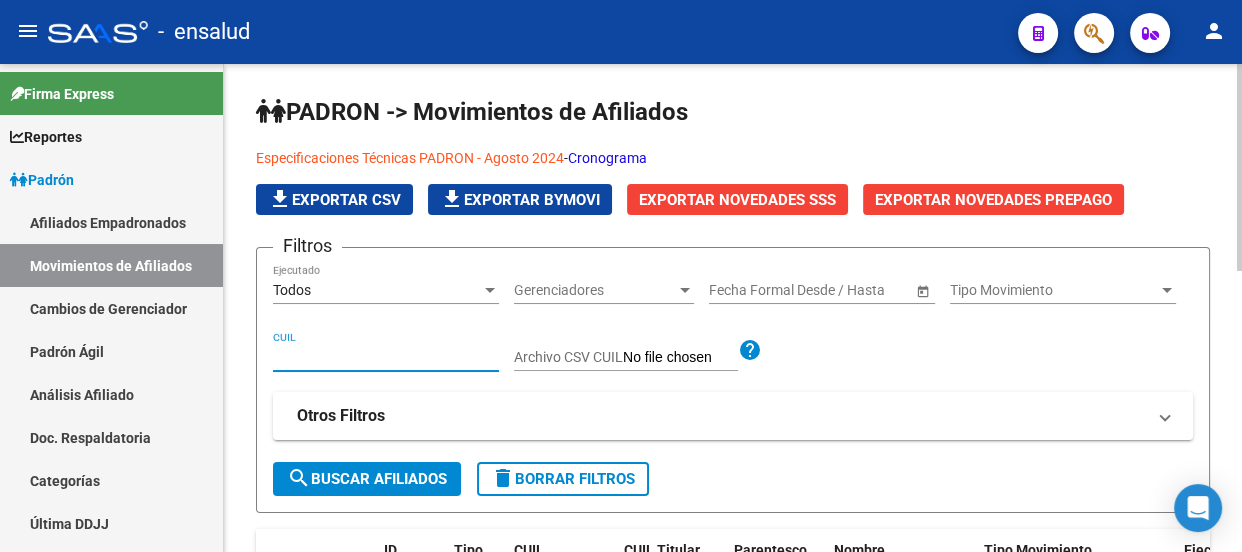 paste on "[NUMBER]" 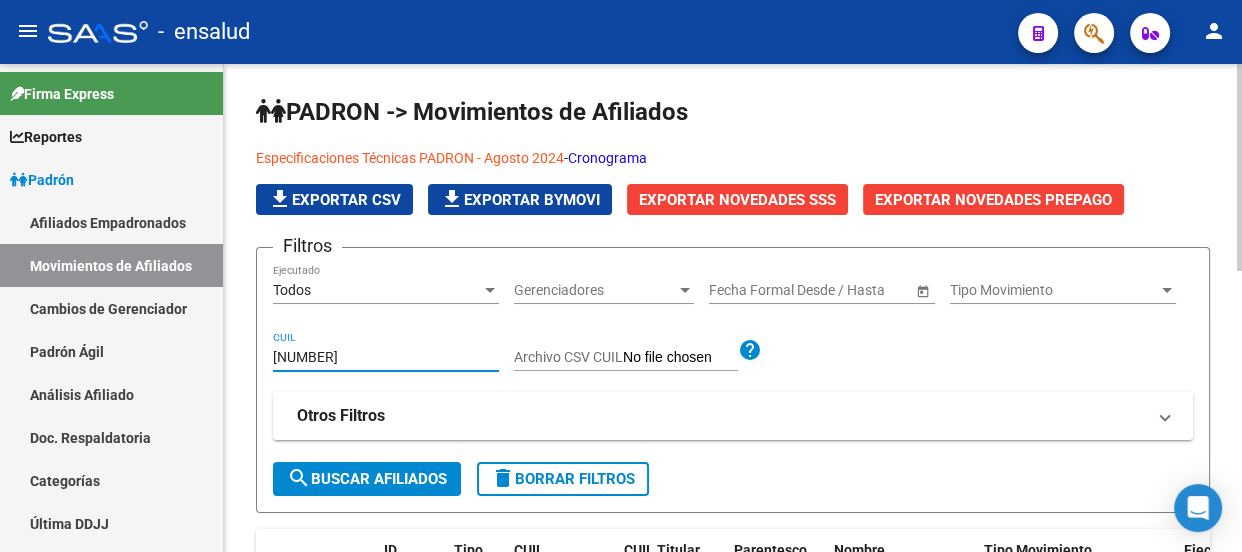 type on "[NUMBER]" 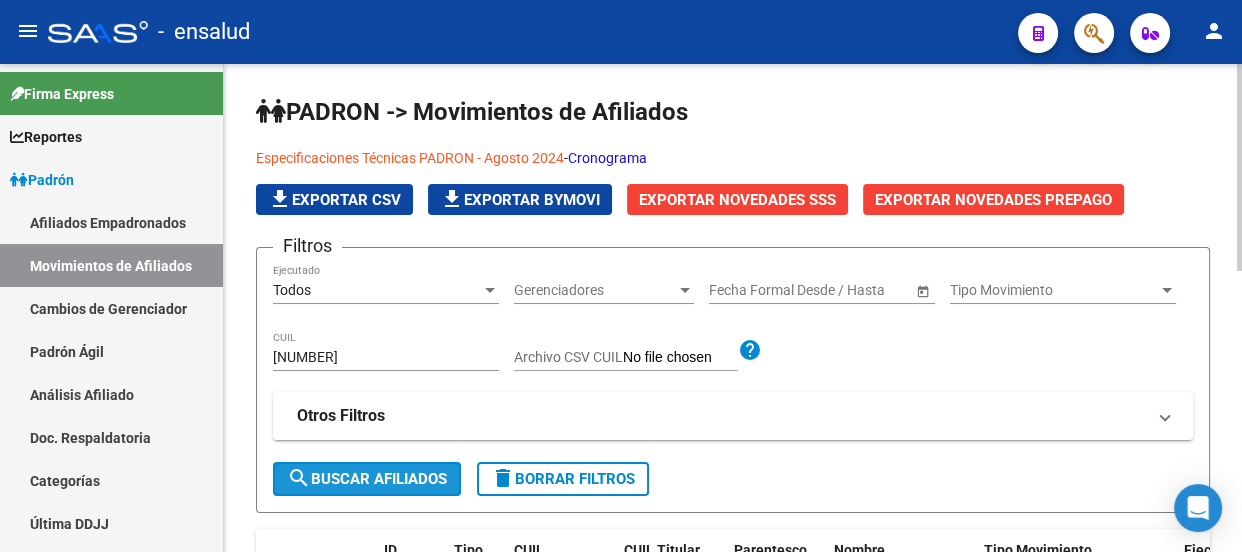 click on "search  Buscar Afiliados" 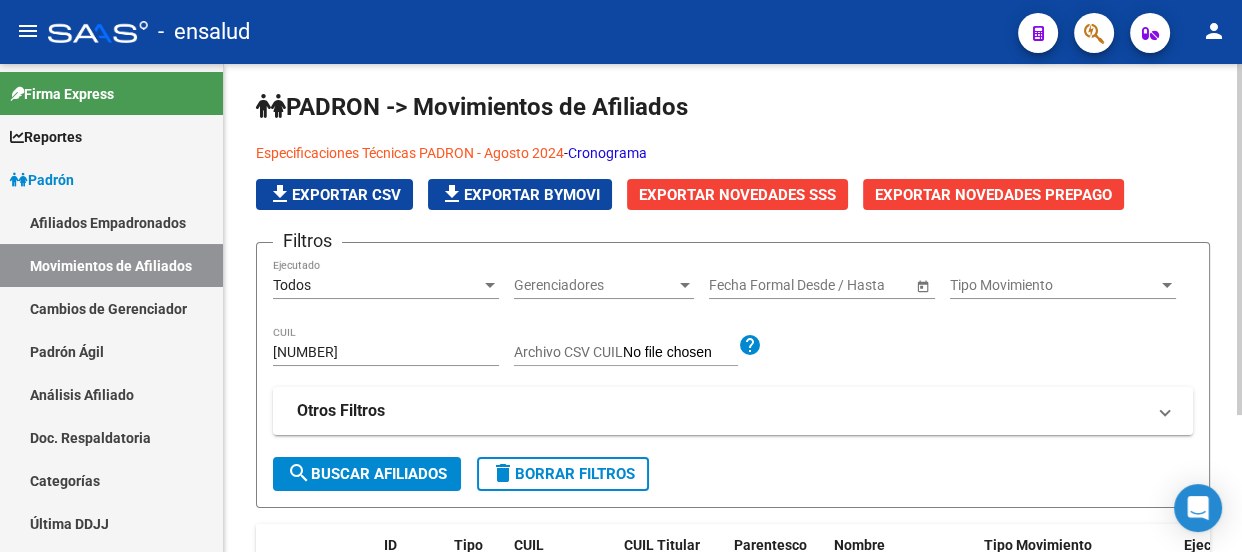 scroll, scrollTop: 0, scrollLeft: 0, axis: both 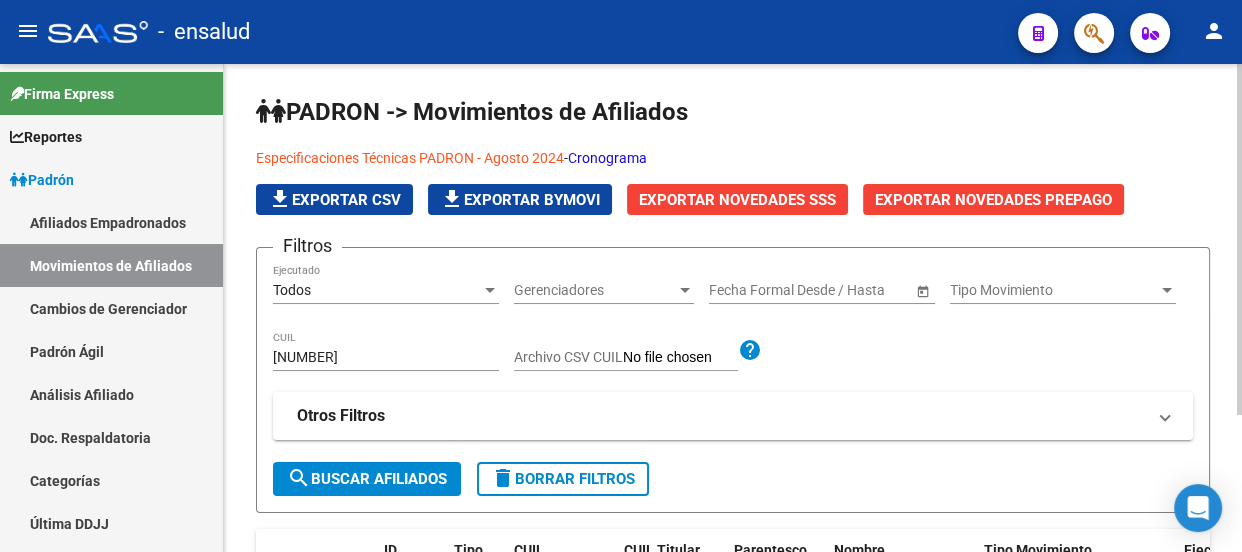 click on "Tipo Movimiento" at bounding box center (1054, 290) 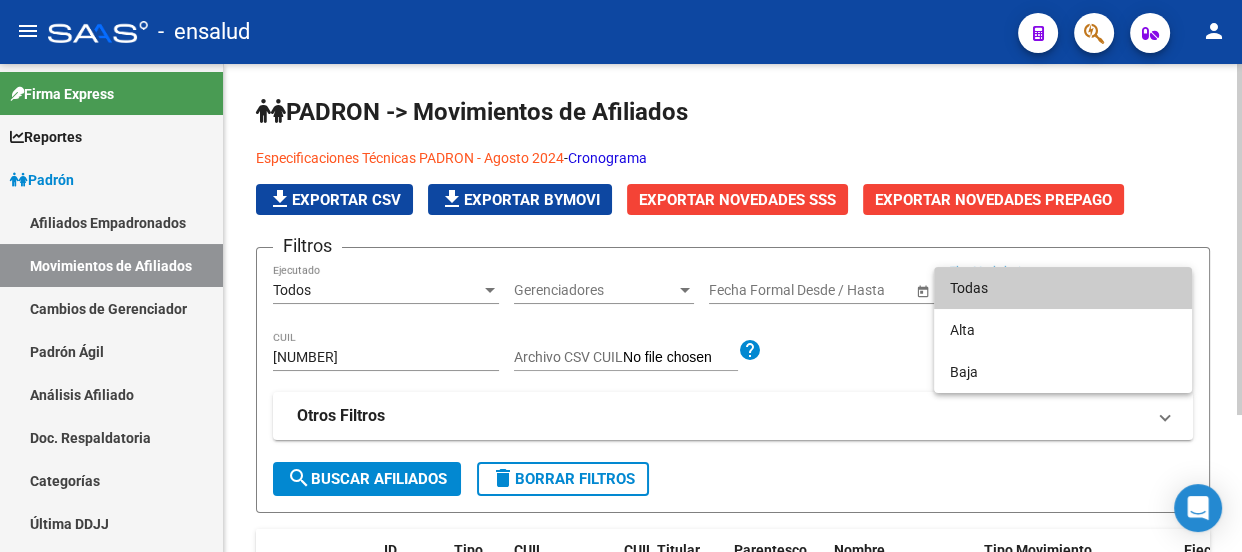 click on "Todas" at bounding box center (1063, 288) 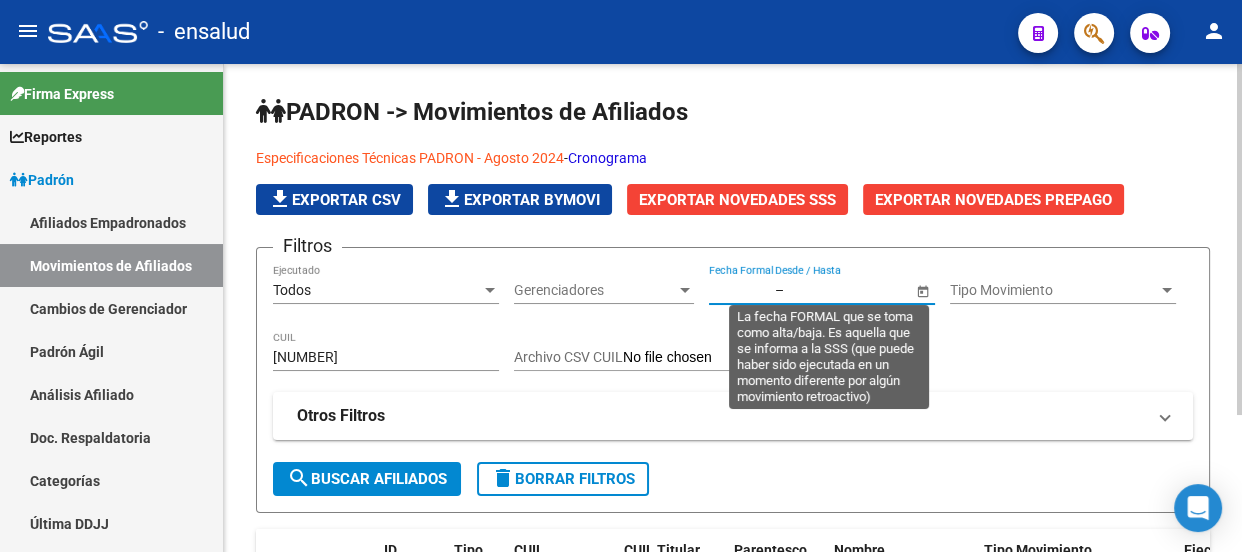 click at bounding box center (837, 290) 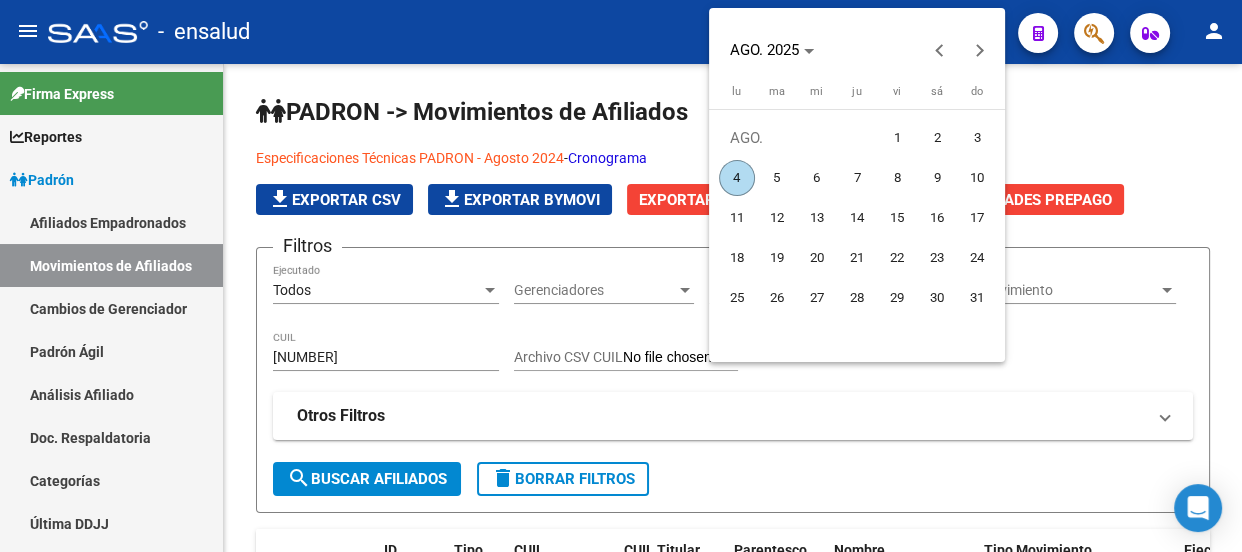 click on "1" at bounding box center (897, 138) 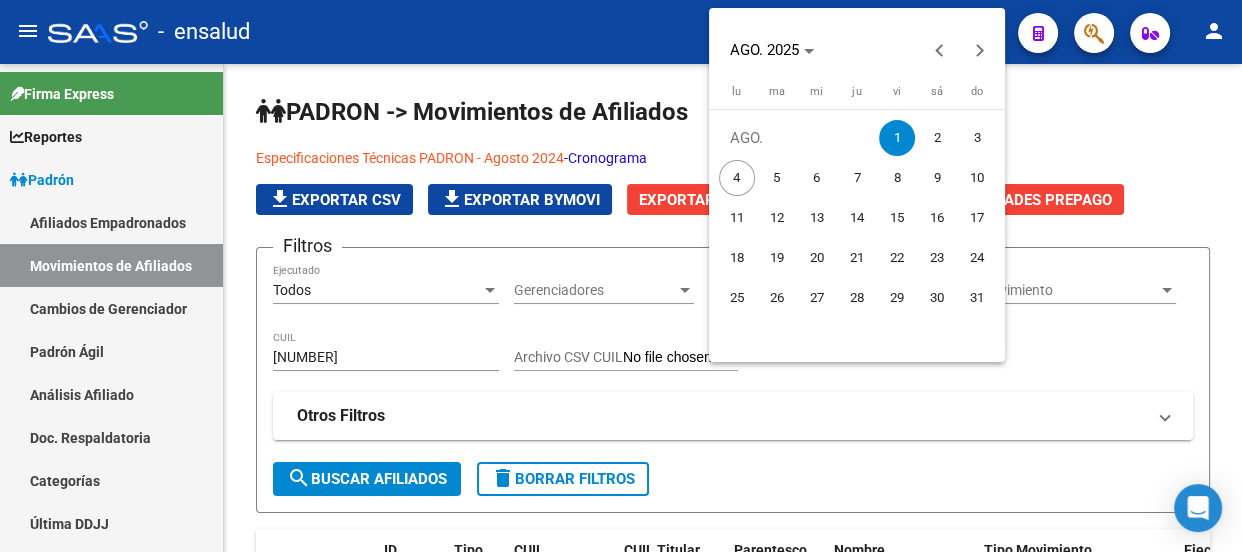 click on "1" at bounding box center [897, 138] 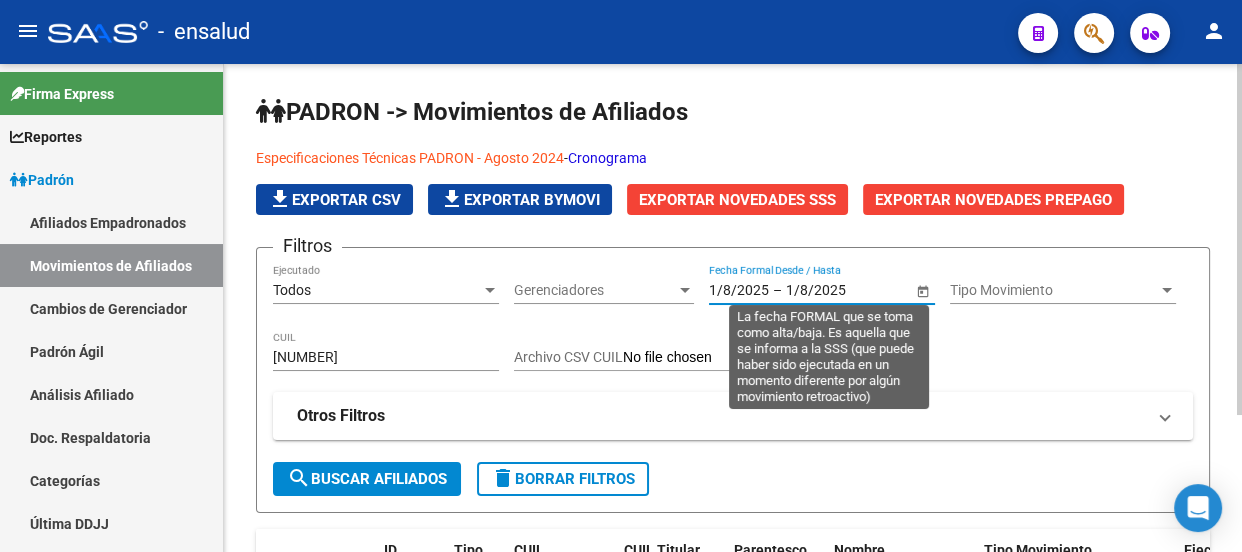 click on "1/8/2025" at bounding box center (739, 290) 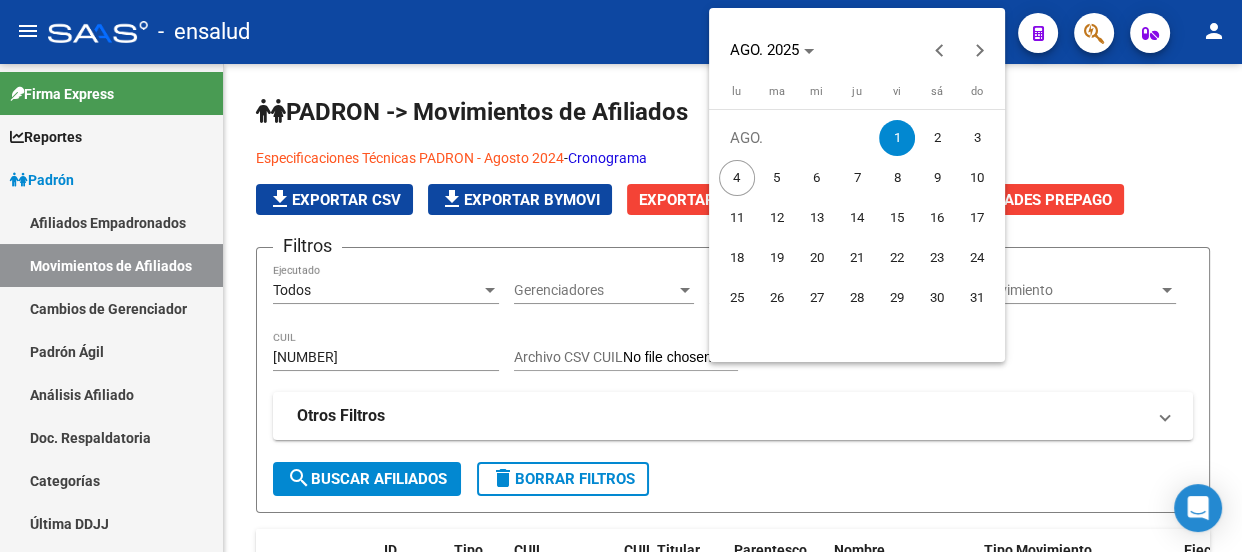 click on "31" at bounding box center [977, 298] 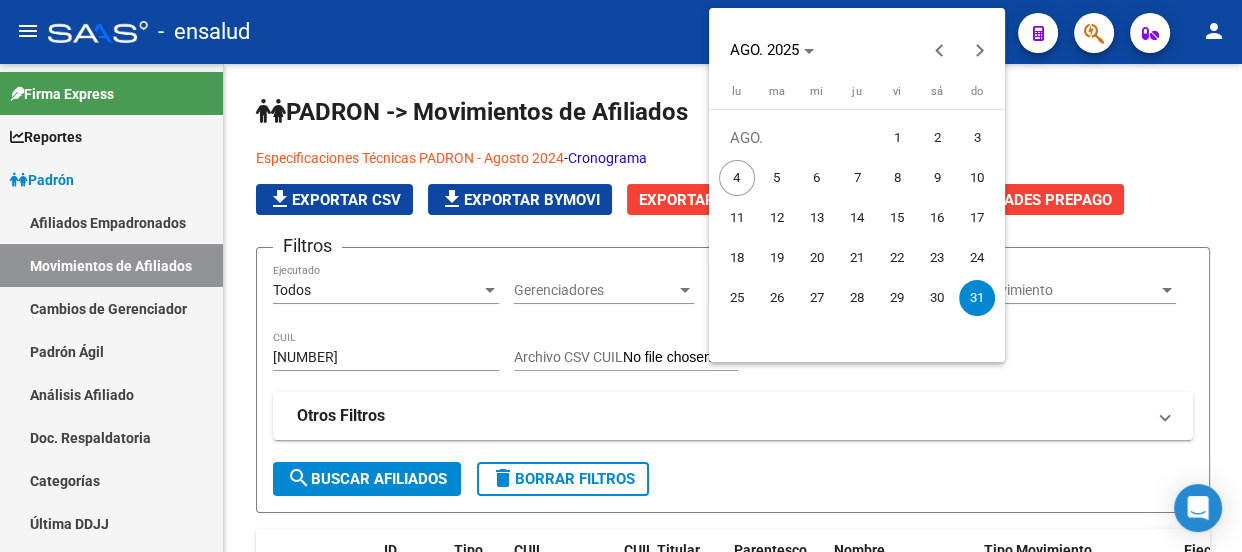 drag, startPoint x: 896, startPoint y: 135, endPoint x: 899, endPoint y: 123, distance: 12.369317 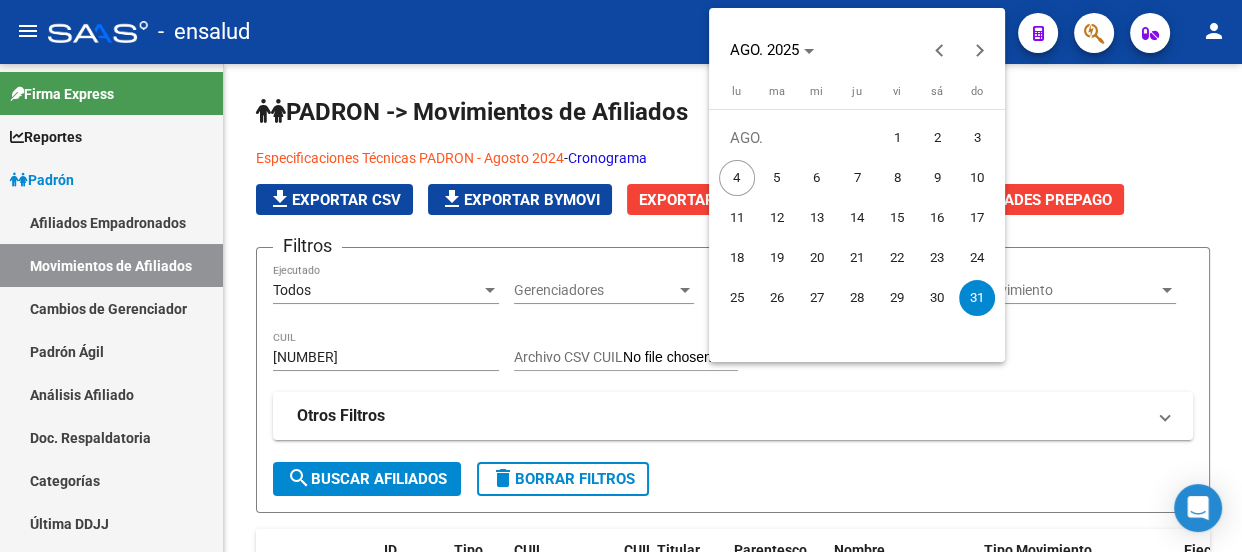 click at bounding box center (621, 276) 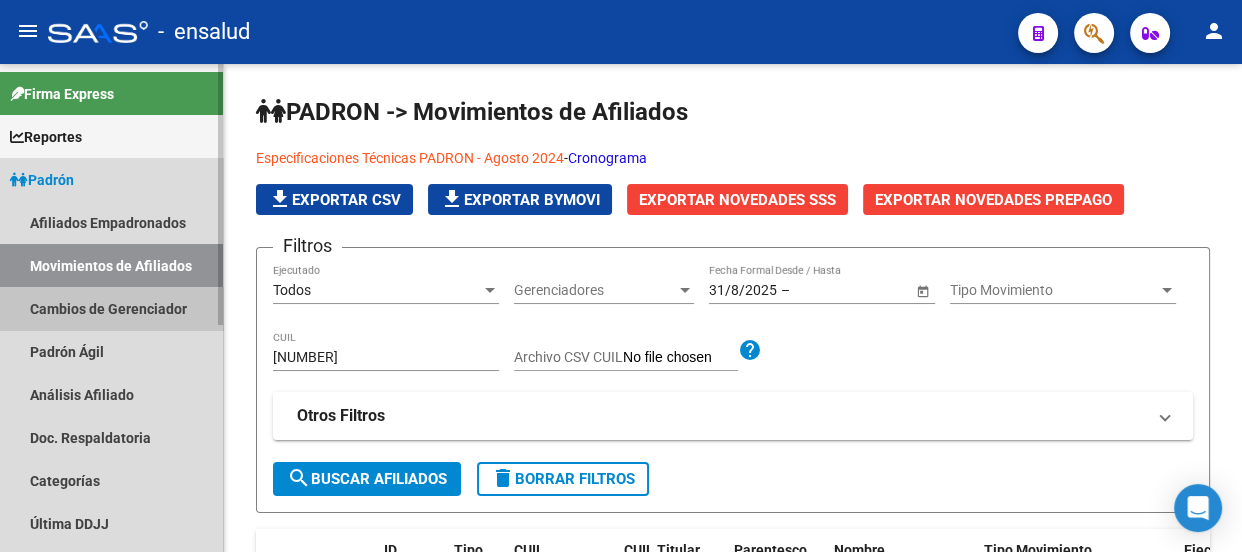 click on "Cambios de Gerenciador" at bounding box center (111, 308) 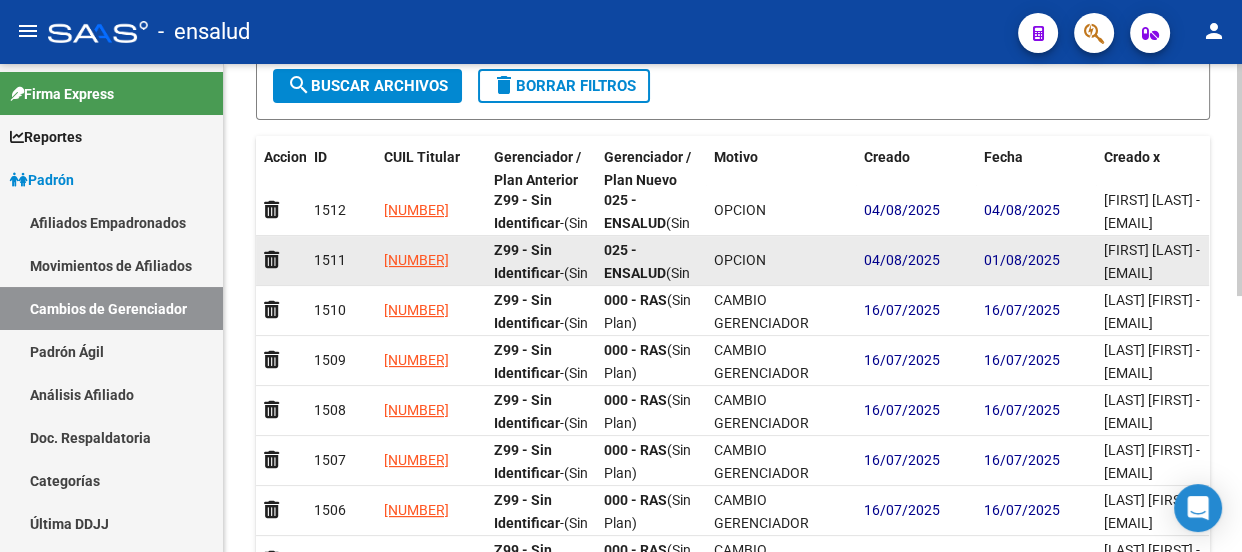 scroll, scrollTop: 90, scrollLeft: 0, axis: vertical 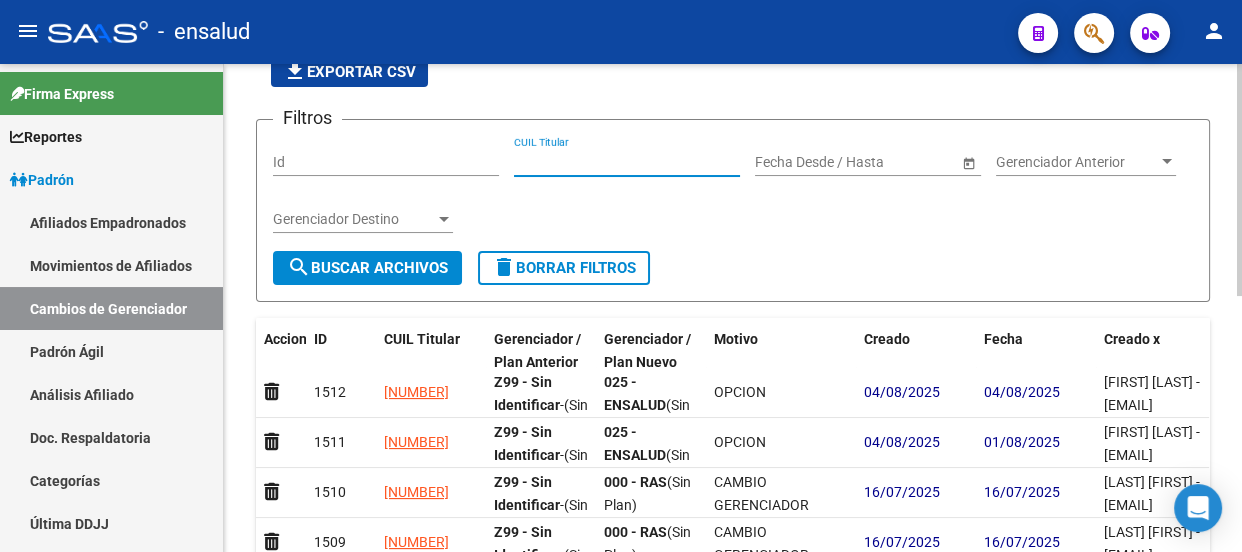 click on "CUIL Titular" at bounding box center (627, 162) 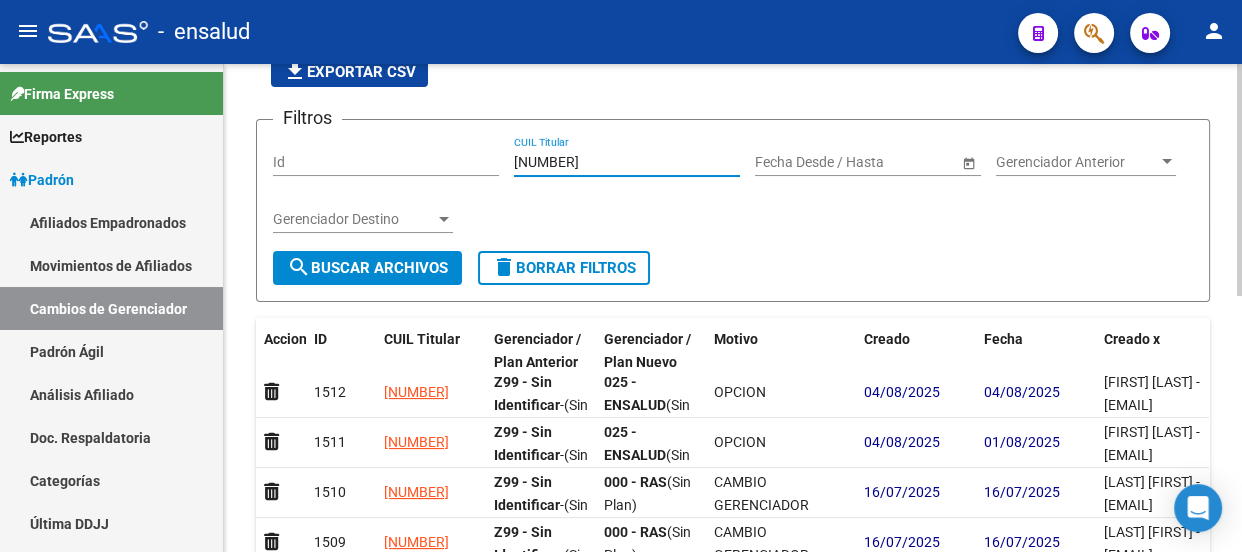 type on "[NUMBER]" 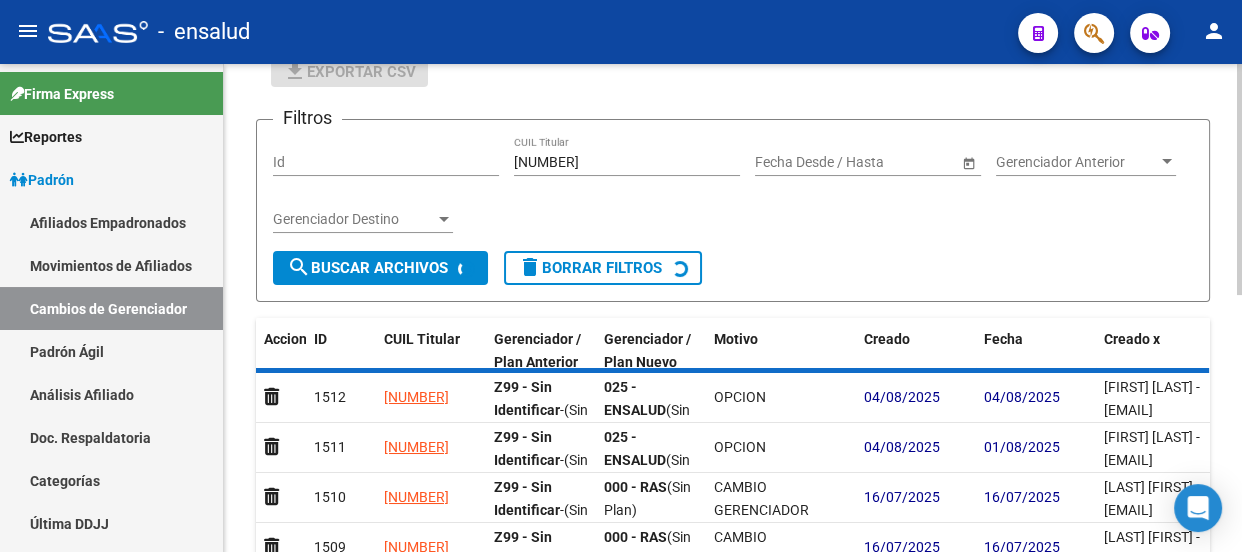 scroll, scrollTop: 68, scrollLeft: 0, axis: vertical 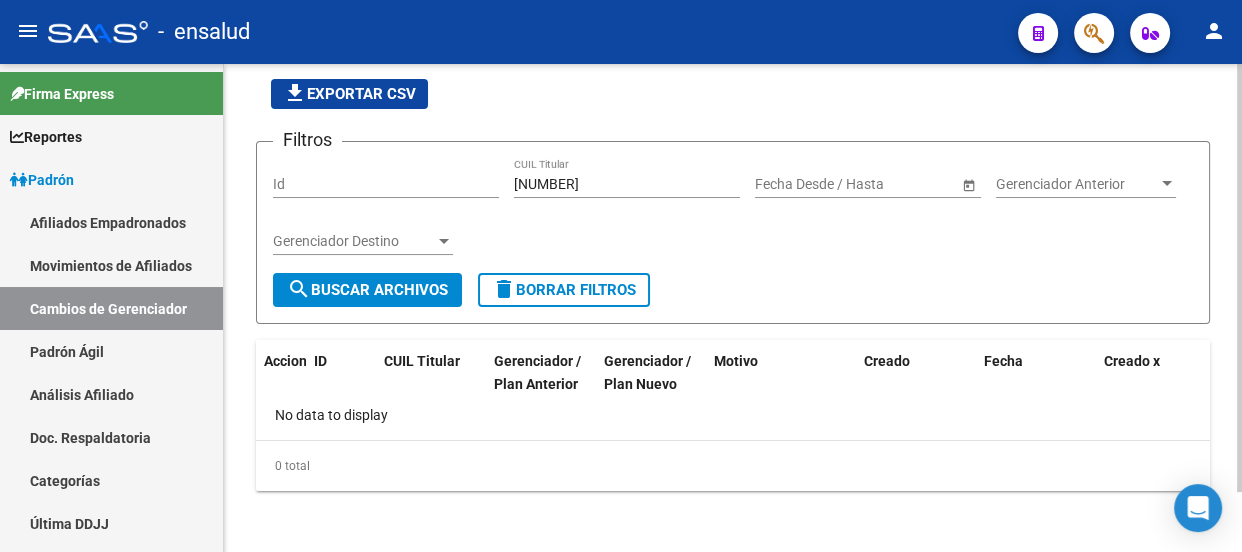 click on "[NUMBER] CUIL Titular" 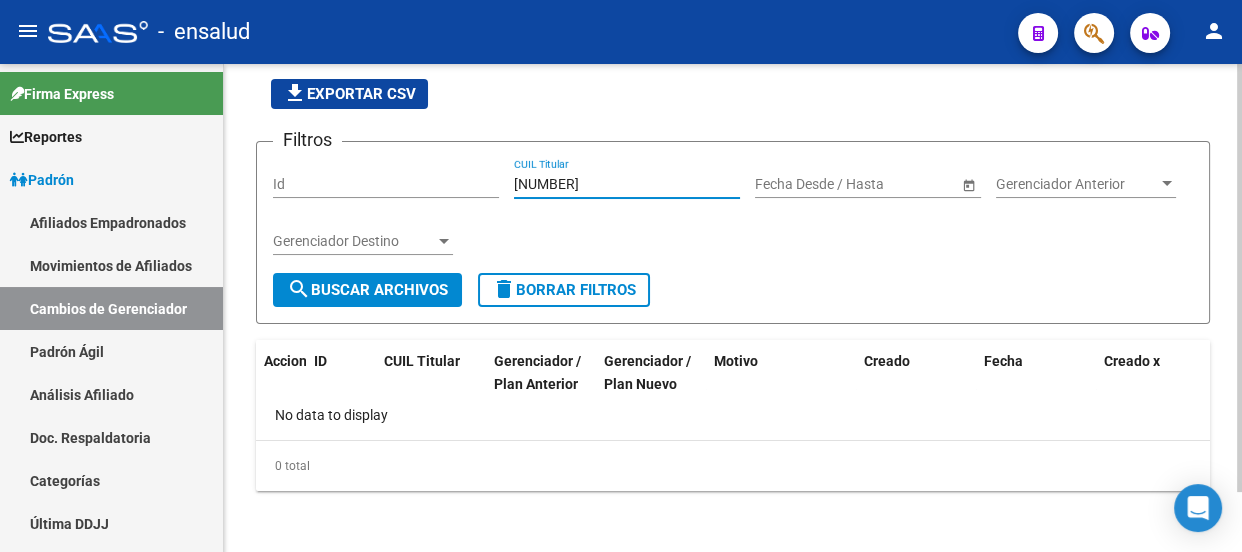 drag, startPoint x: 469, startPoint y: 181, endPoint x: 438, endPoint y: 181, distance: 31 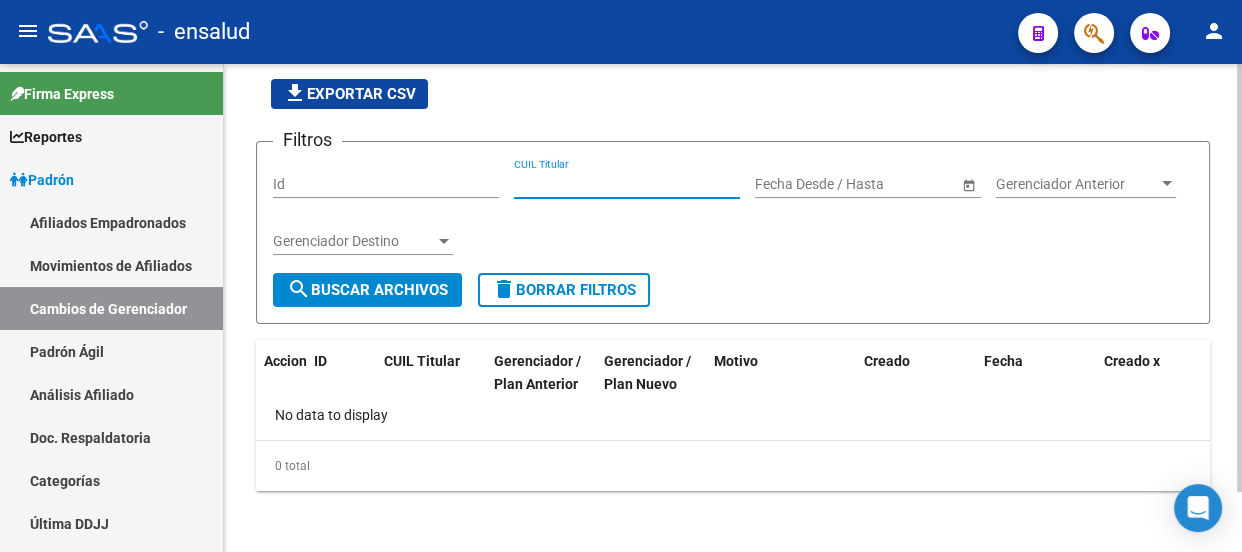 type 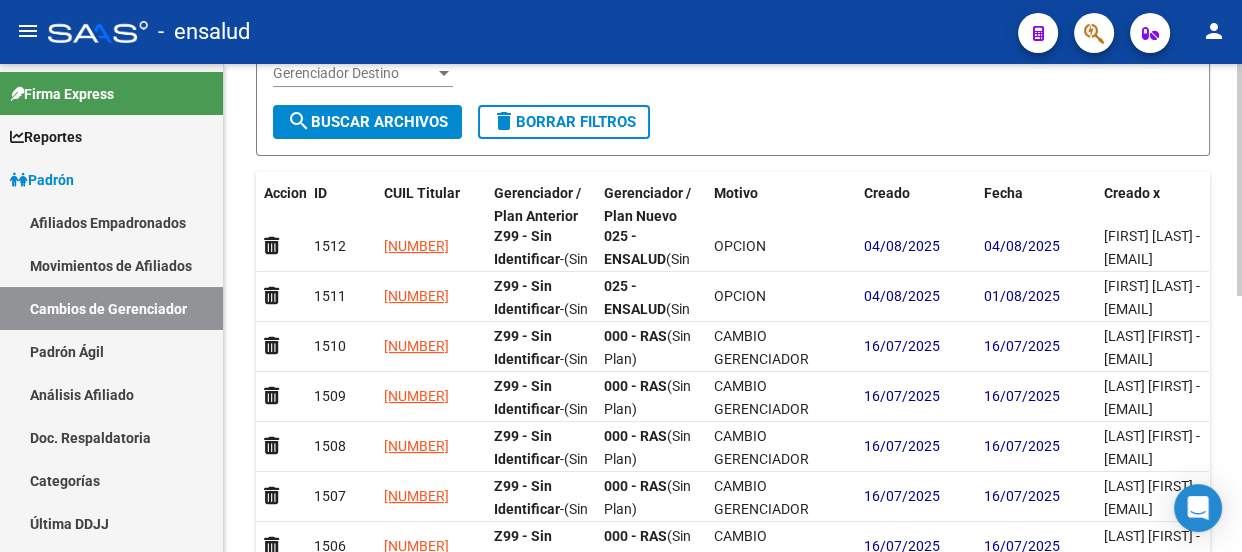 scroll, scrollTop: 250, scrollLeft: 0, axis: vertical 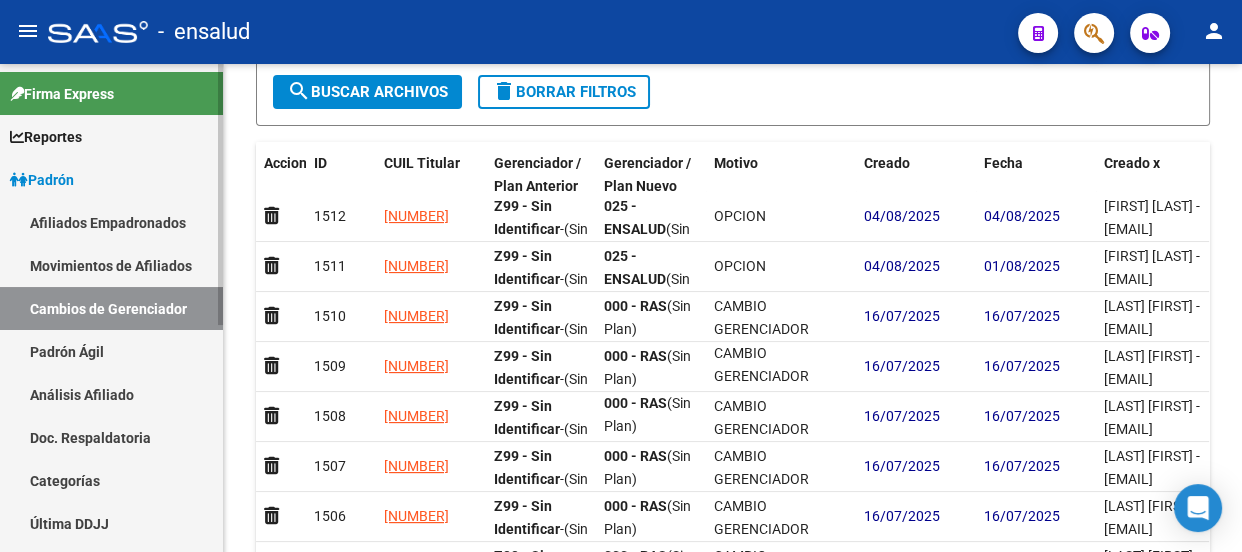 click on "Padrón" at bounding box center [111, 179] 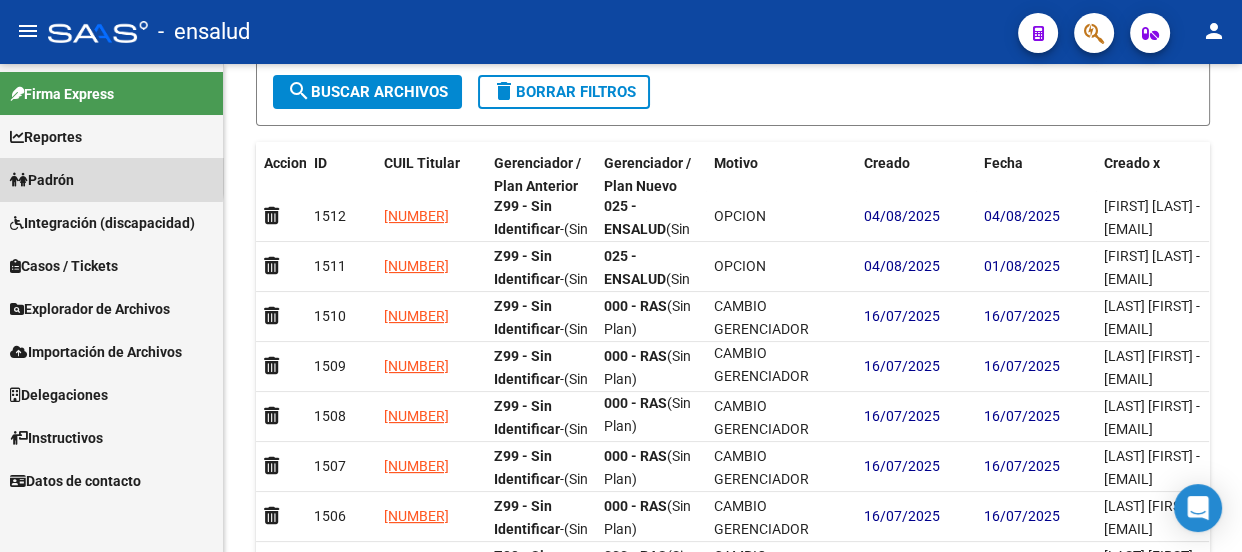click on "Padrón" at bounding box center (42, 180) 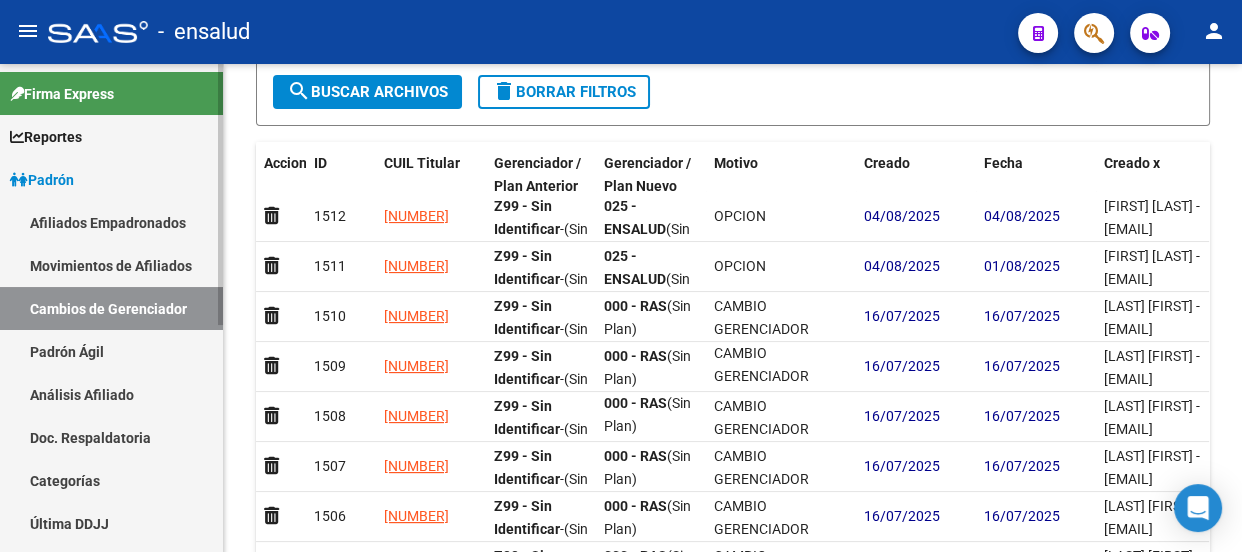 click on "Movimientos de Afiliados" at bounding box center [111, 265] 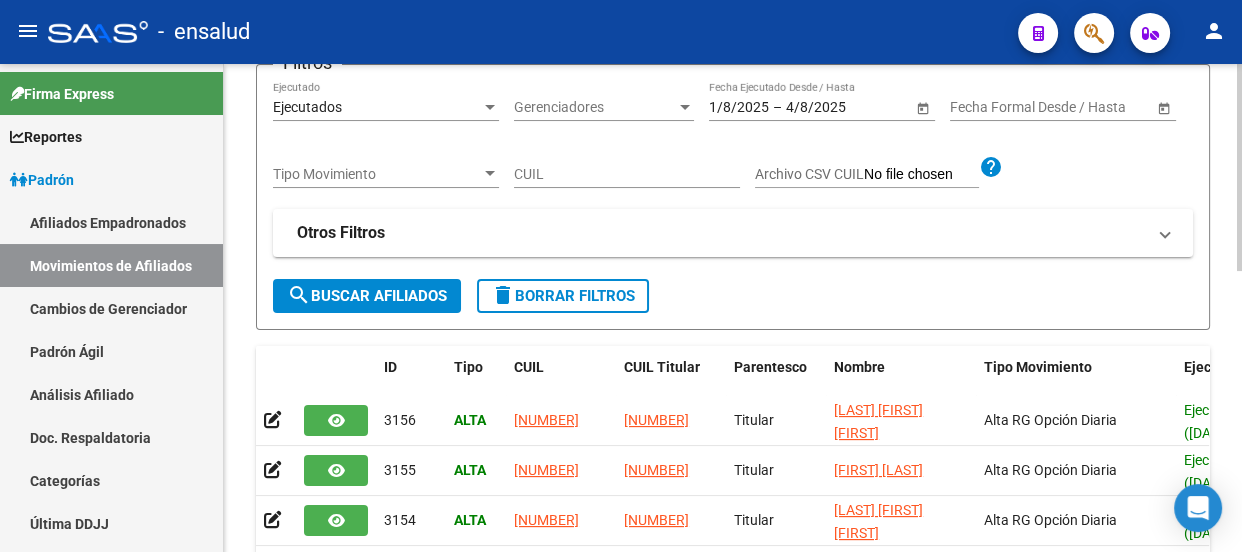 scroll, scrollTop: 0, scrollLeft: 0, axis: both 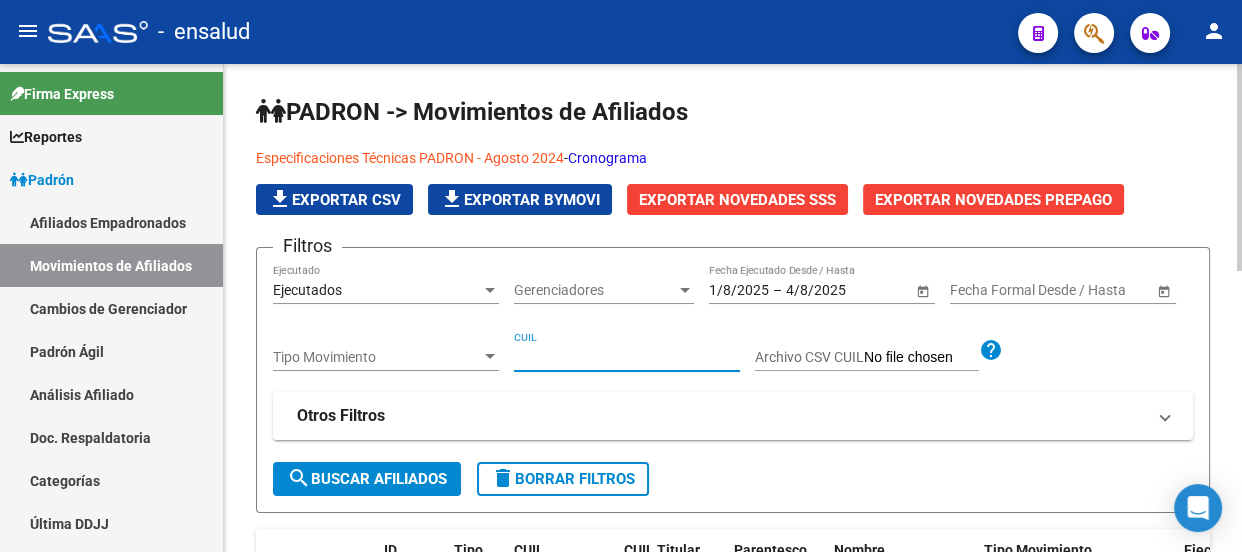 click on "CUIL" at bounding box center (627, 357) 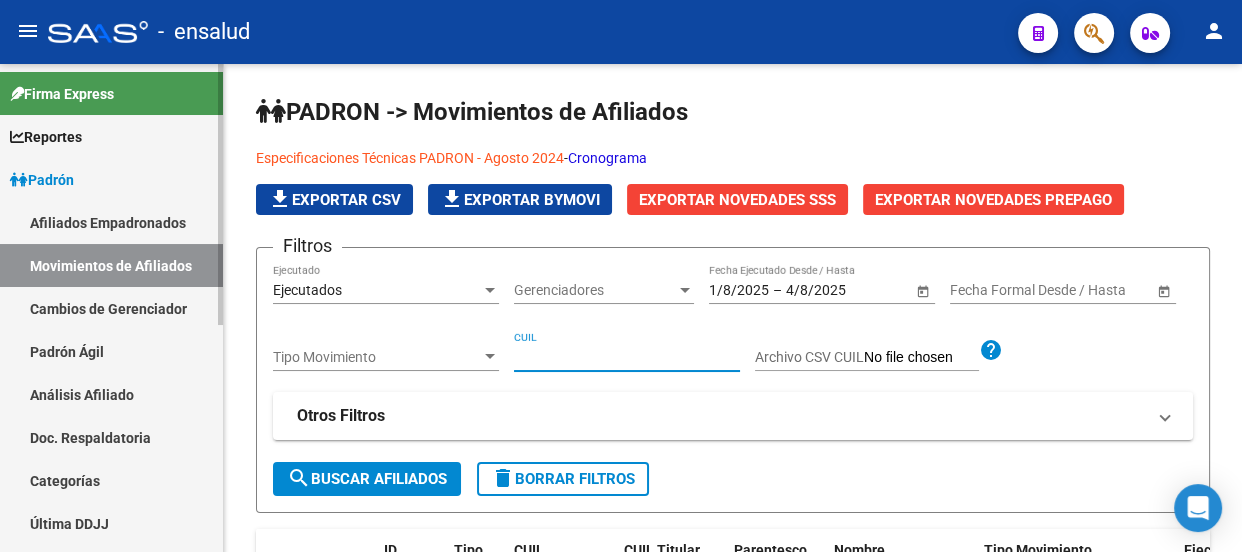 click on "Padrón" at bounding box center [42, 180] 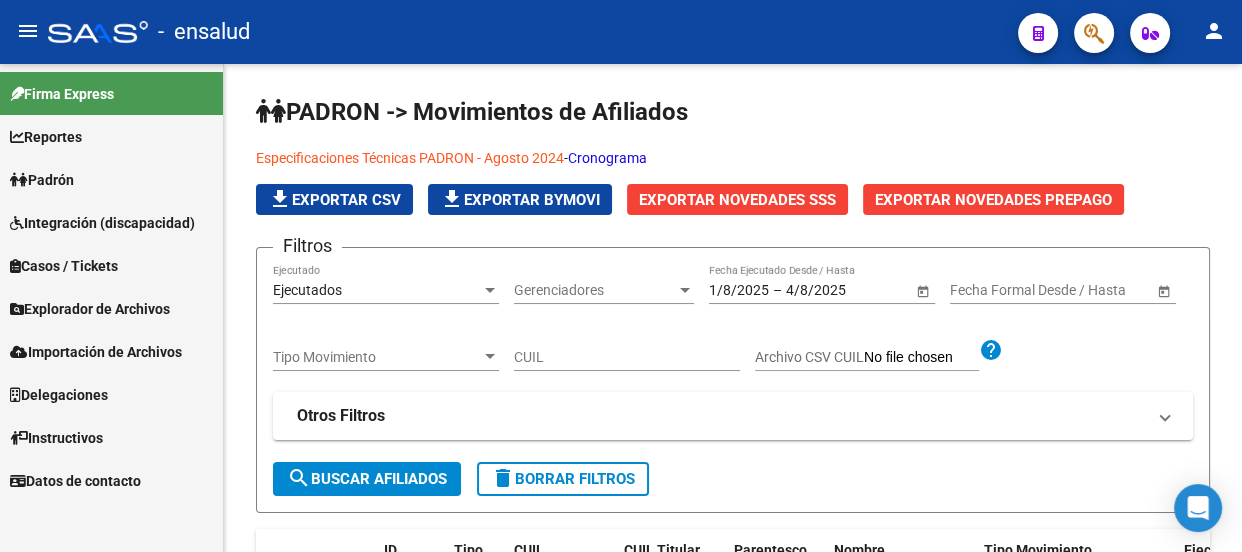 click on "Integración (discapacidad)" at bounding box center [102, 223] 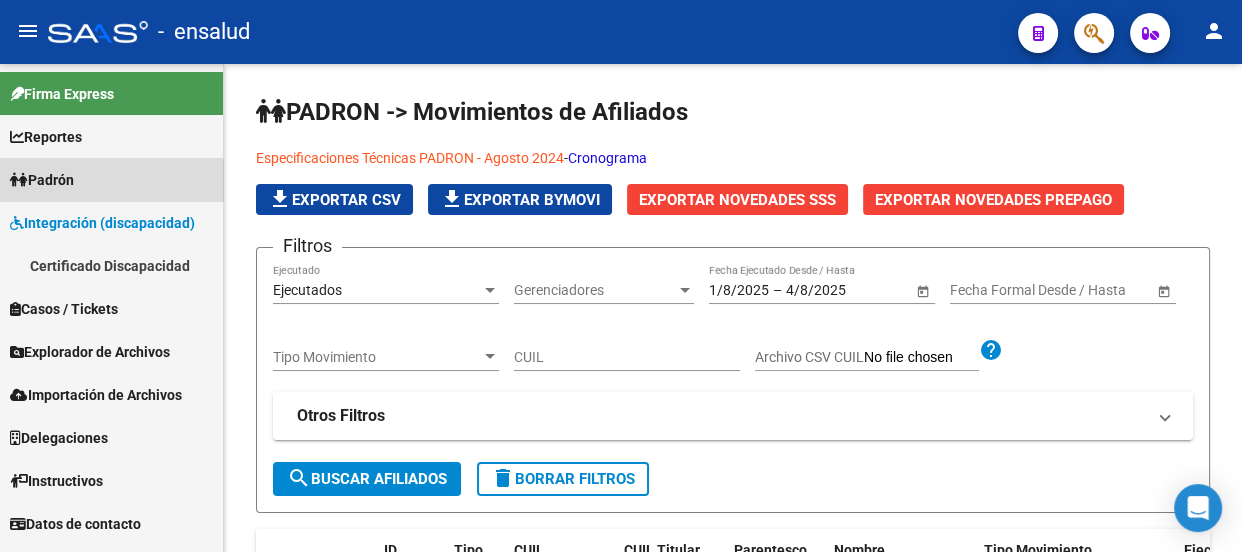 click on "Padrón" at bounding box center (42, 180) 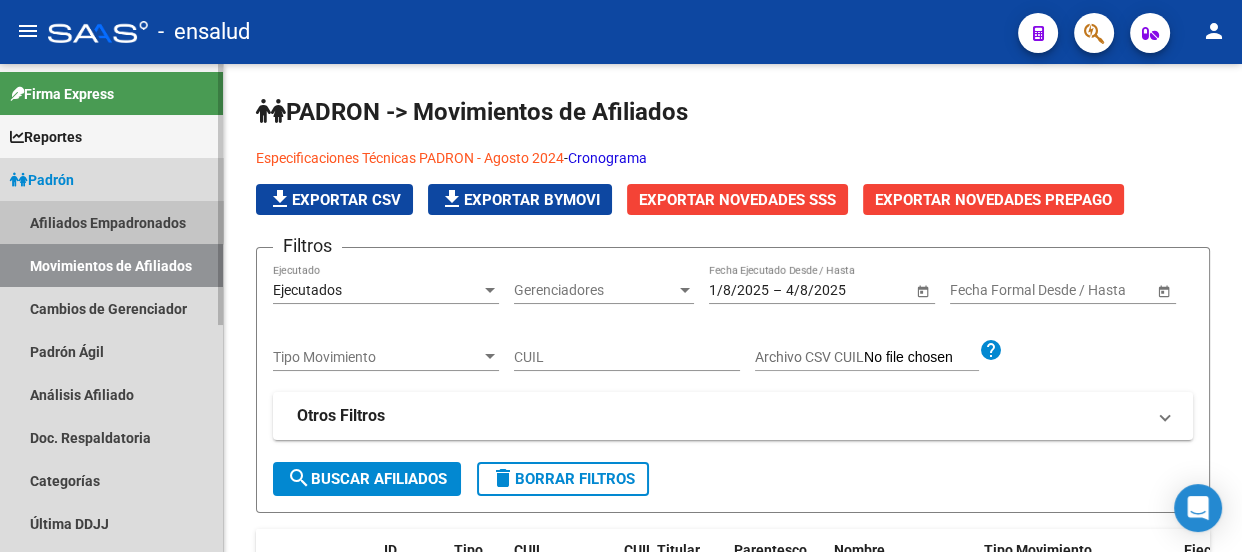click on "Afiliados Empadronados" at bounding box center [111, 222] 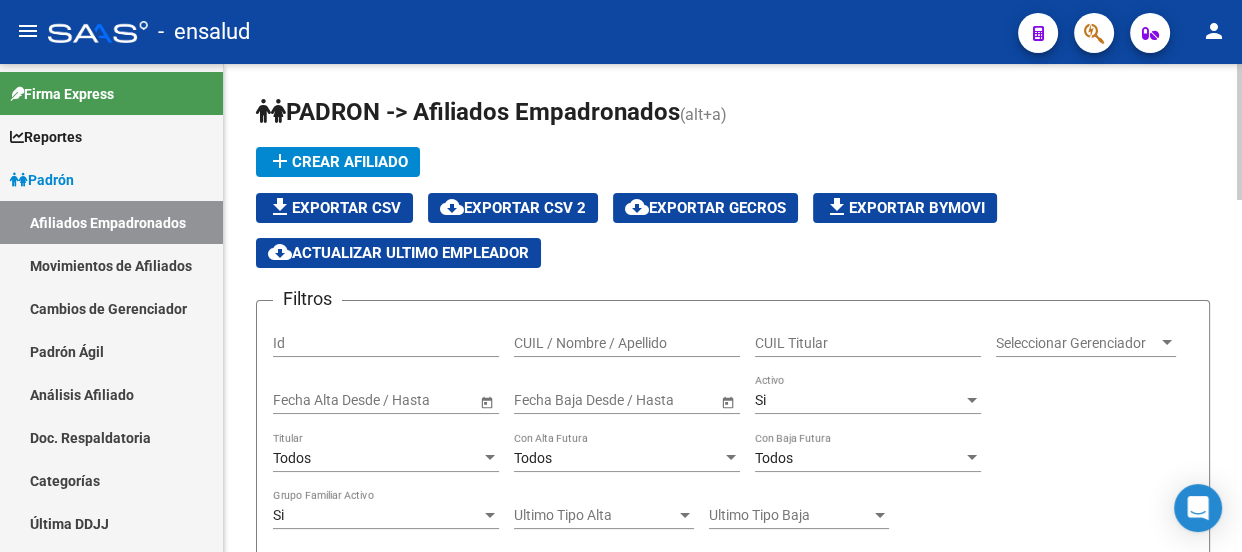 click on "CUIL / Nombre / Apellido" at bounding box center (627, 343) 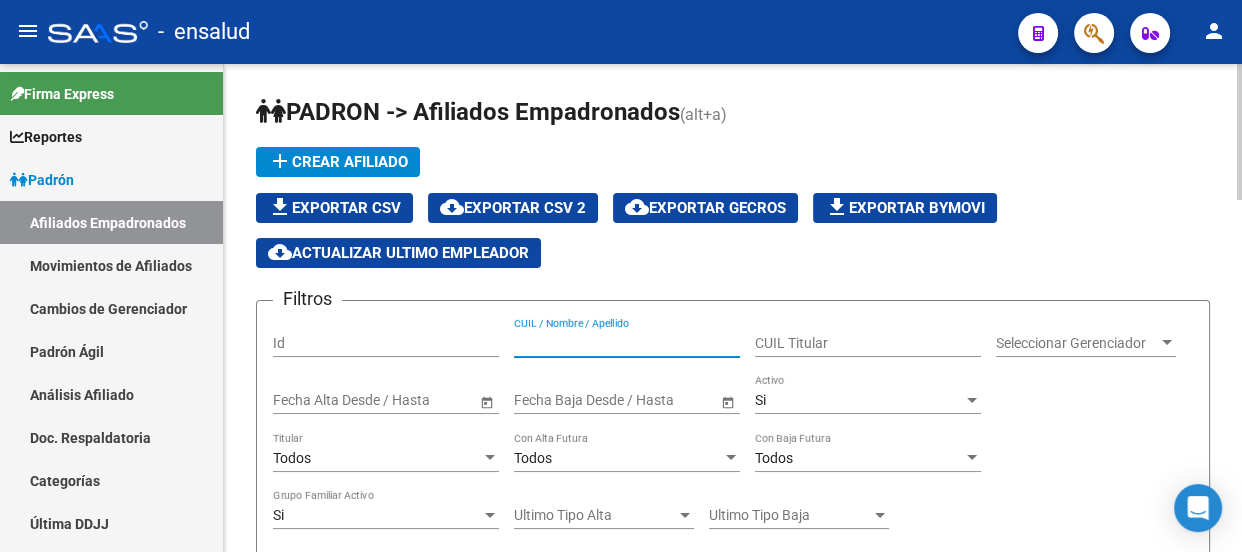 click on "CUIL Titular" at bounding box center (868, 343) 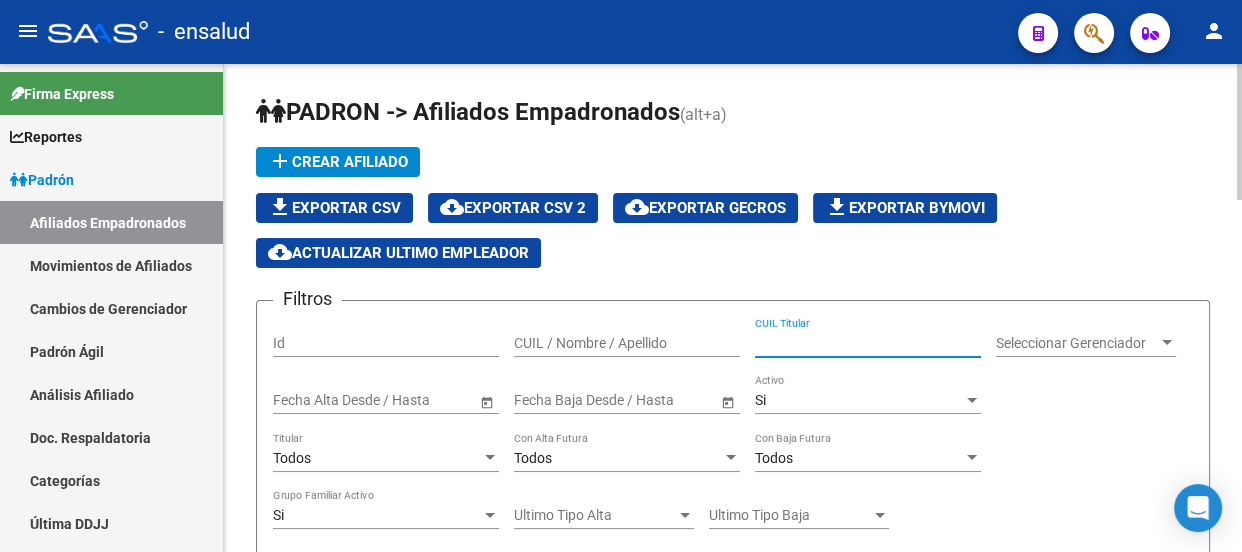 paste on "[NUMBER]" 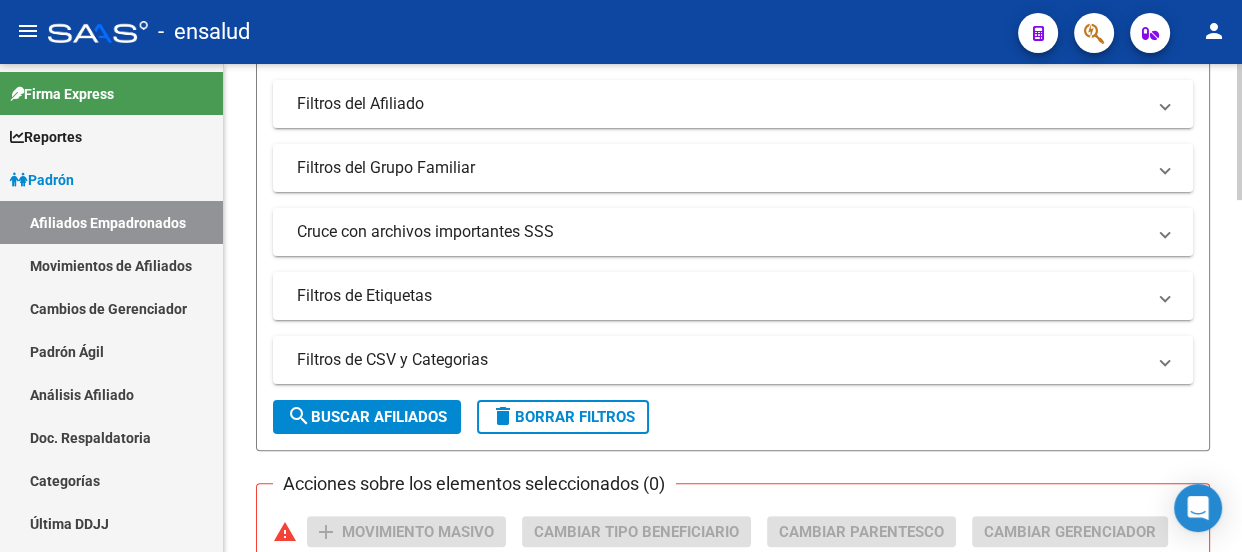 scroll, scrollTop: 545, scrollLeft: 0, axis: vertical 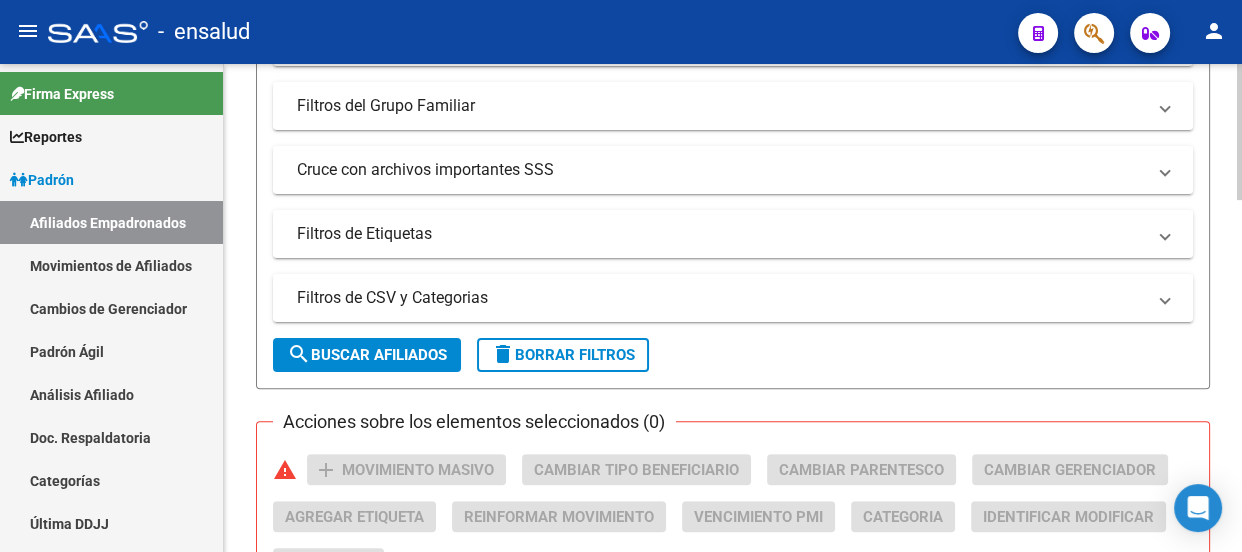 type on "[NUMBER]" 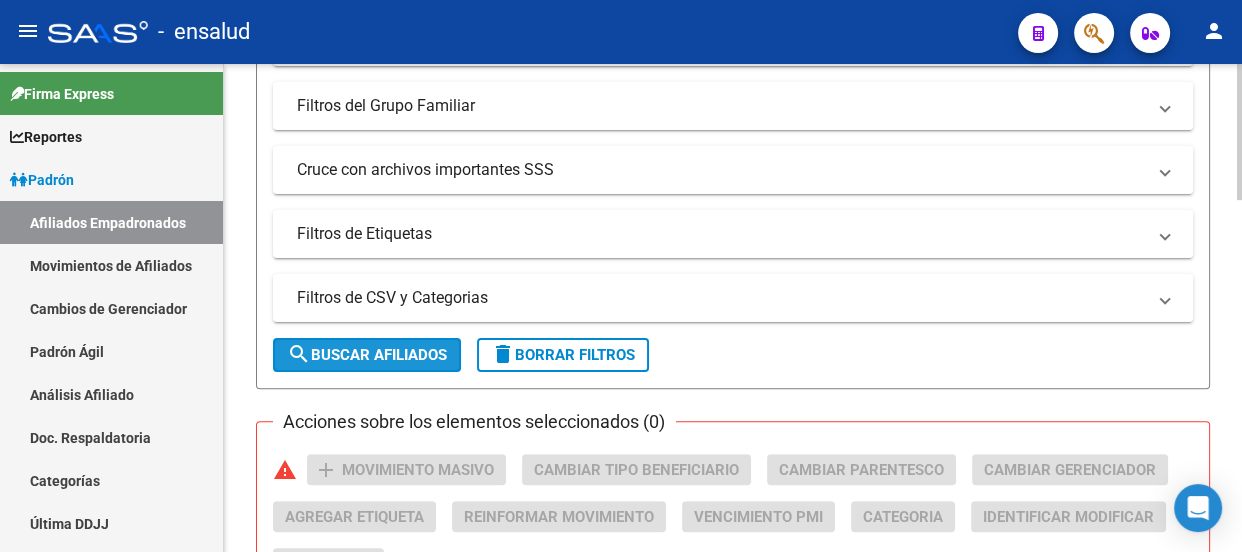 click on "search  Buscar Afiliados" 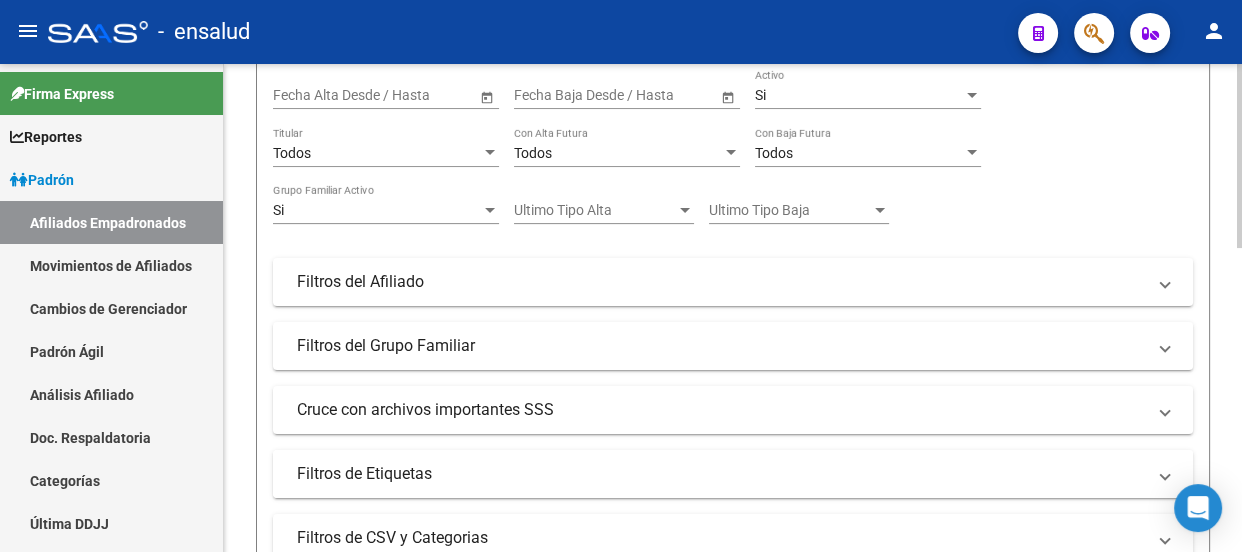 scroll, scrollTop: 78, scrollLeft: 0, axis: vertical 